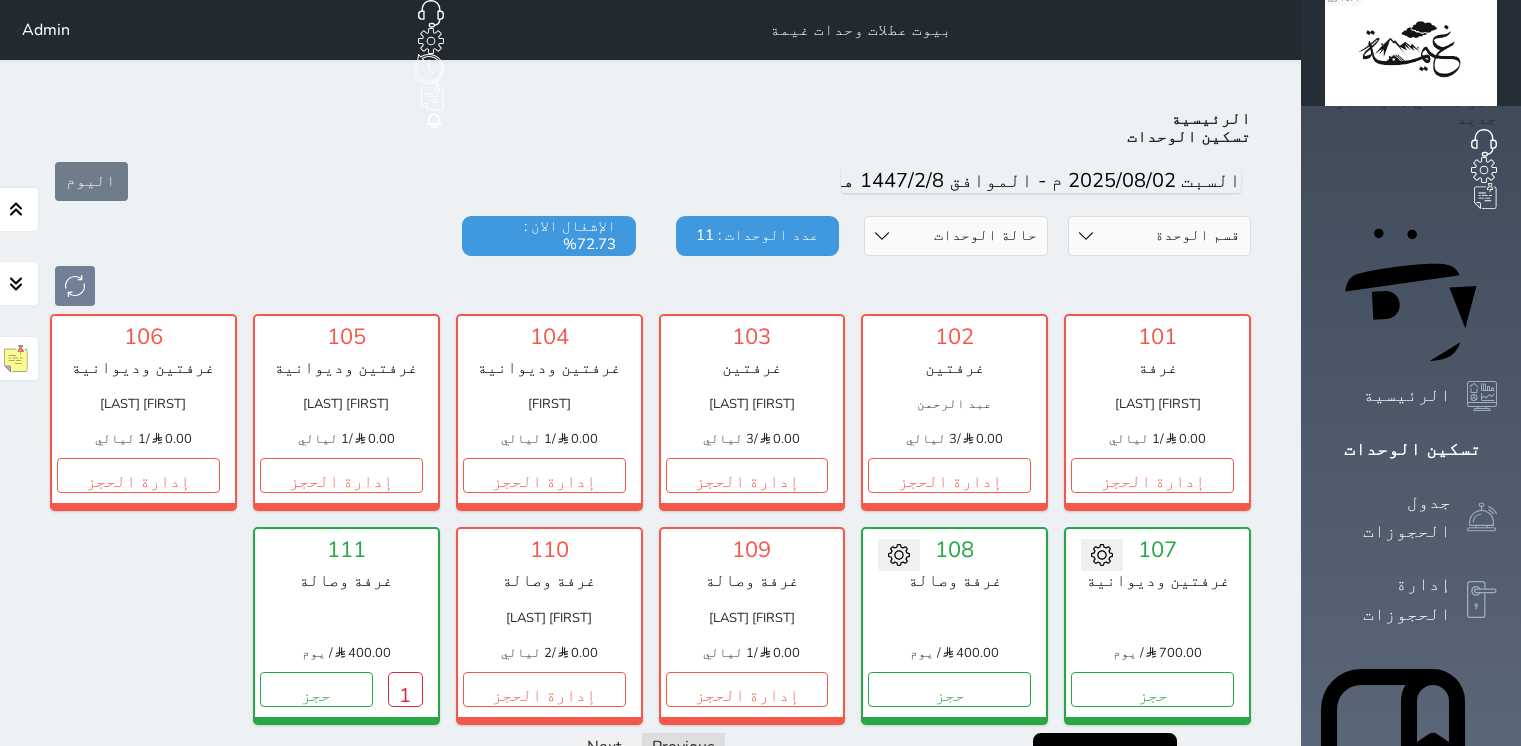 scroll, scrollTop: 0, scrollLeft: 0, axis: both 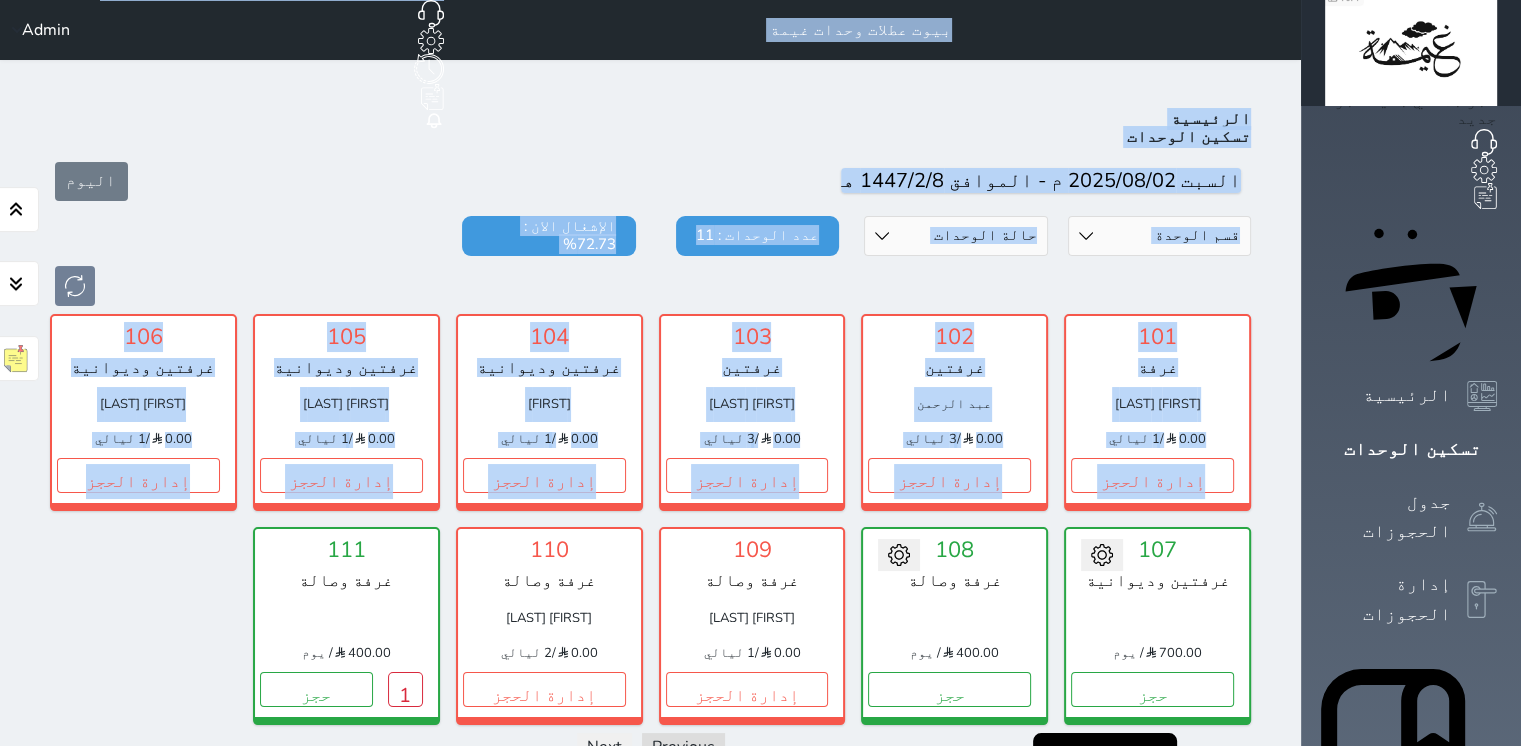 click on "101   غرفة
[FIRST] [LAST]
0.00
/   1 ليالي           إدارة الحجز               تغيير الحالة الى صيانة                   التاريخ المتوقع للانتهاء       حفظ                   102   غرفتين
[FIRST]
0.00
/   3 ليالي           إدارة الحجز               تغيير الحالة الى صيانة                   التاريخ المتوقع للانتهاء       حفظ                   103   غرفتين
[FIRST]
0.00
/   3 ليالي           إدارة الحجز               تغيير الحالة الى صيانة                   التاريخ المتوقع للانتهاء       حفظ                   104   غرفتين وديوانية" at bounding box center (650, 519) 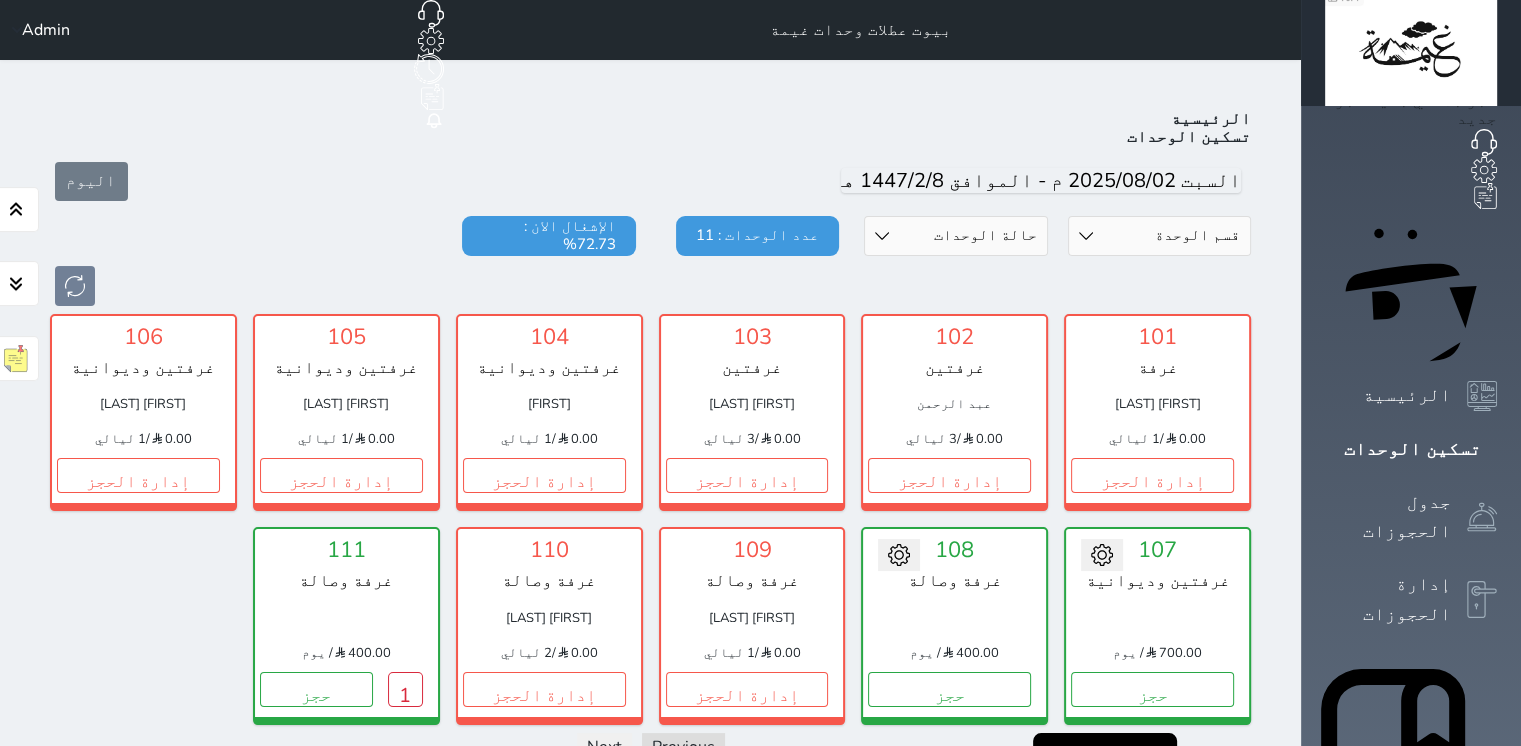 click on "Previous    Next" at bounding box center (650, 747) 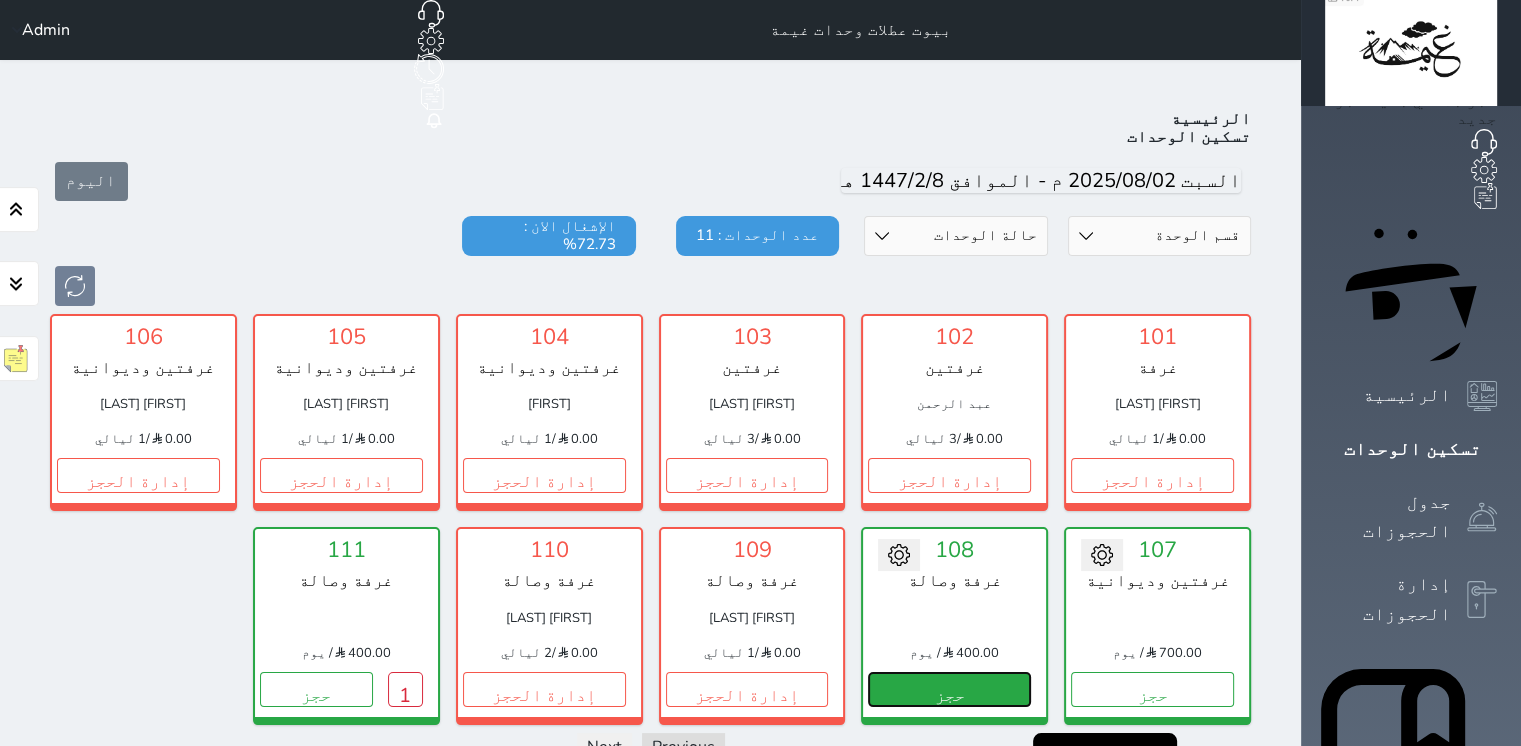click on "حجز" at bounding box center [949, 689] 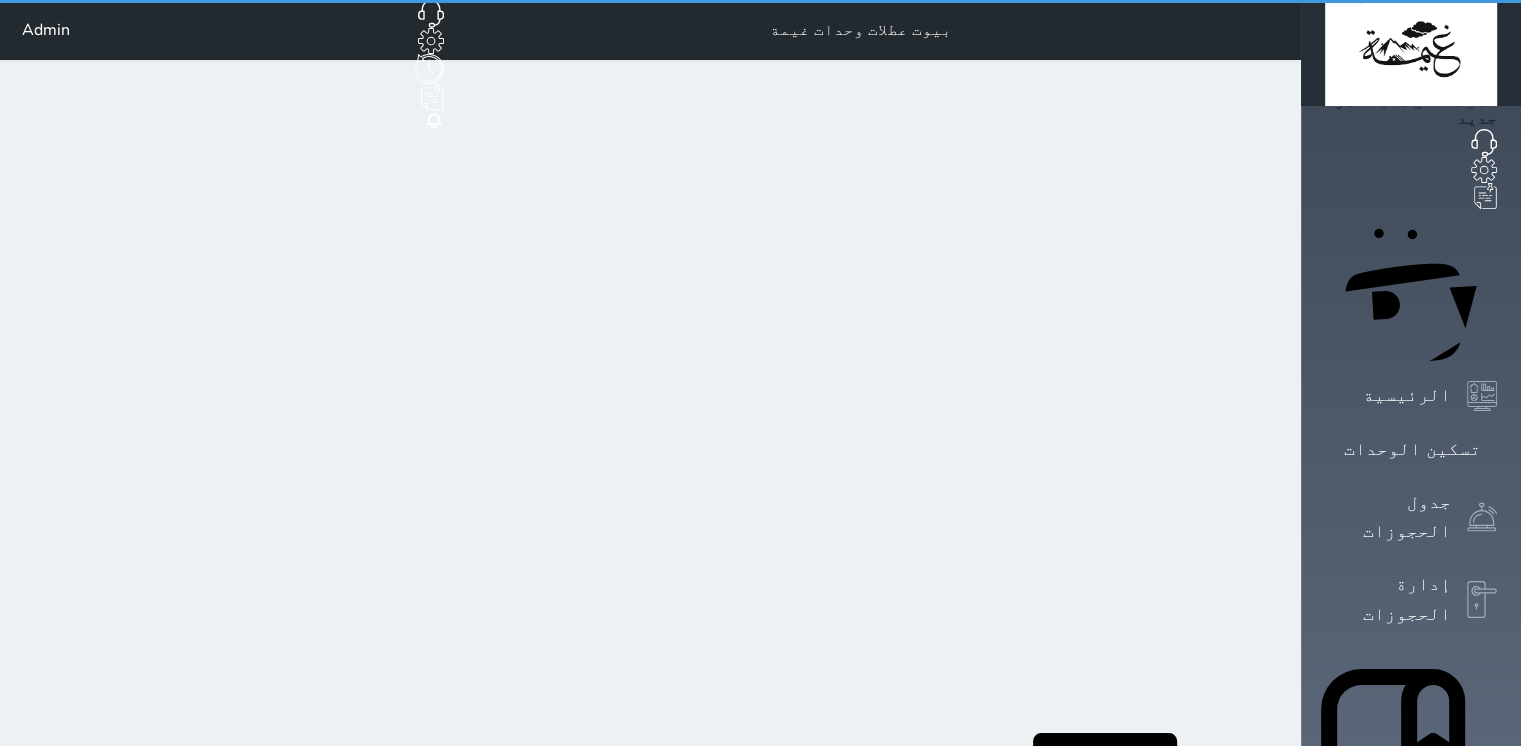 select on "1" 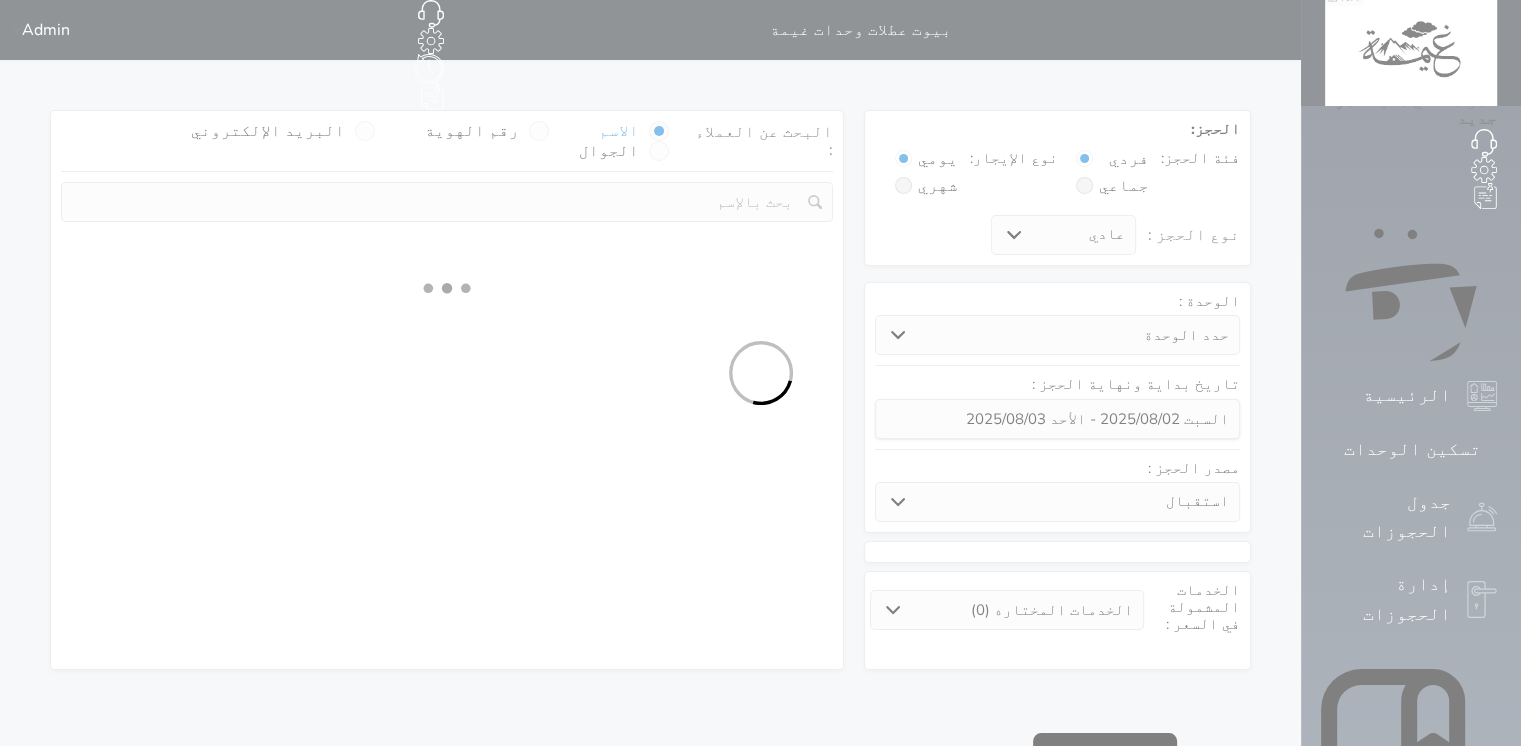 select on "[NUMBER]" 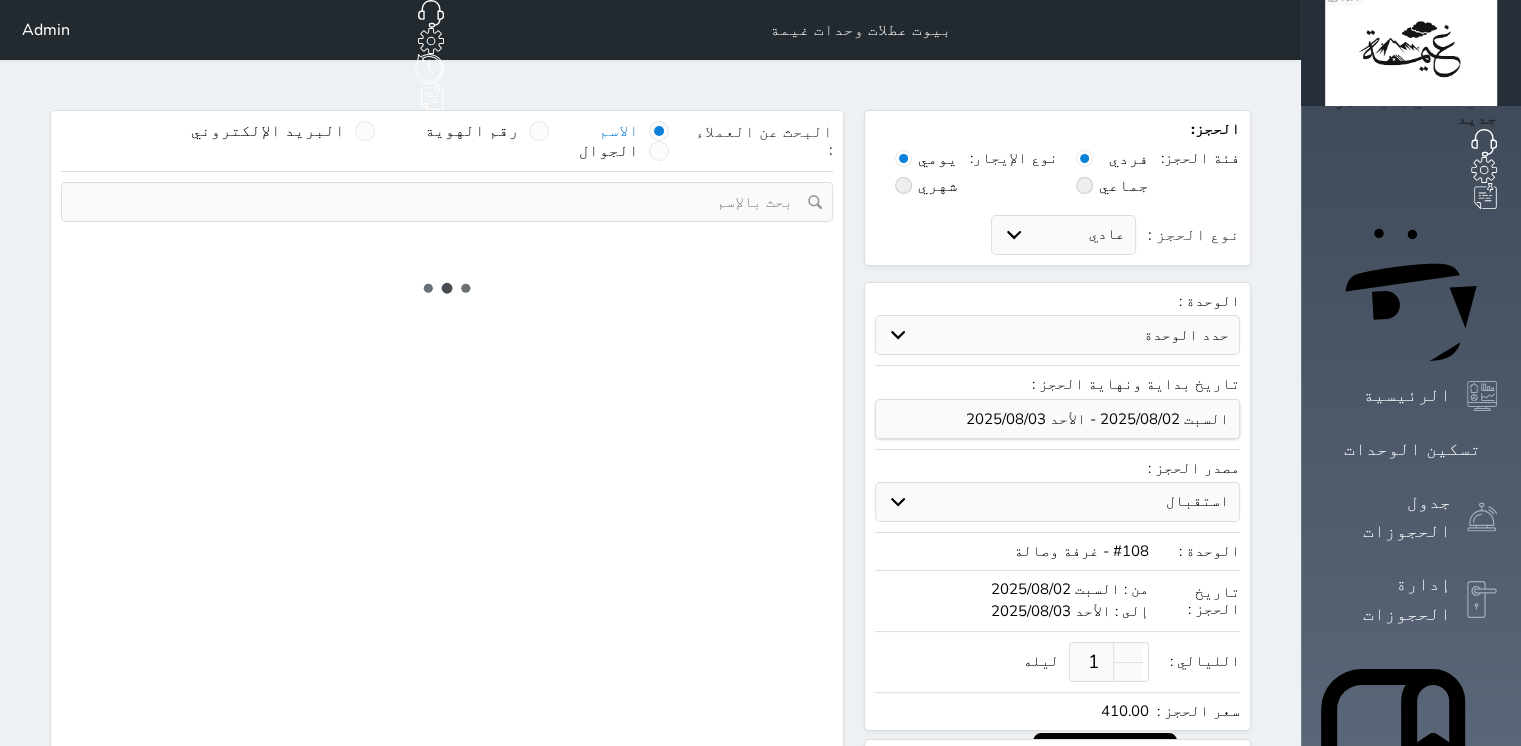 select on "1" 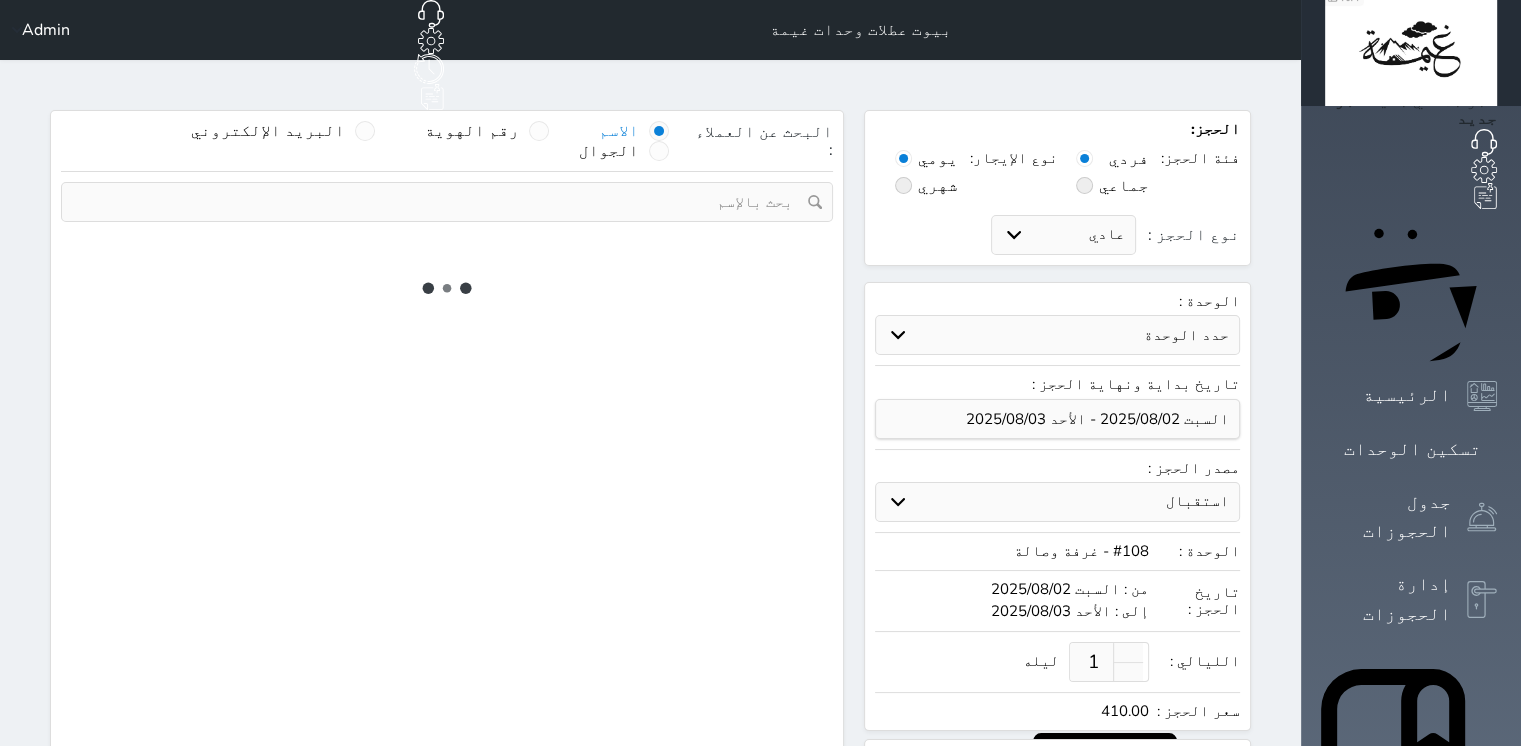 select on "113" 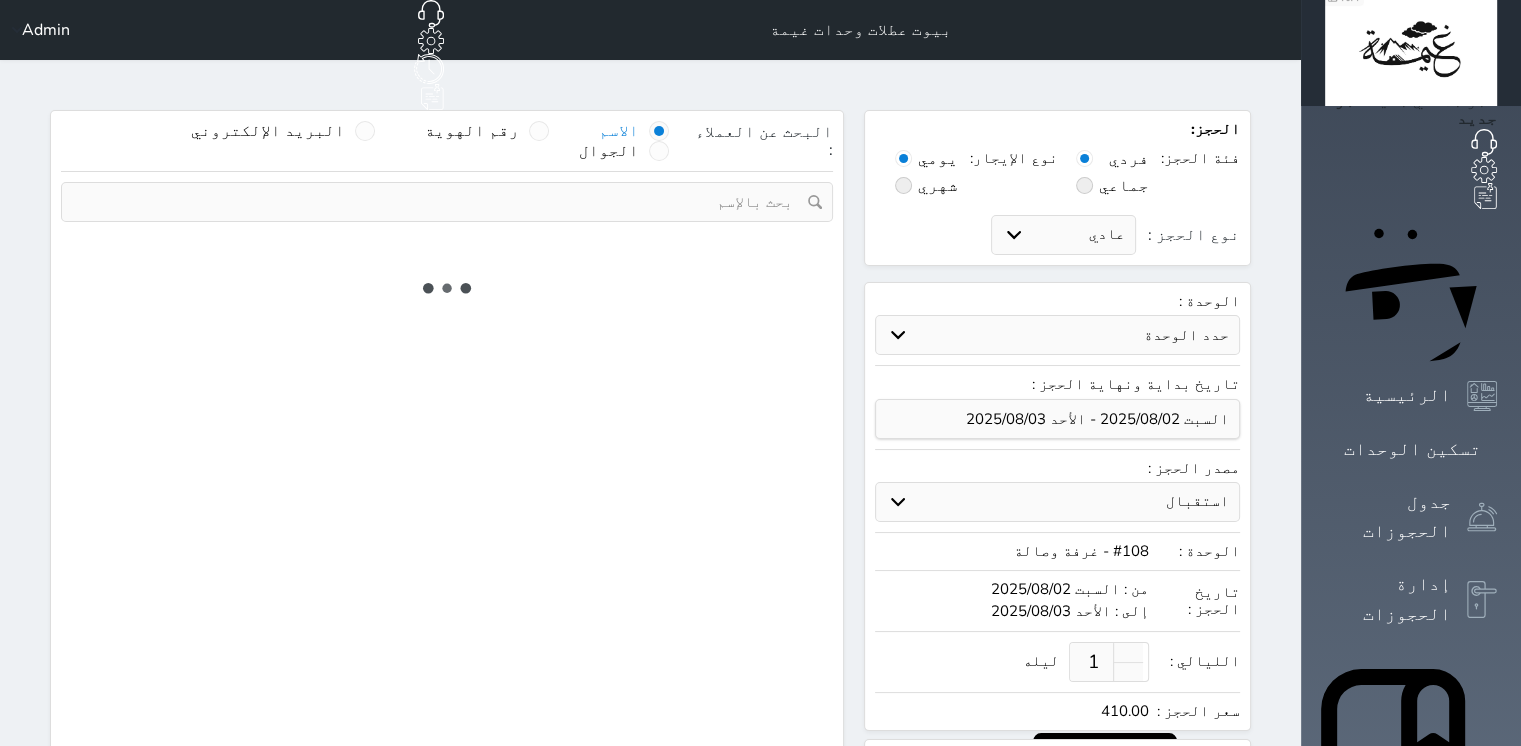 select on "1" 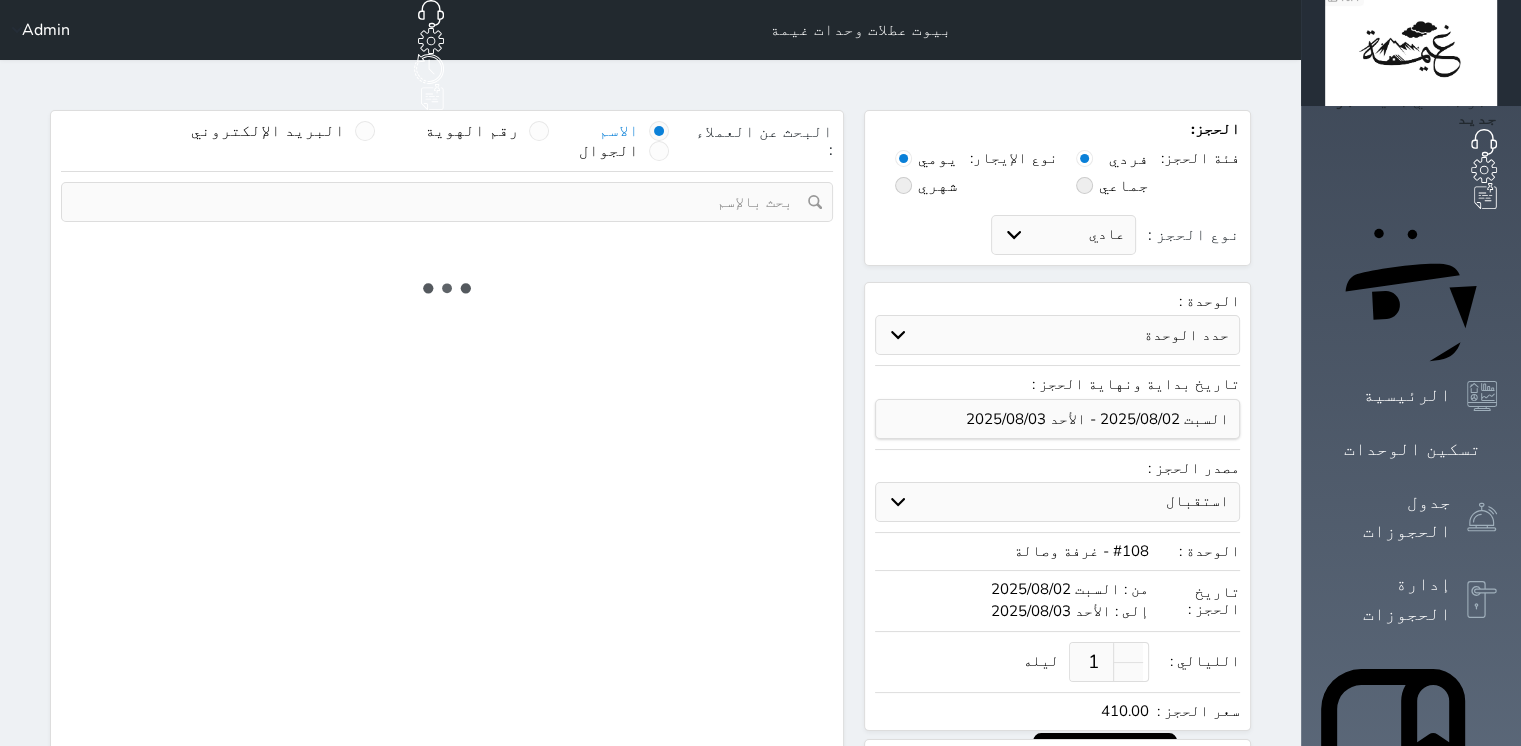 select 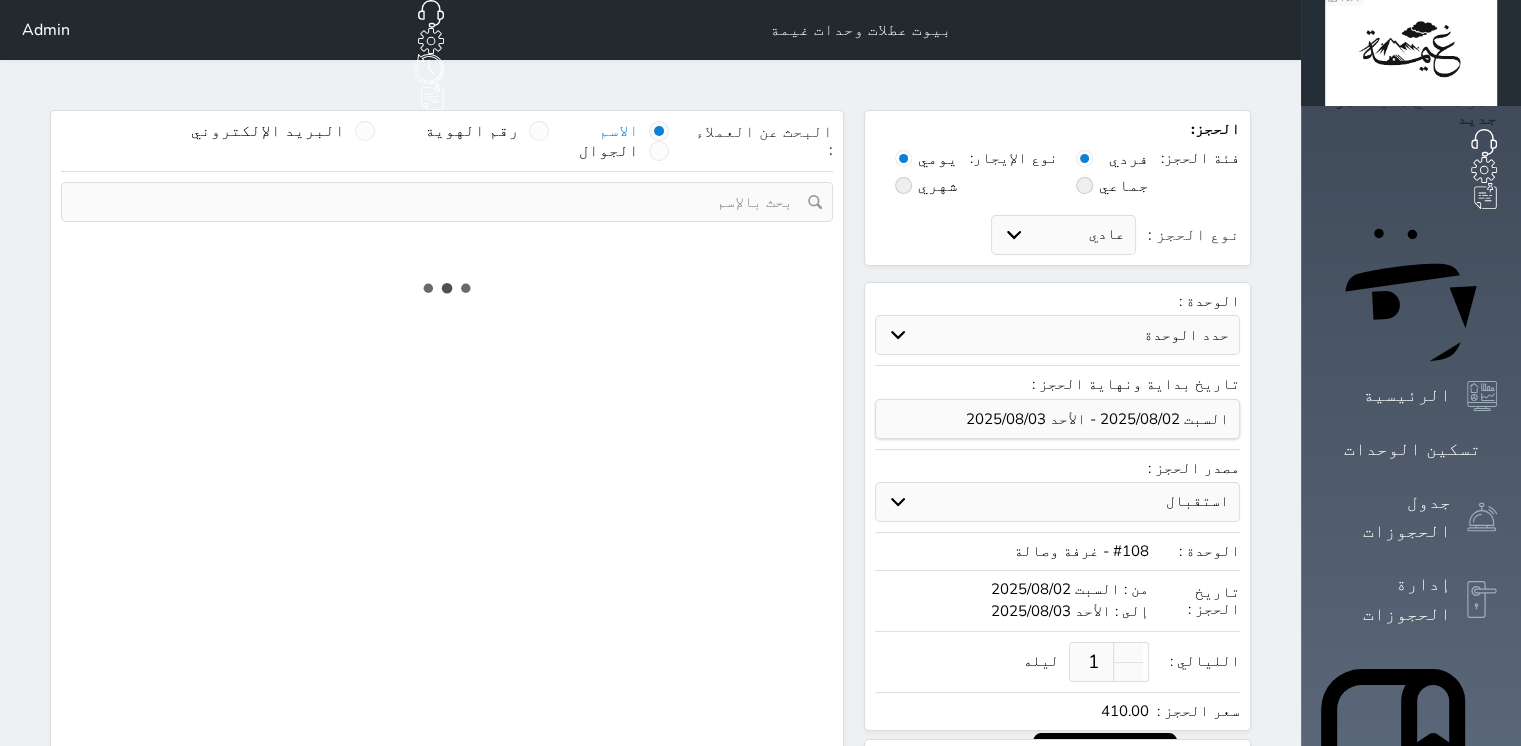 select on "7" 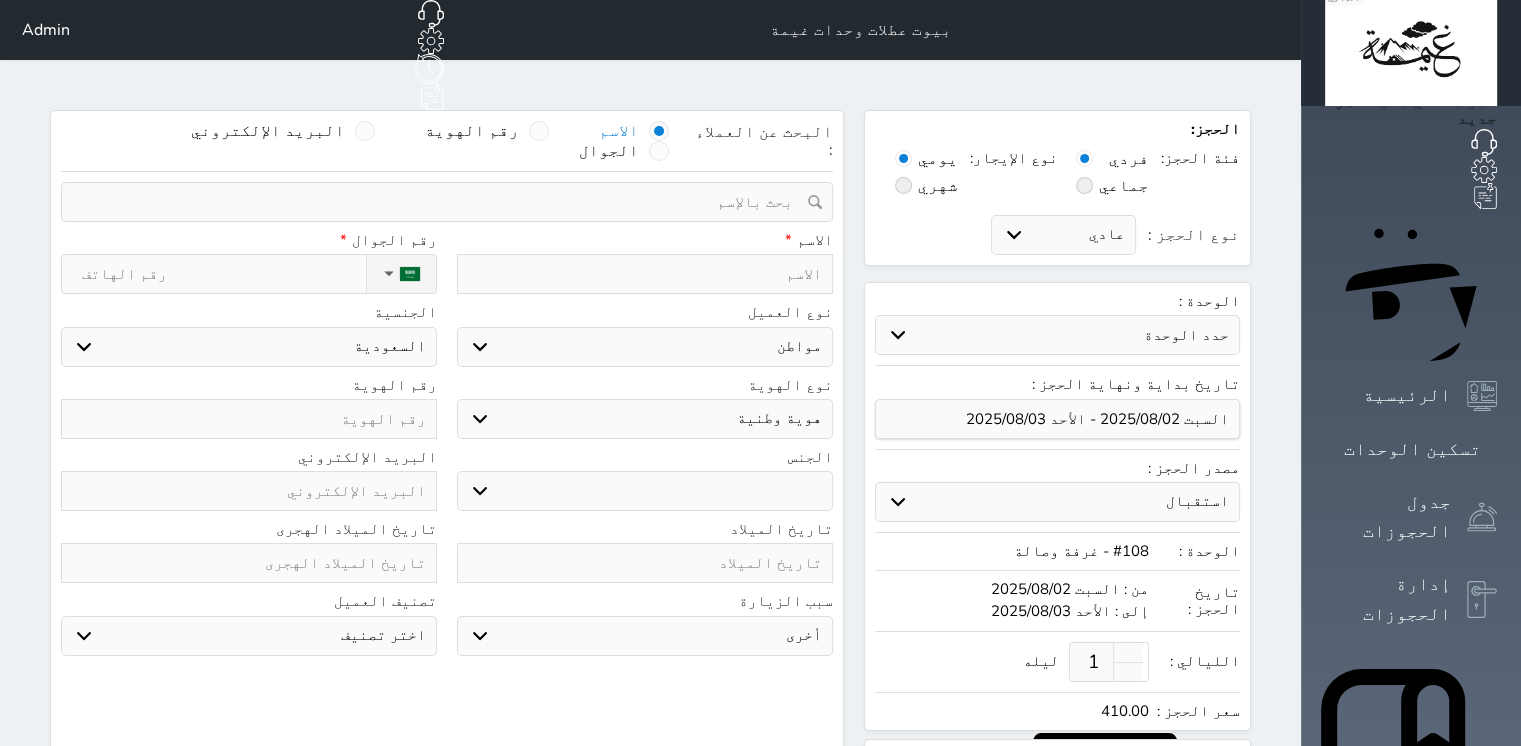 scroll, scrollTop: 440, scrollLeft: 0, axis: vertical 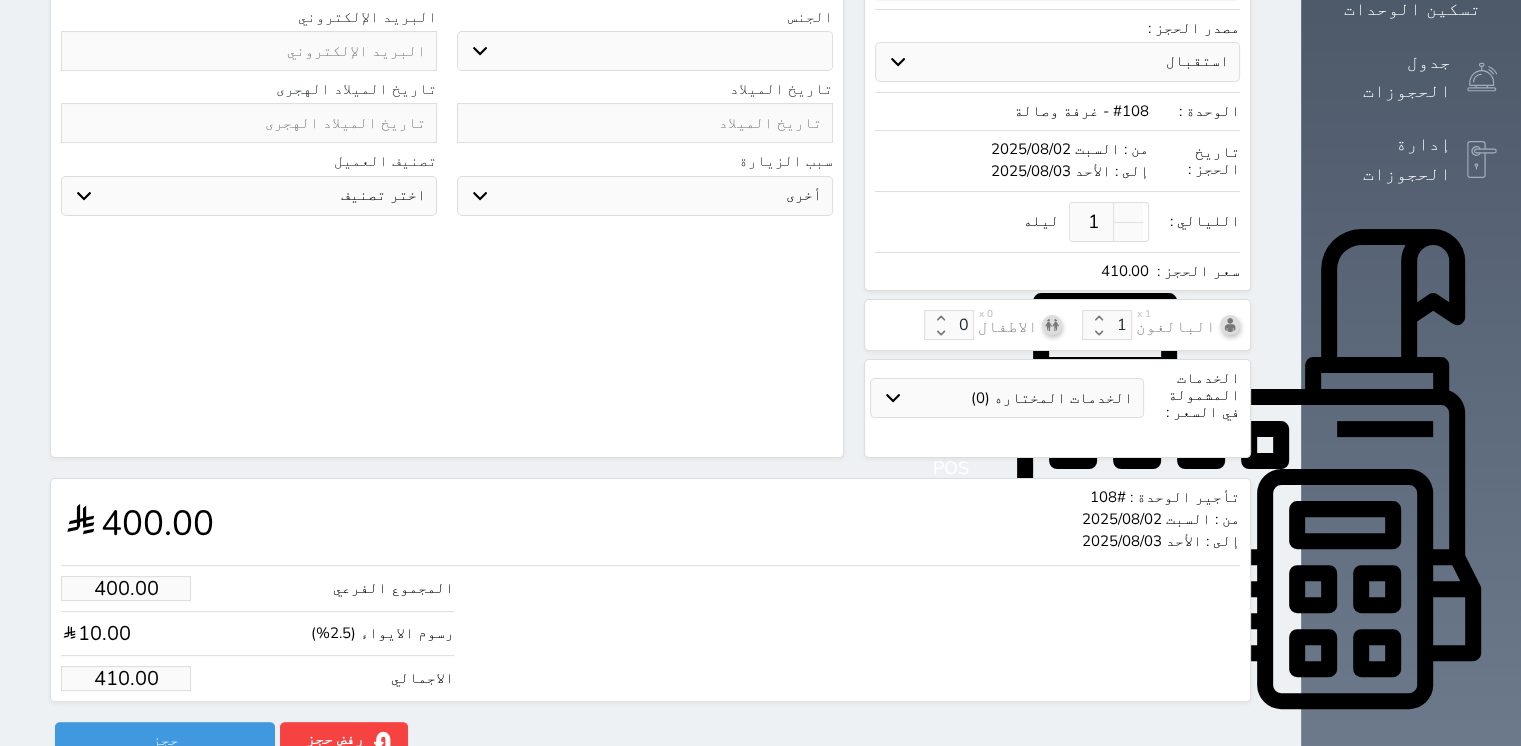 select 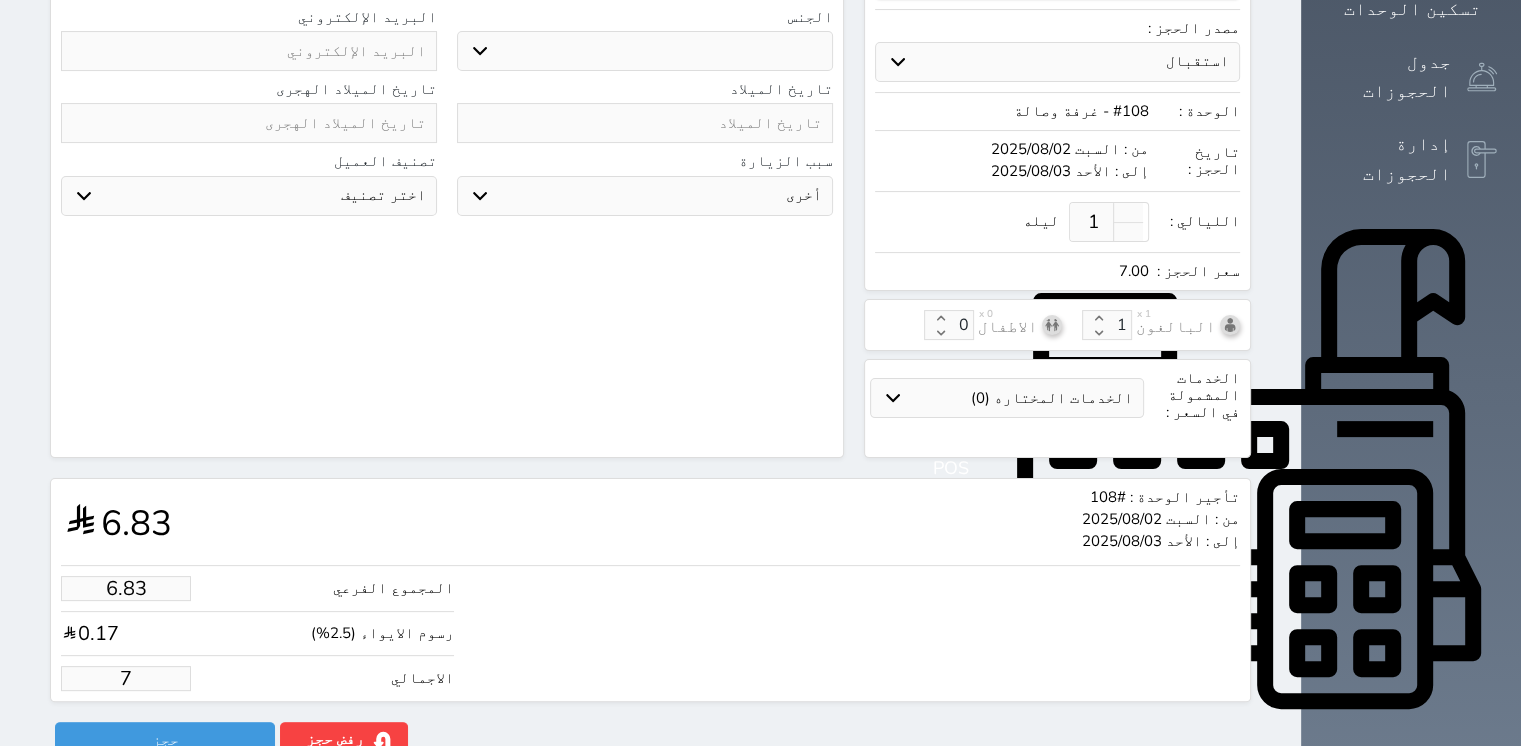 type on "68.29" 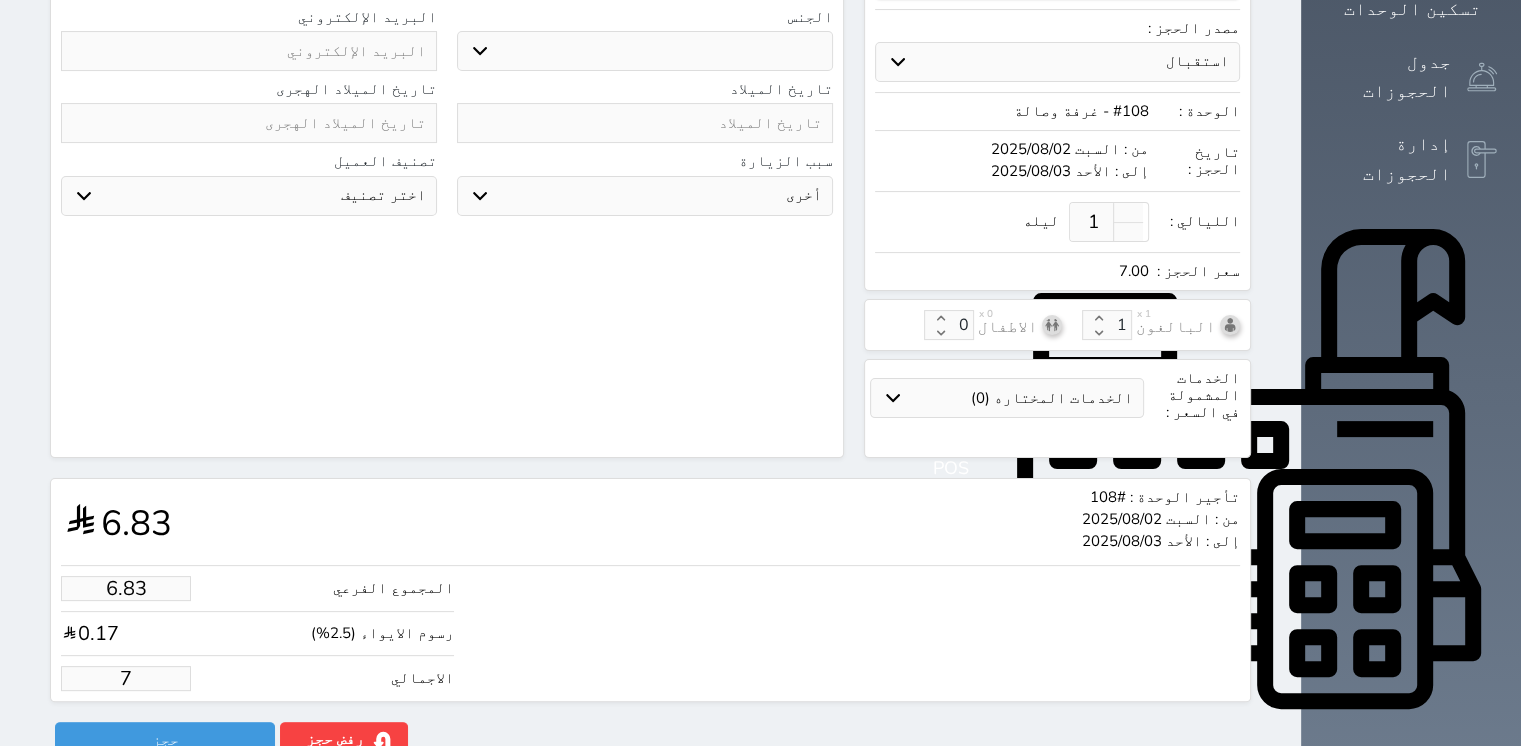 type on "70" 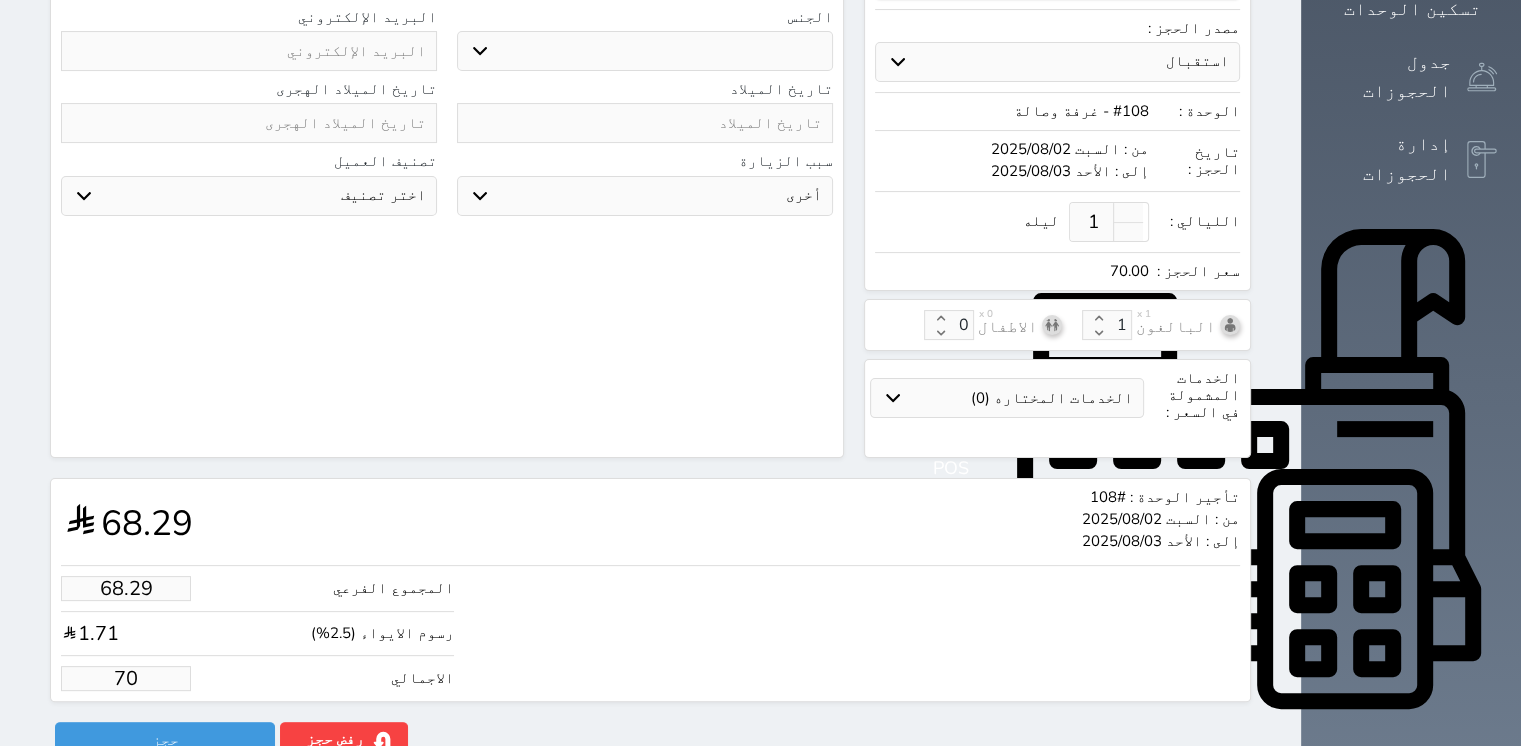 type on "682.93" 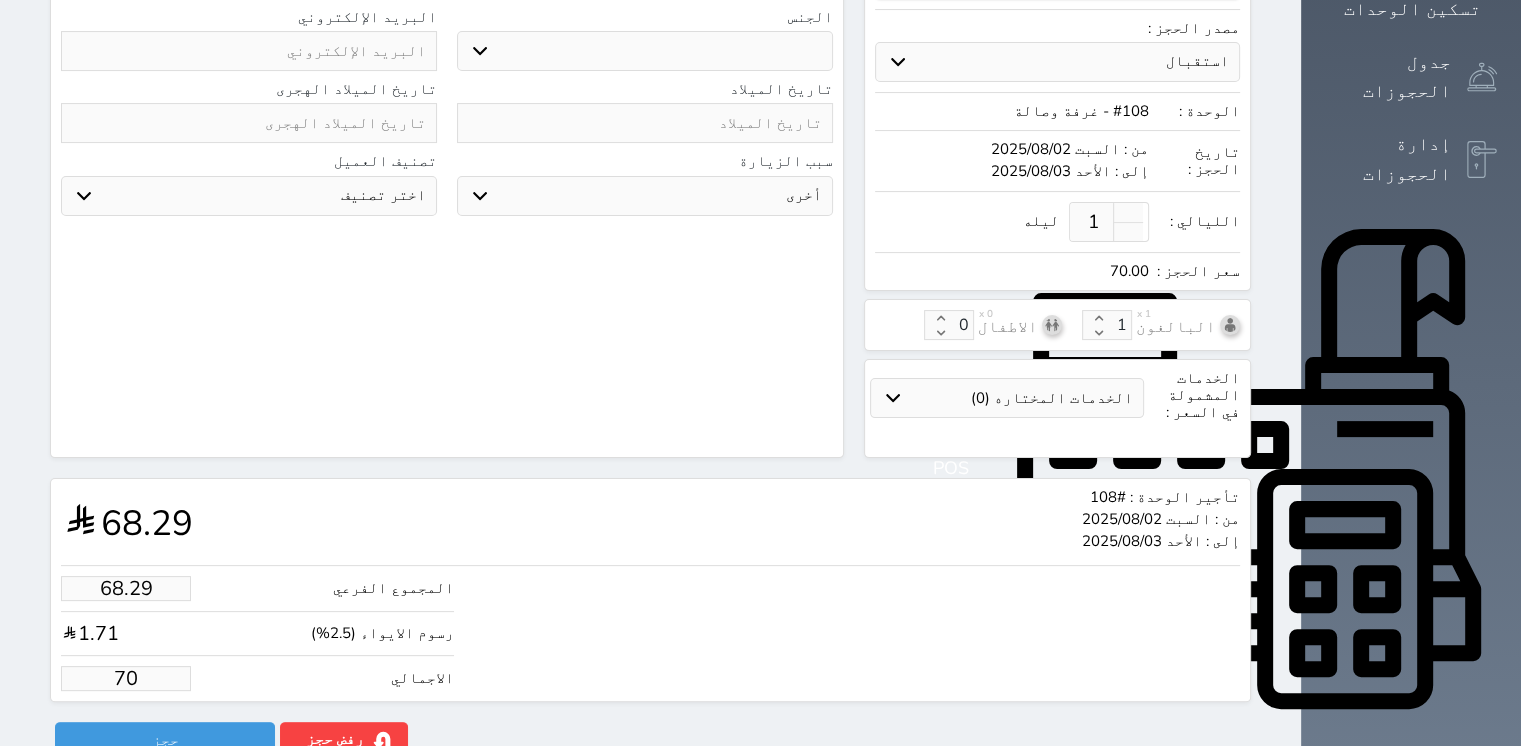 type on "700" 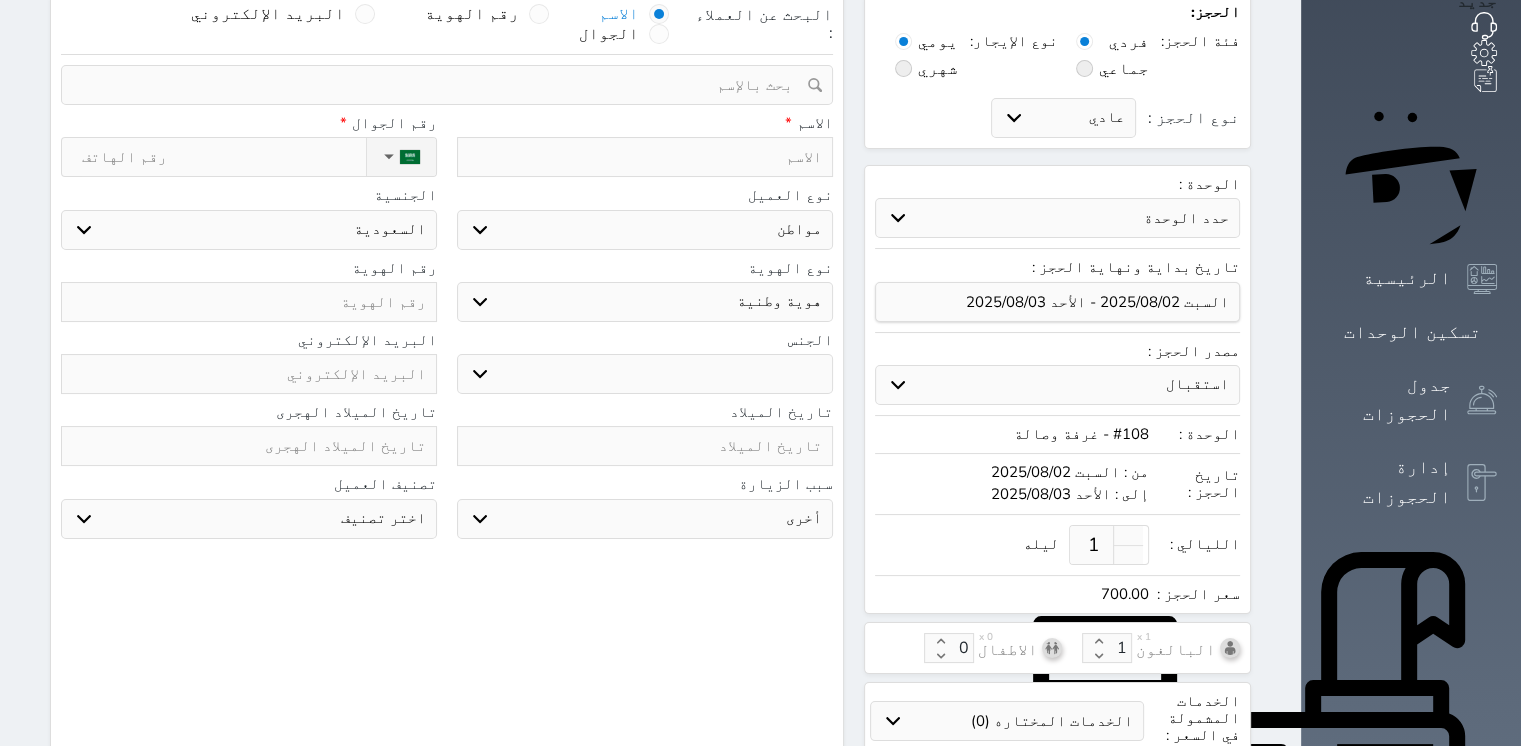 scroll, scrollTop: 0, scrollLeft: 0, axis: both 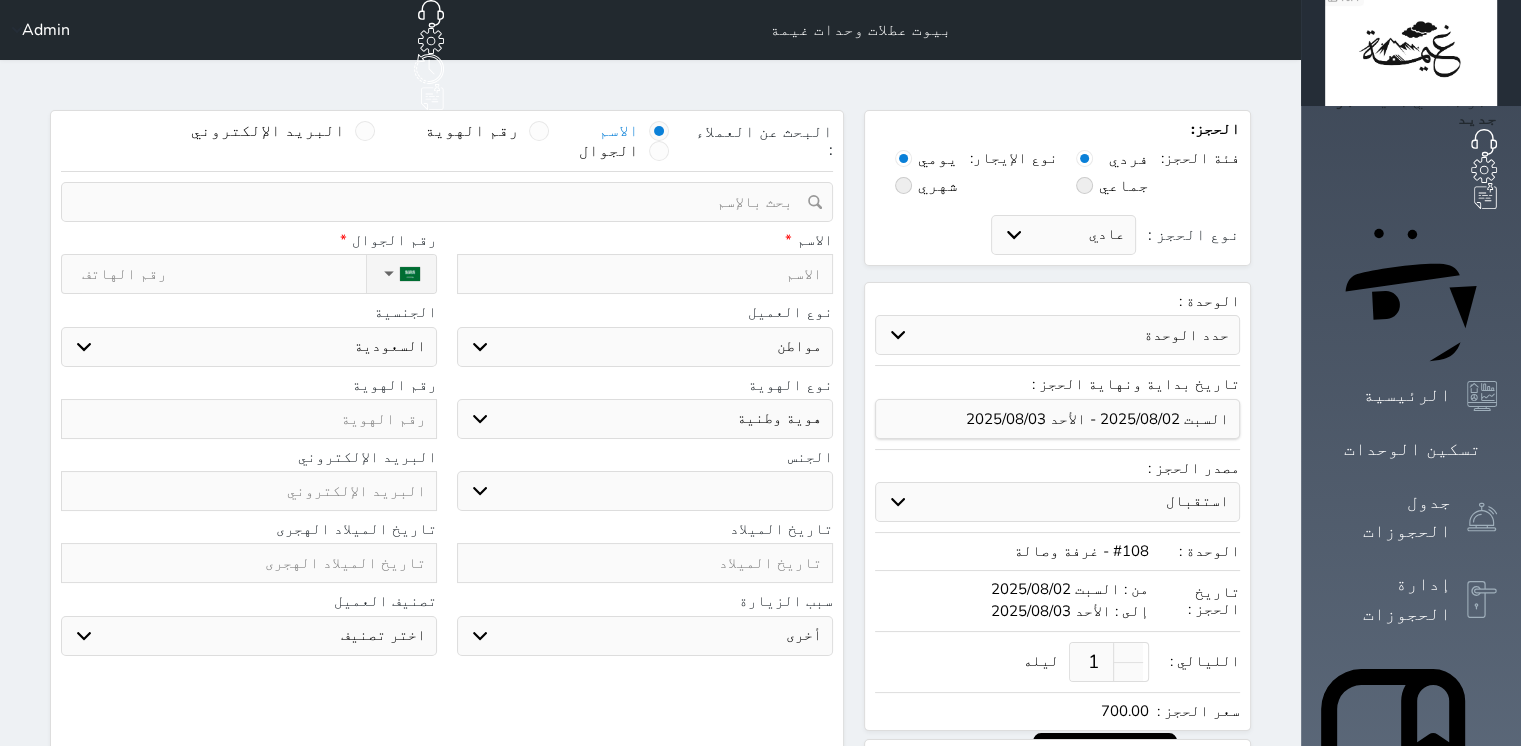 type on "700.00" 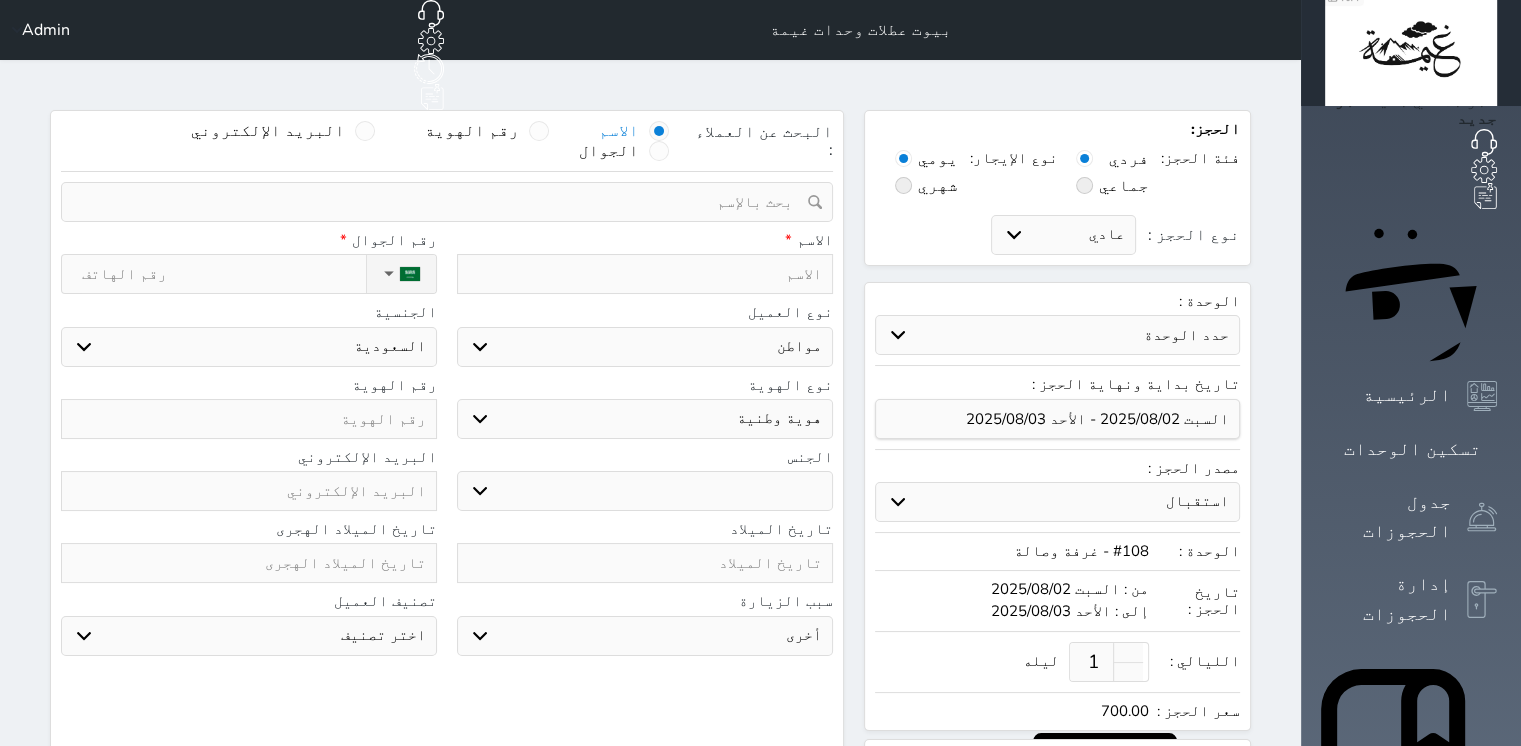 type on "ا" 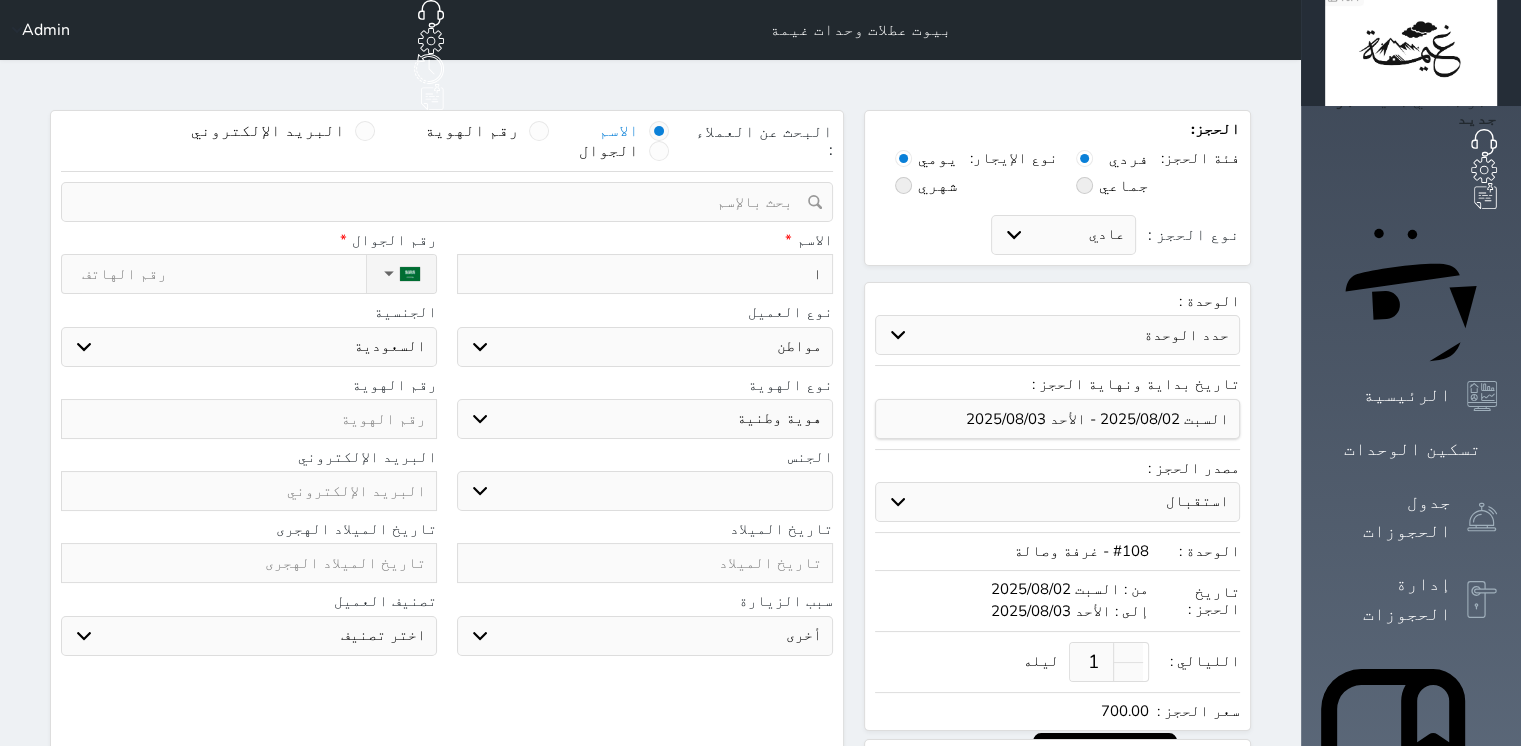 type on "اح" 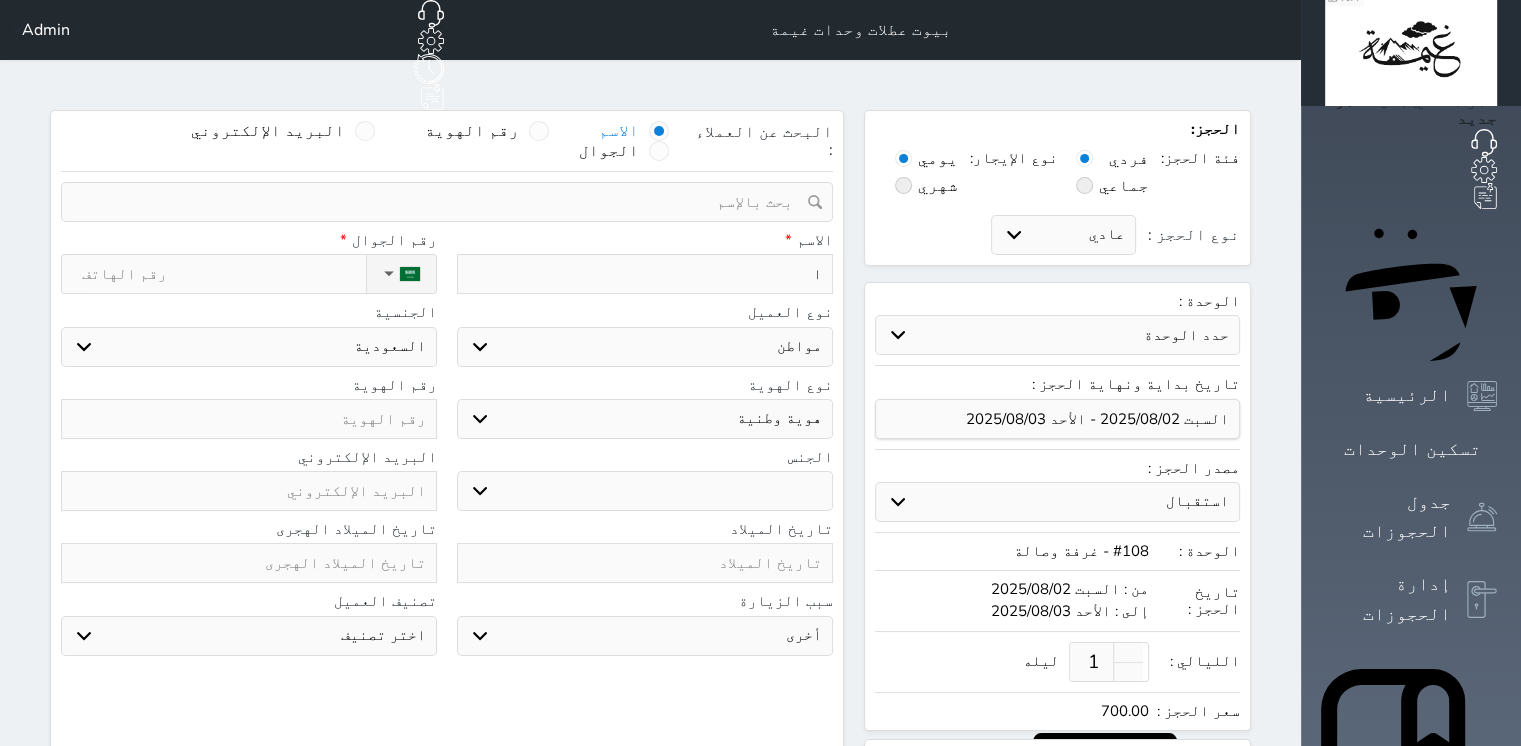 select 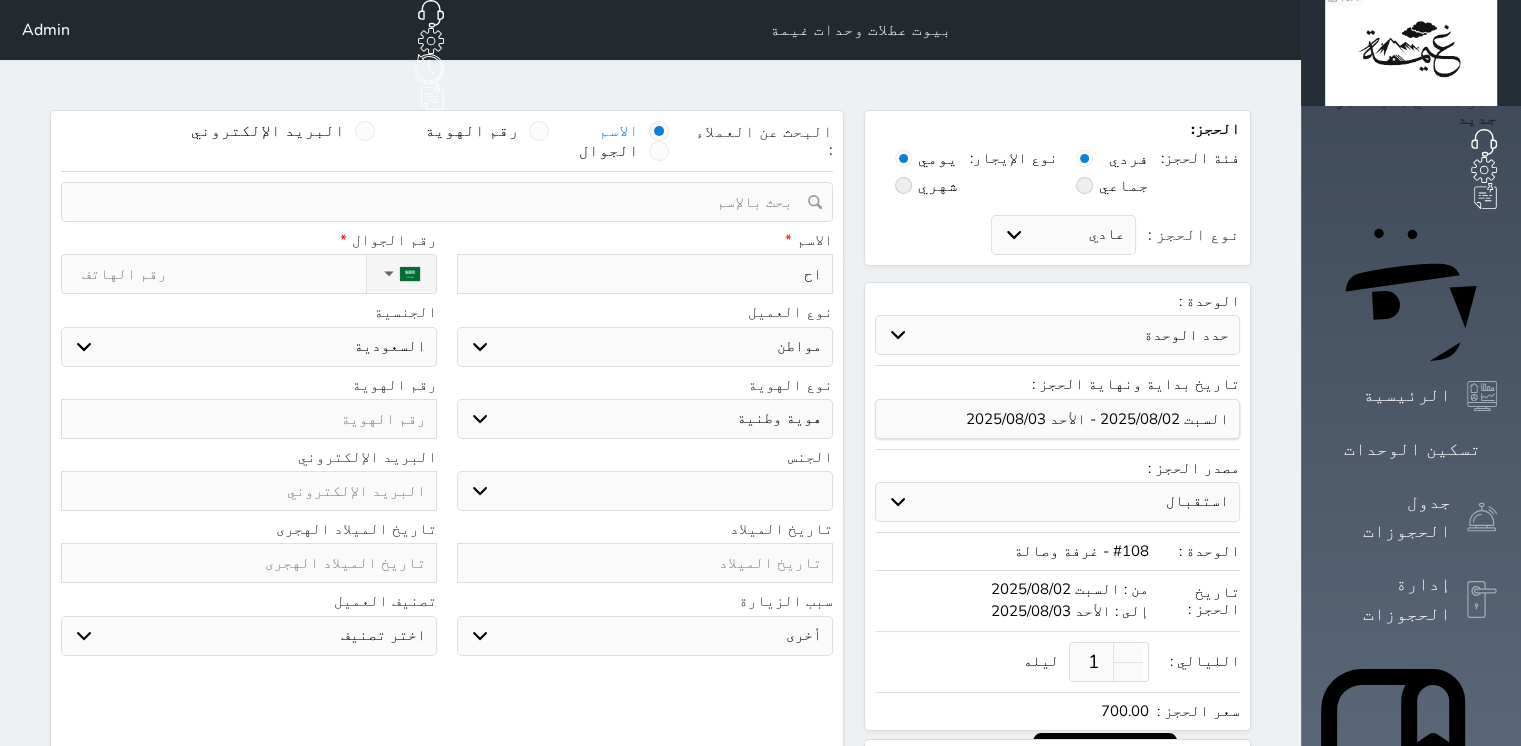 type on "احم" 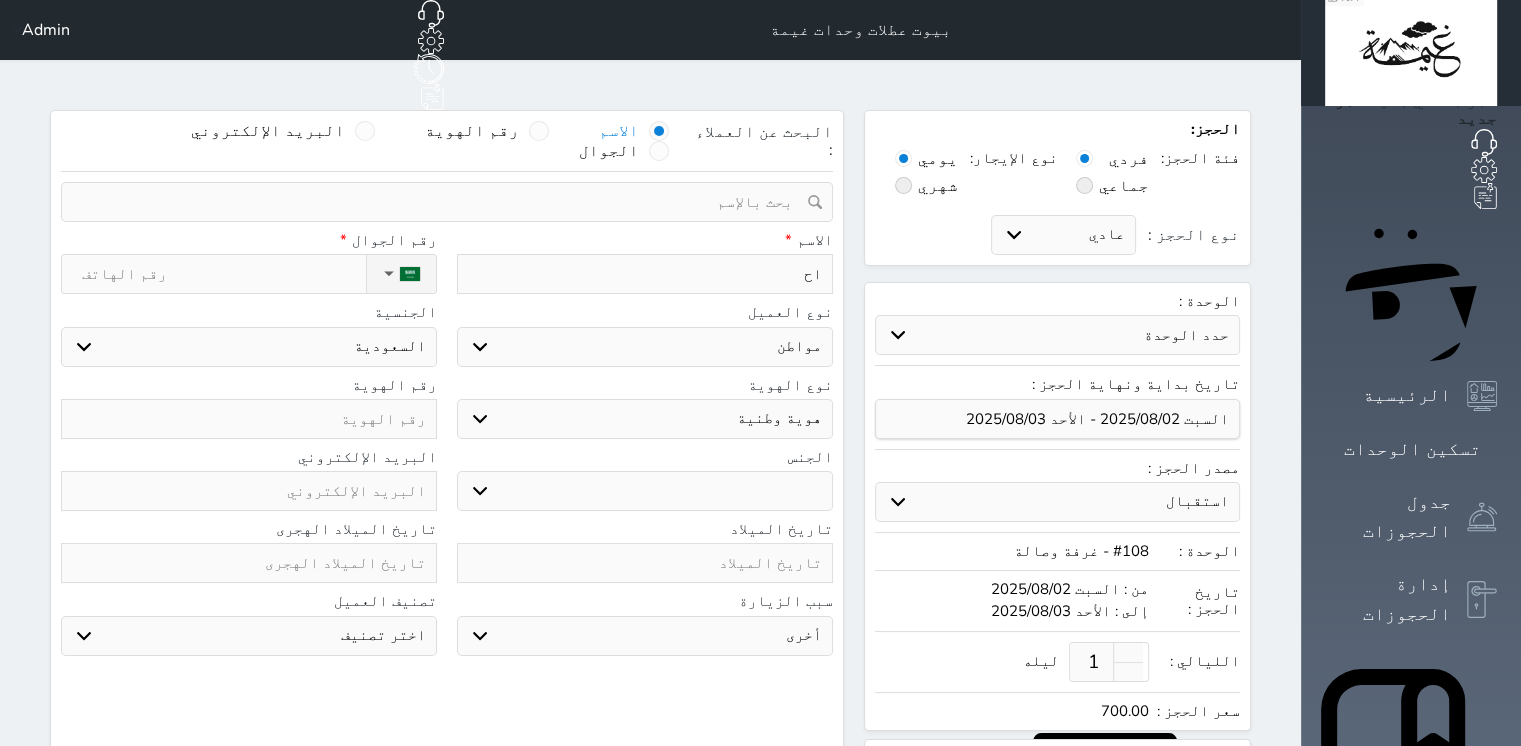 select 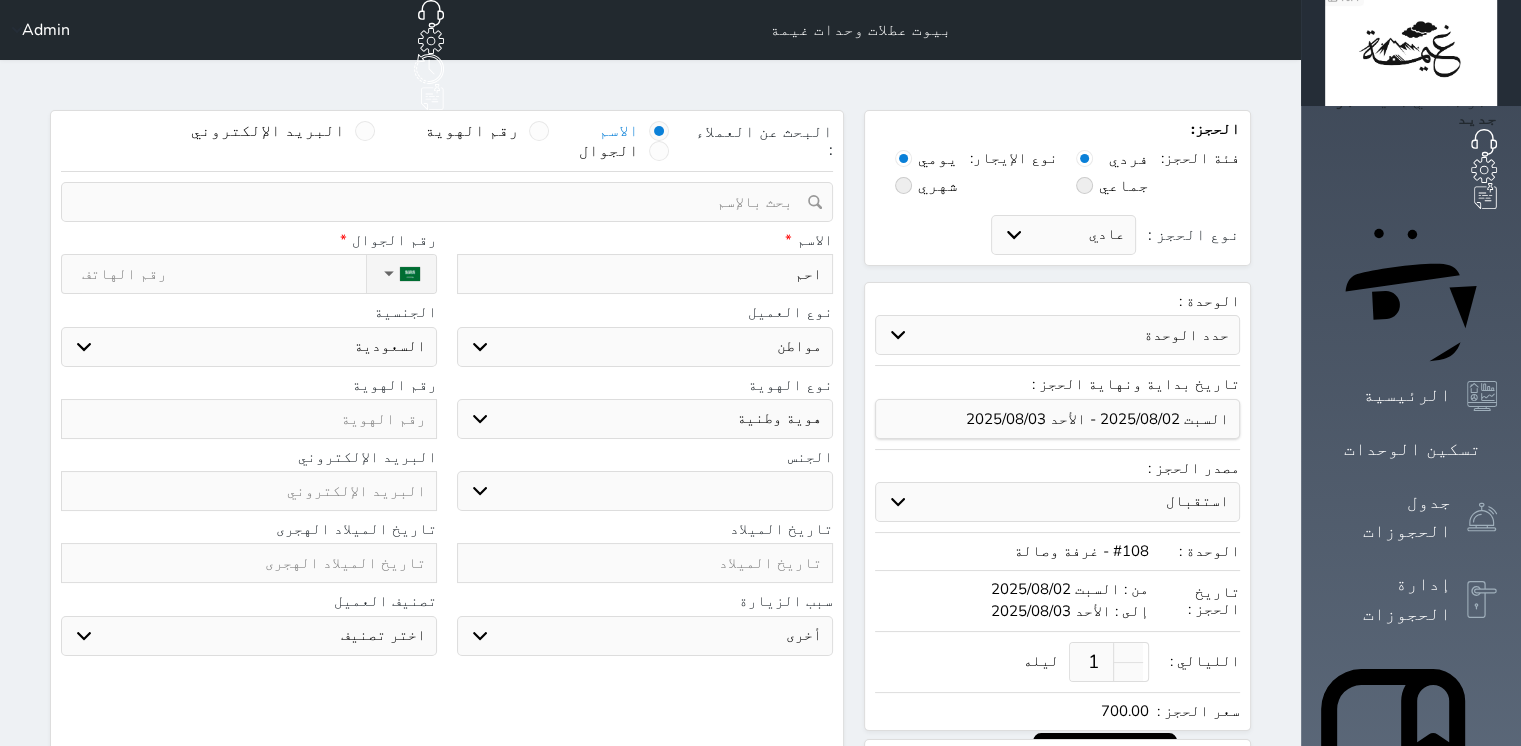 type on "احمد" 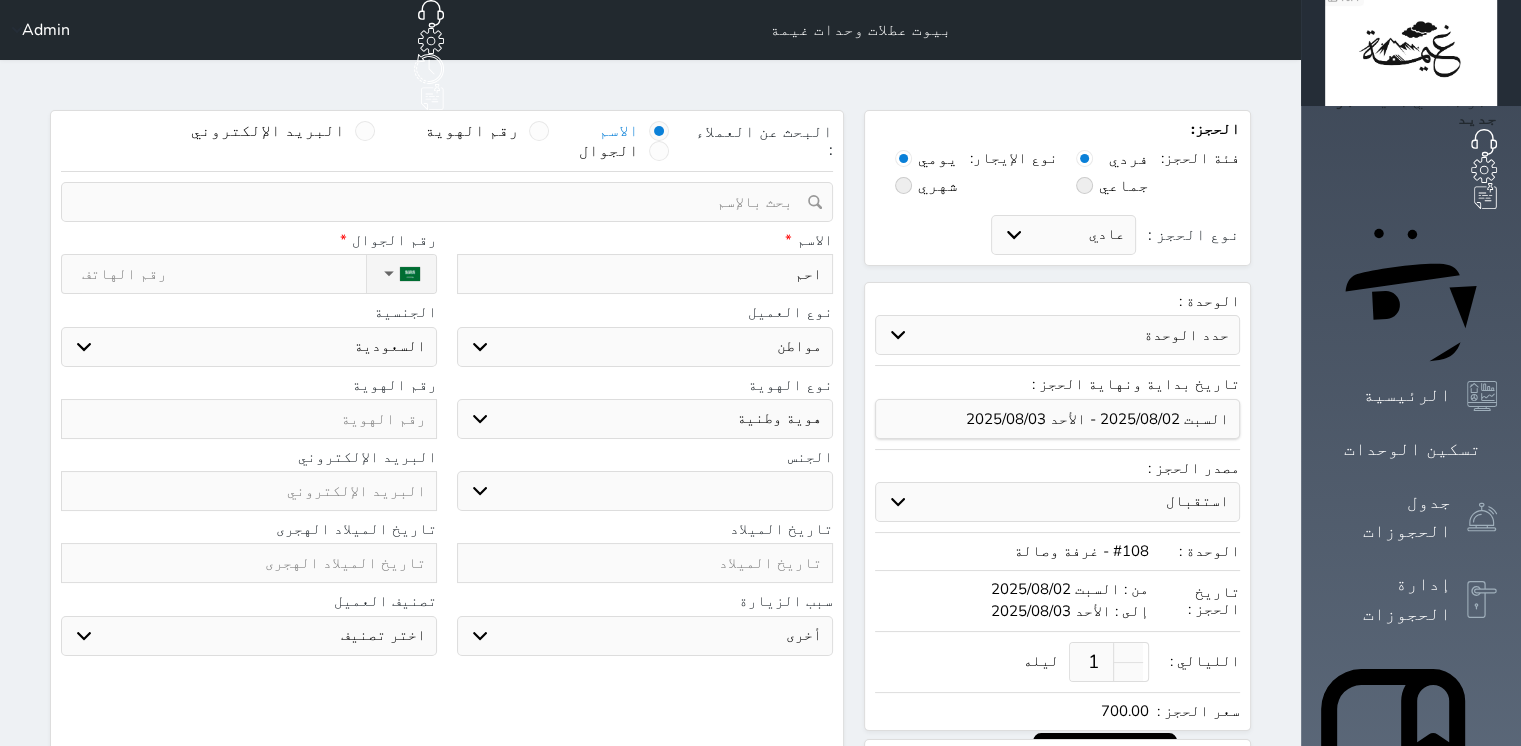 select 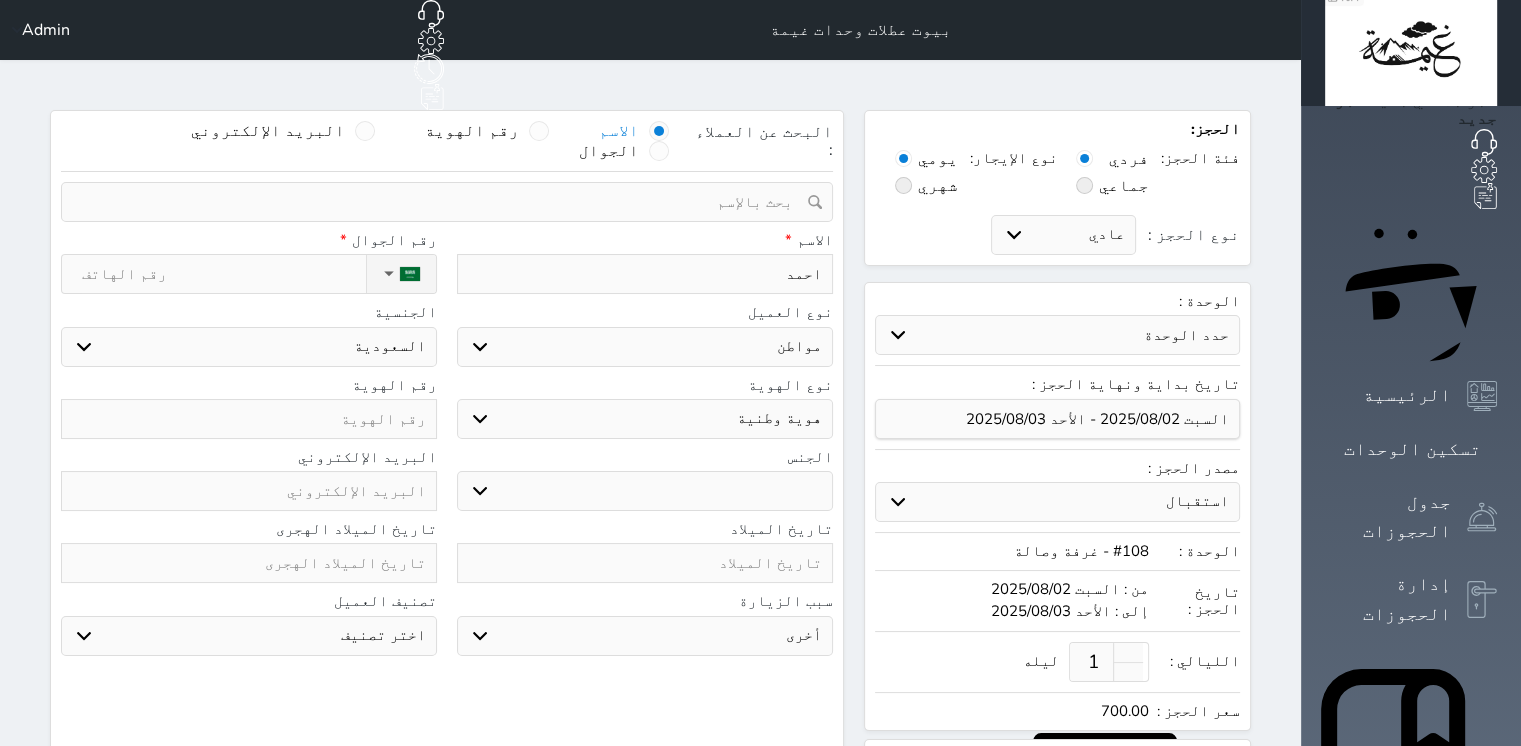 type on "احمد" 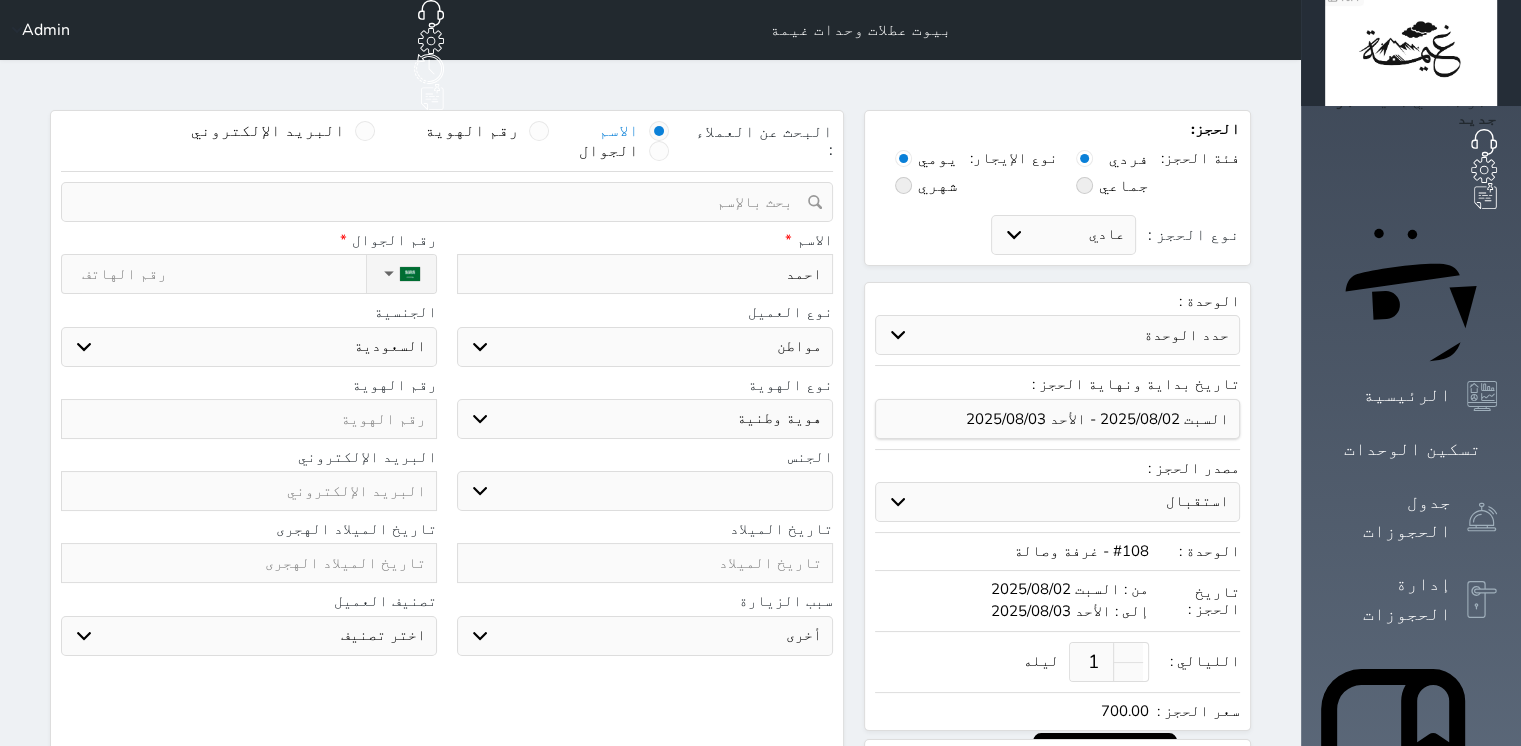 select 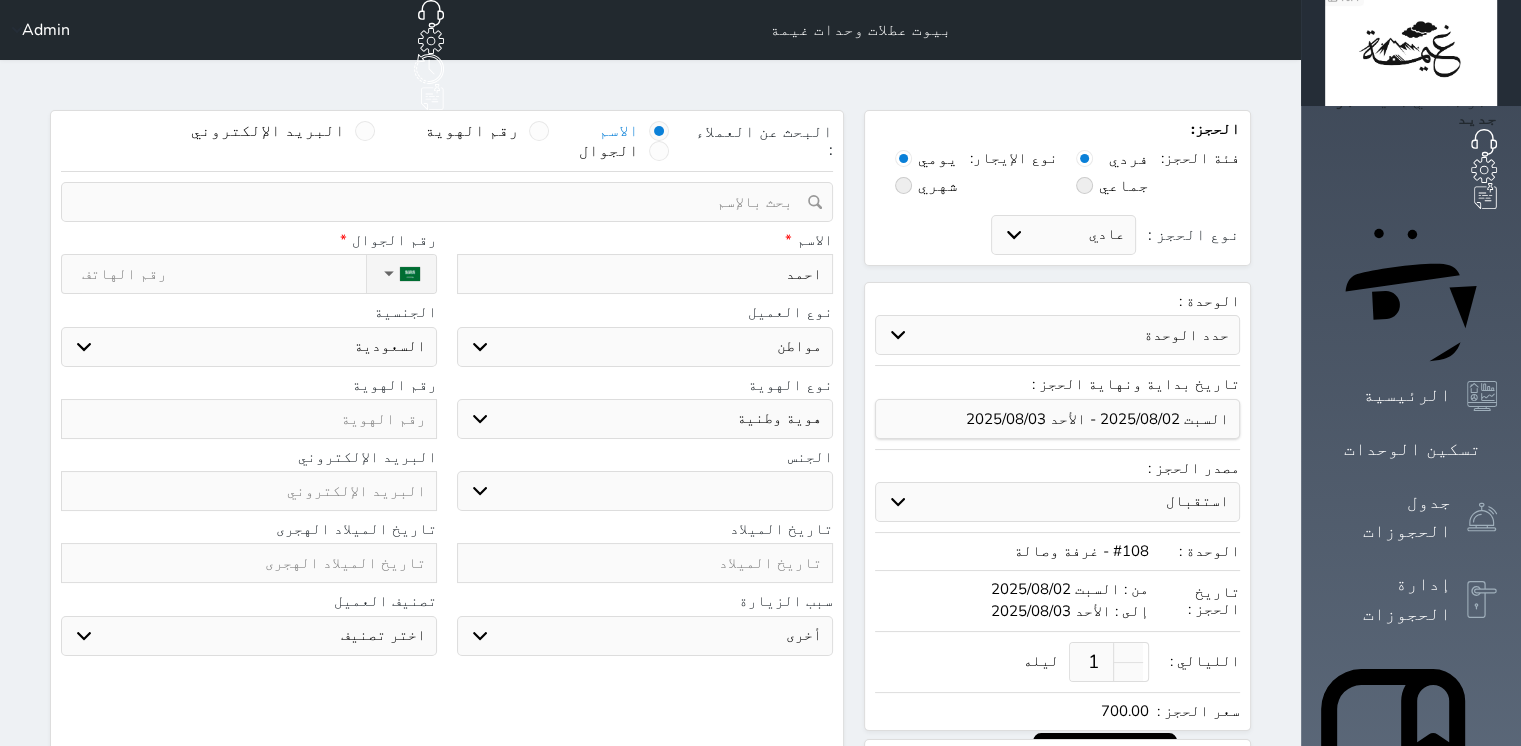 type on "[FIRST] [LAST]" 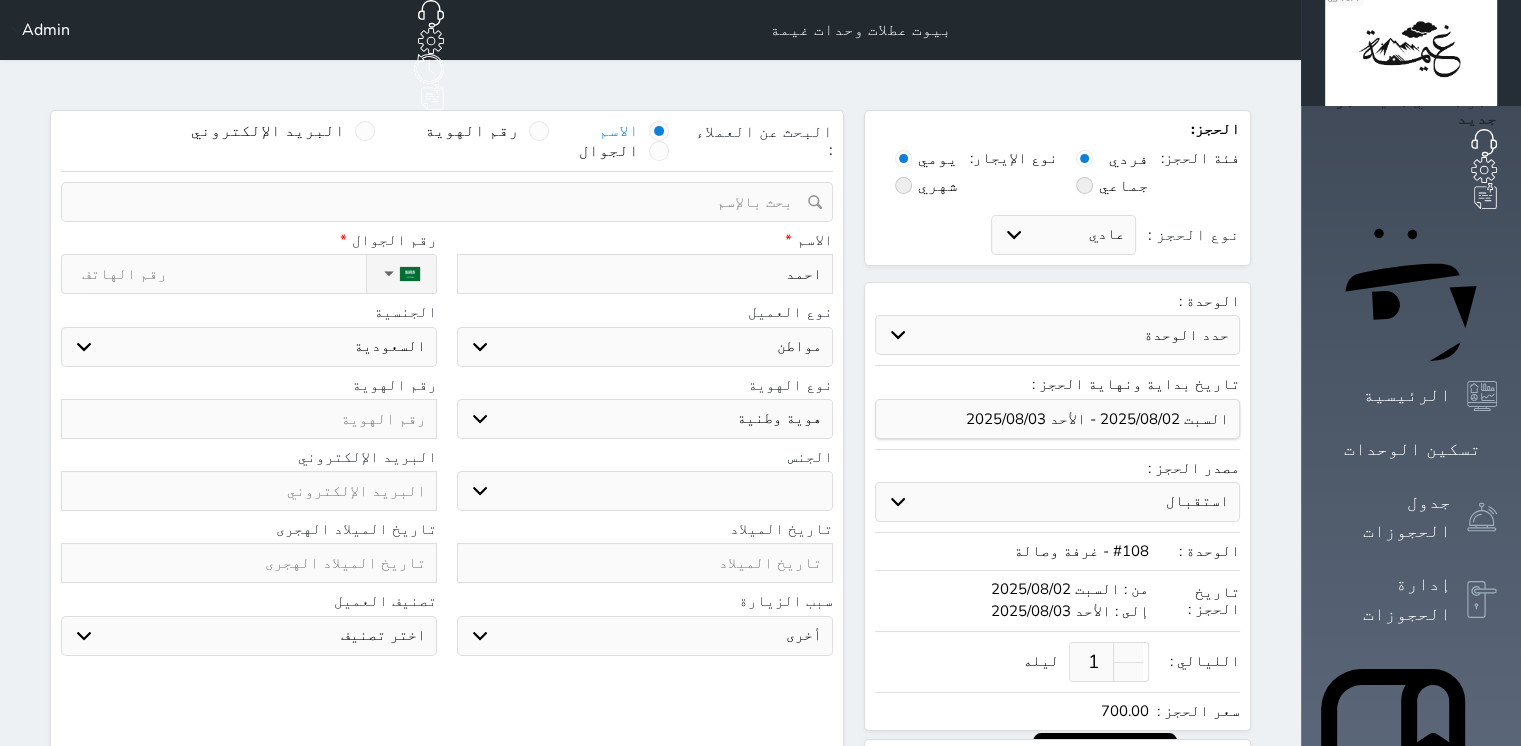 select 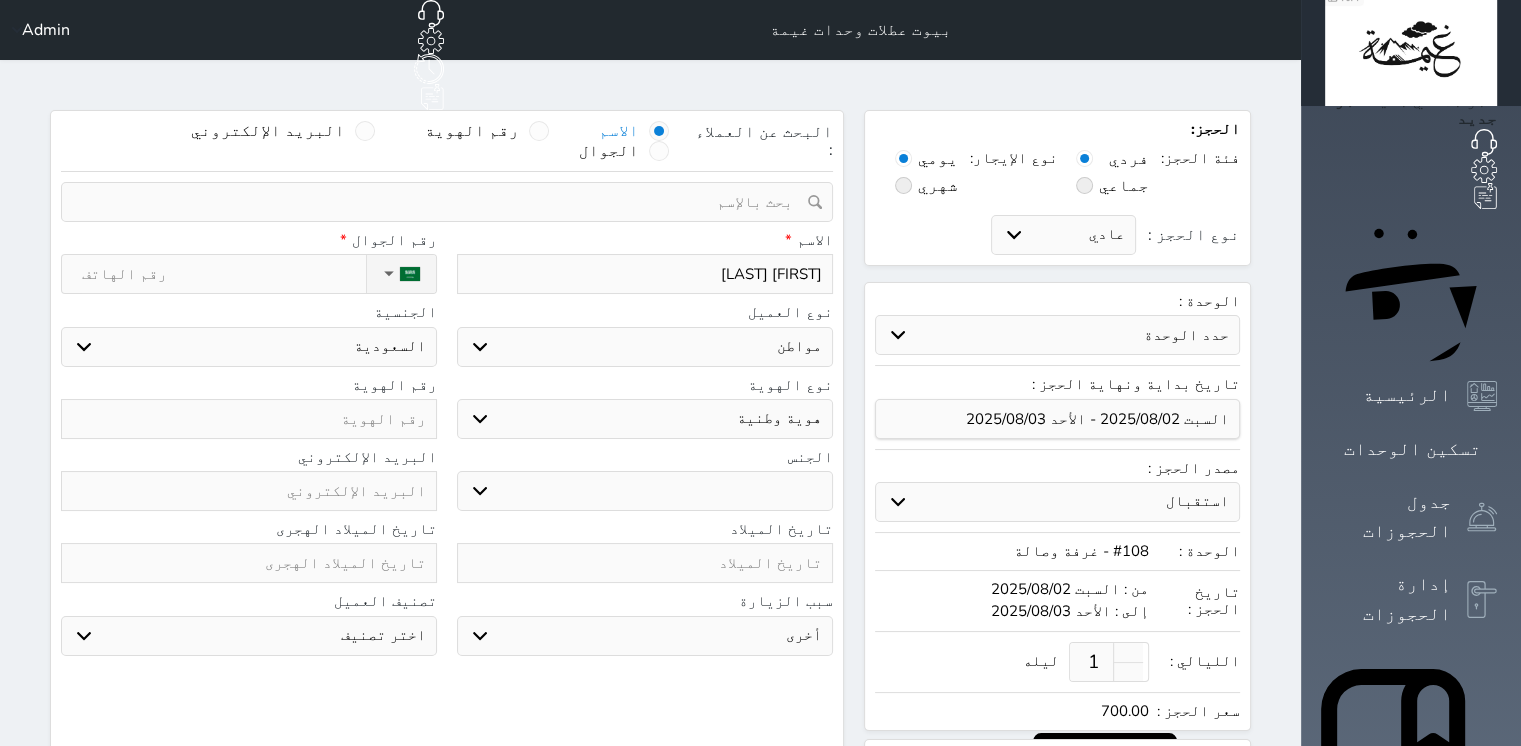 type on "[FIRST] [LAST]" 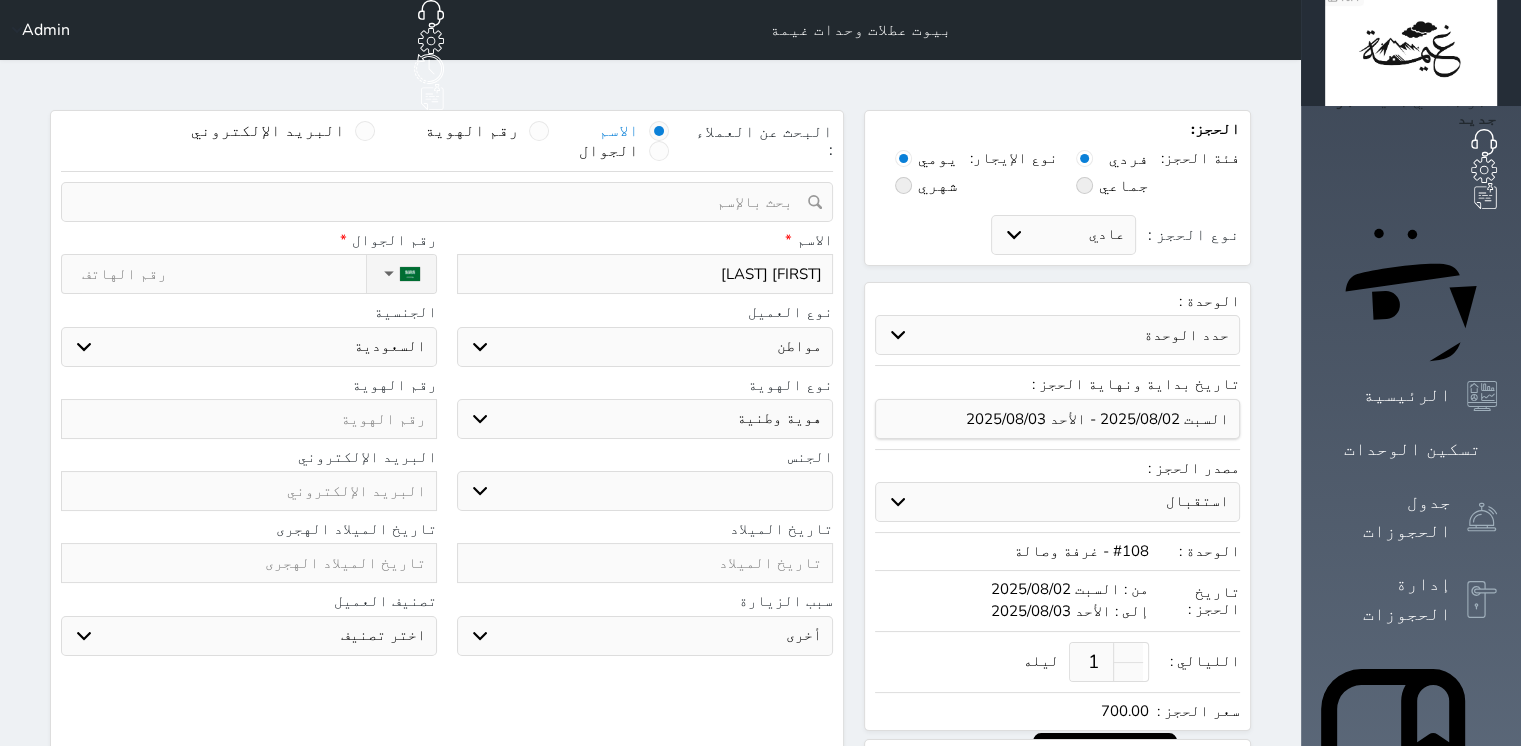 select 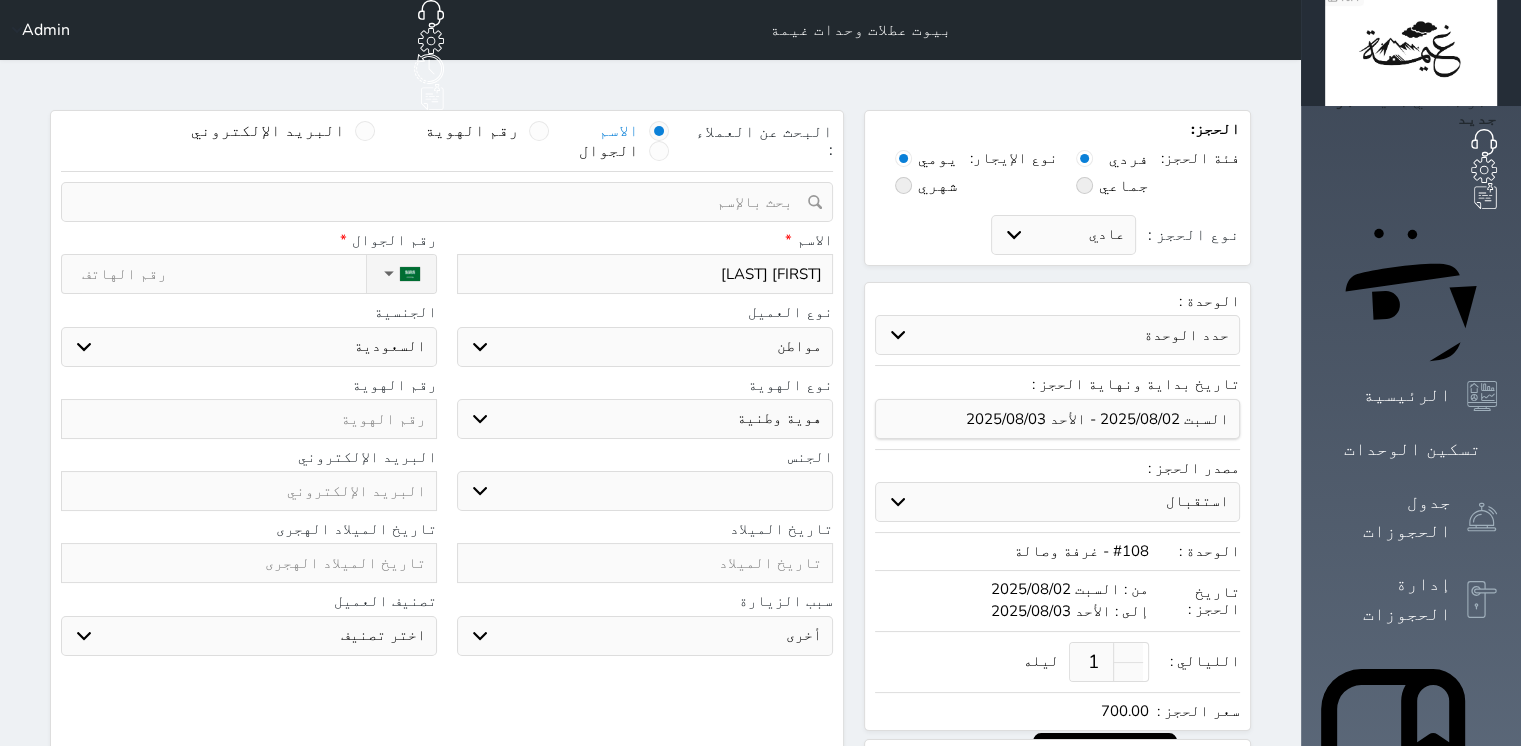 type on "[FIRST] [LAST]" 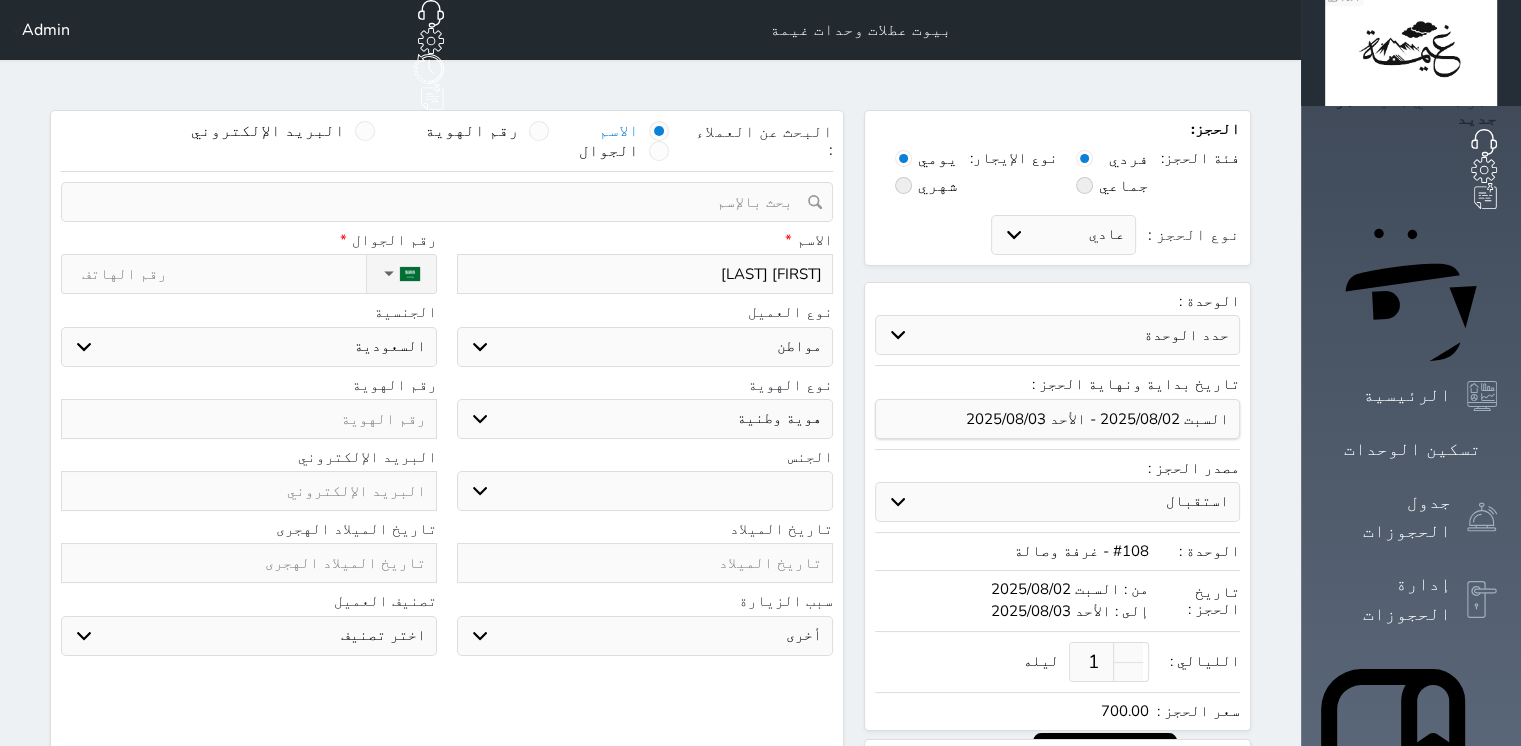 select 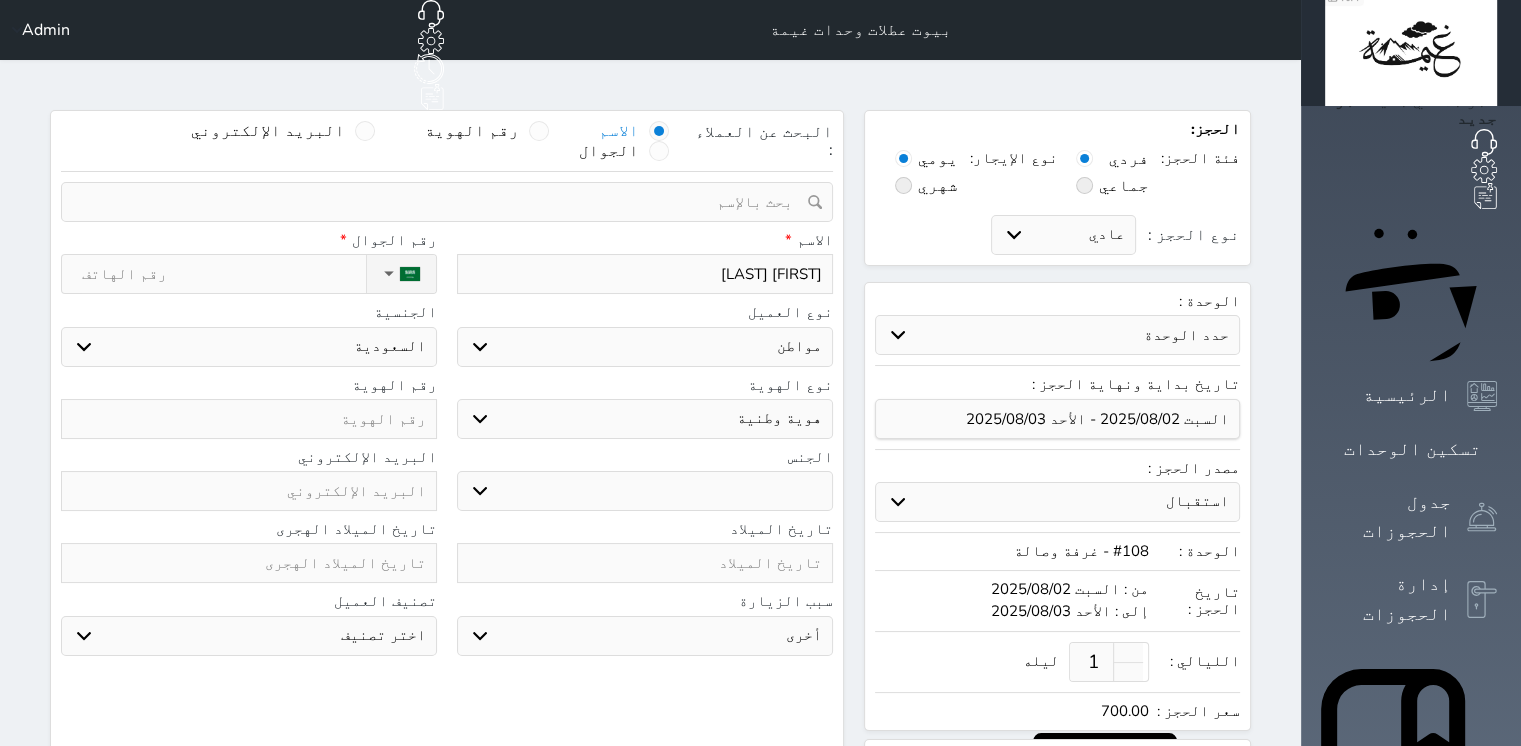 type on "[FIRST] [LAST]" 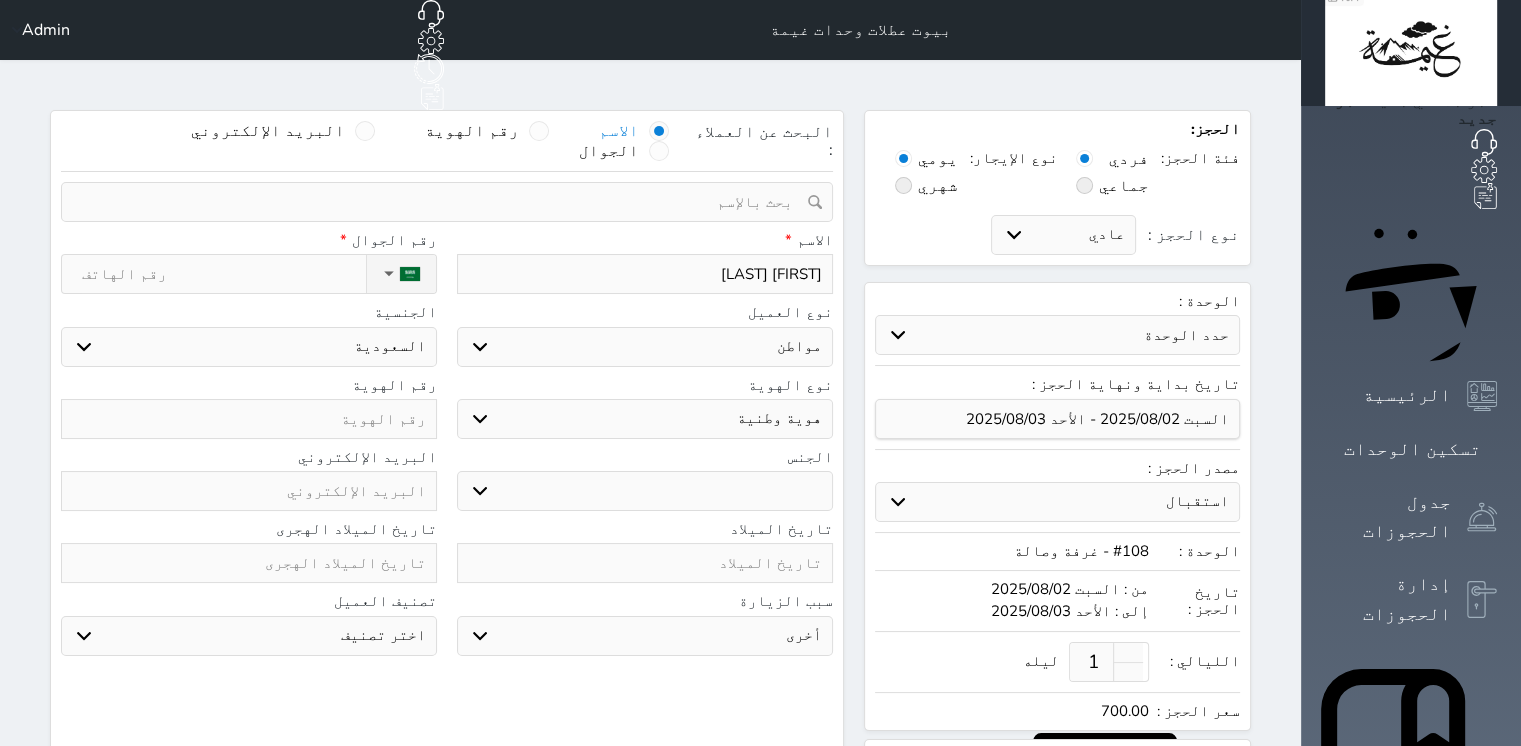 select 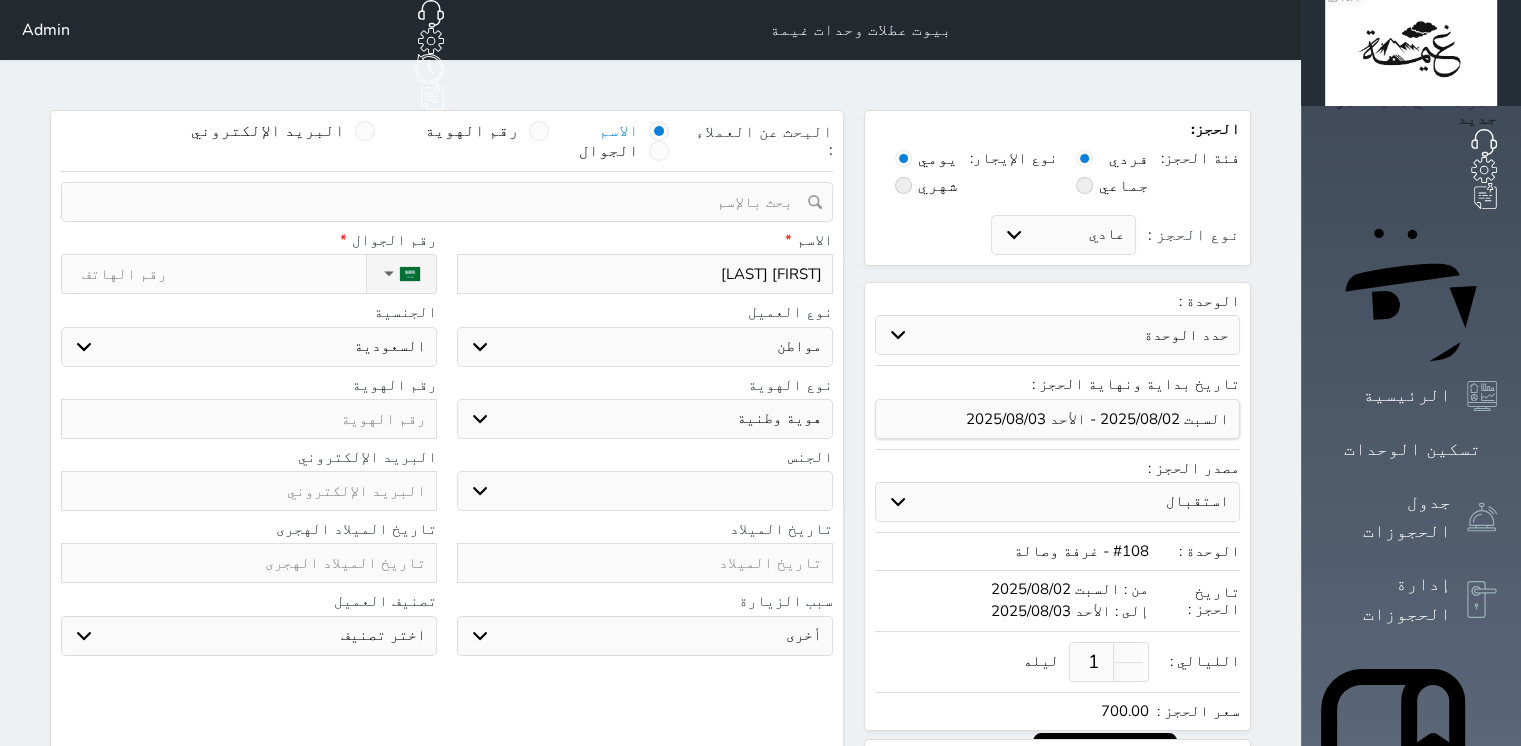 type on "[FIRST] [LAST]" 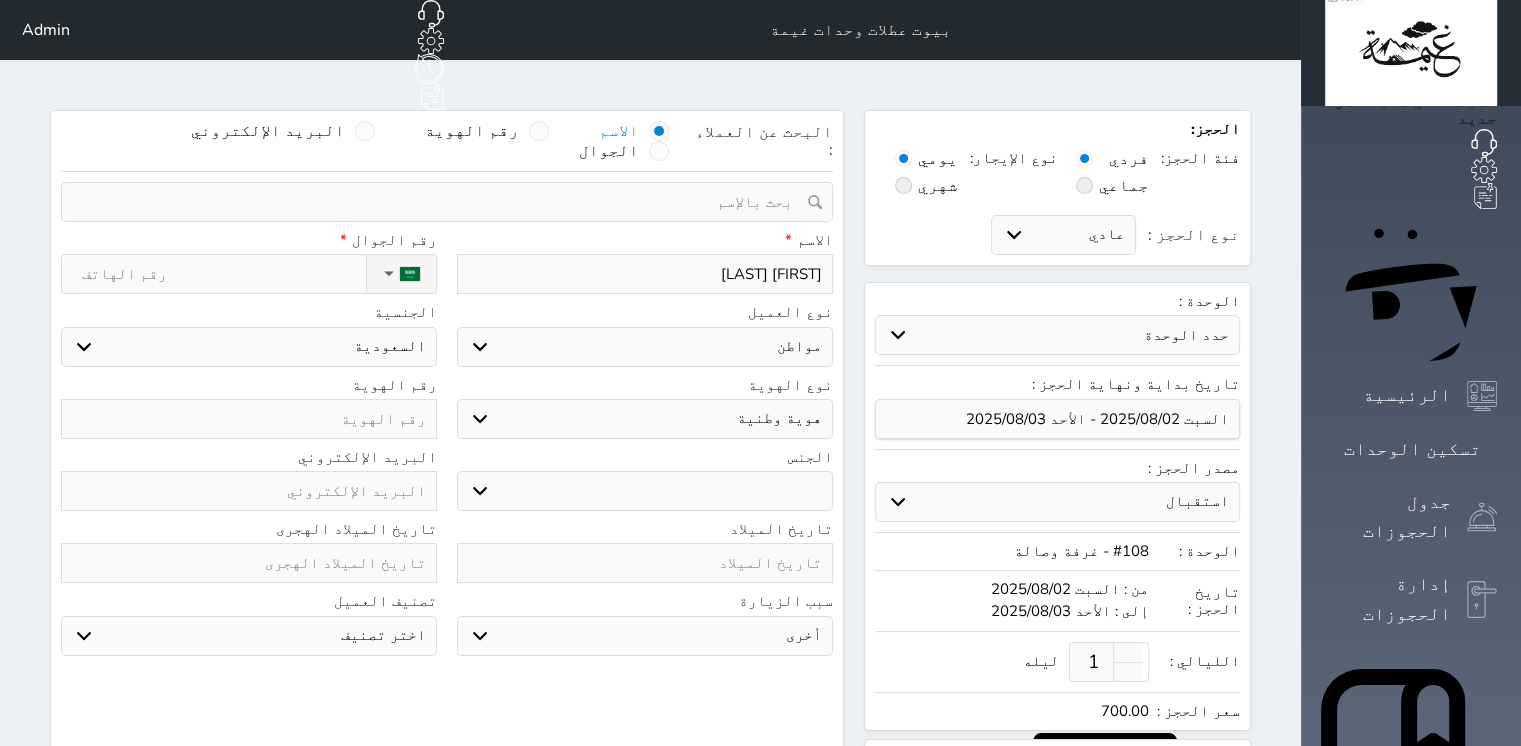 select 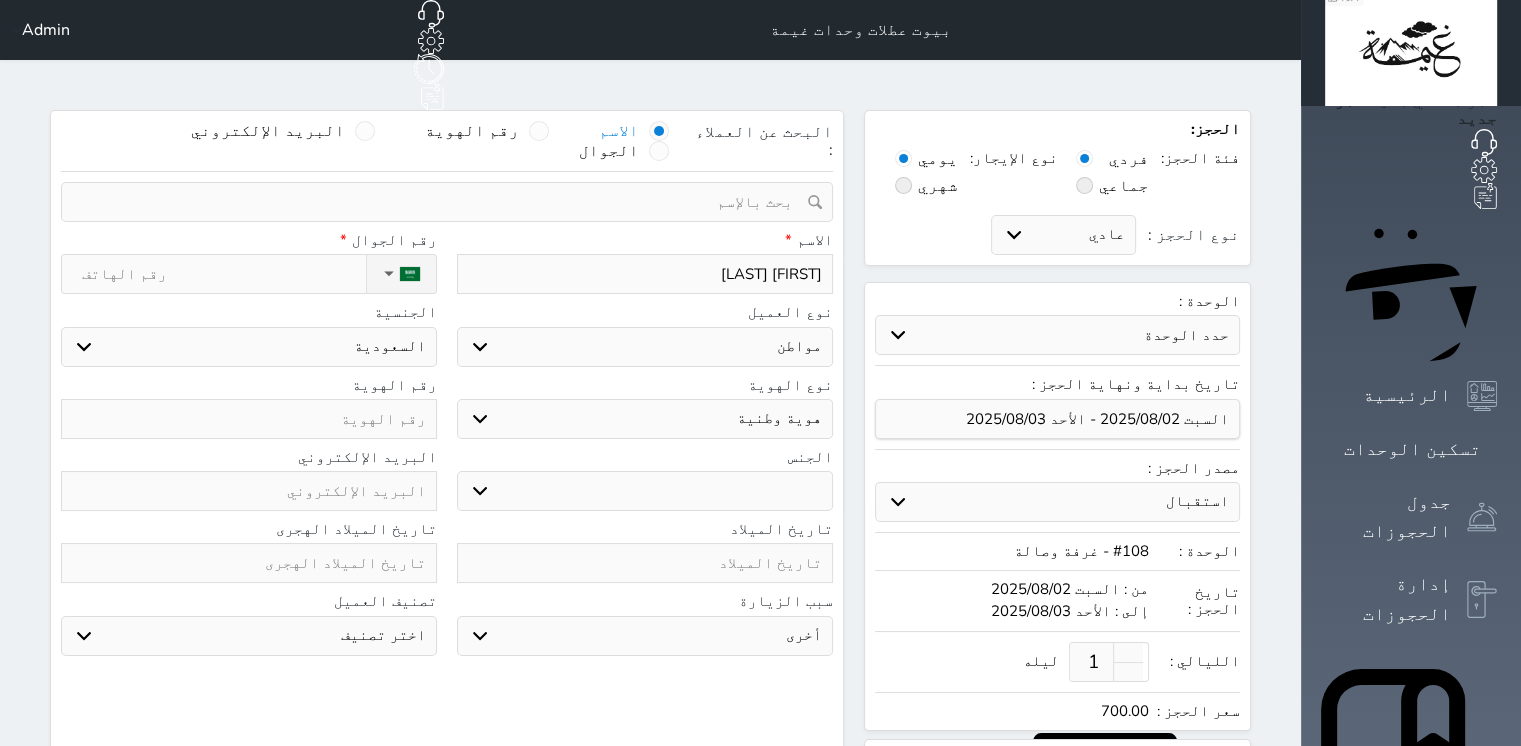 type on "[FIRST] [LAST]" 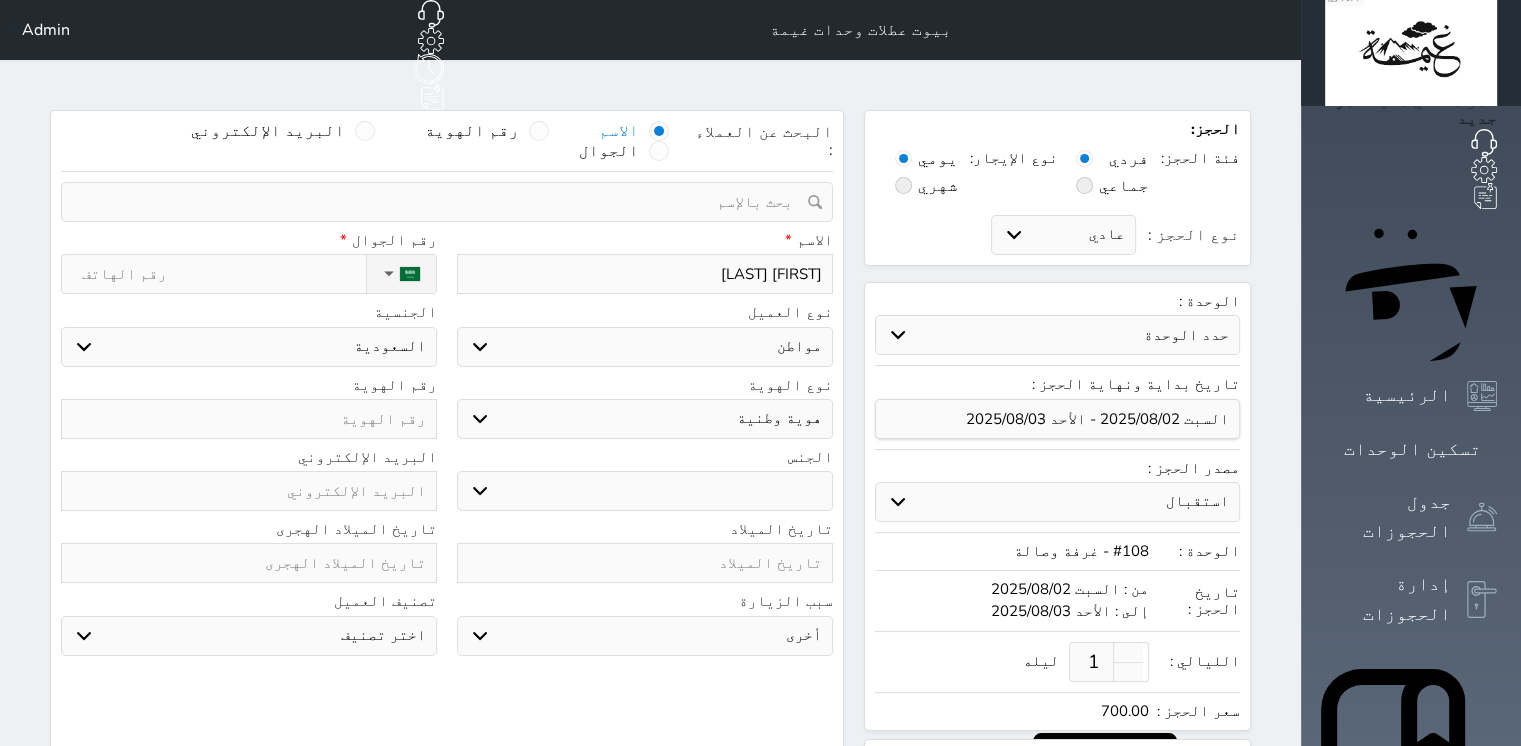 select 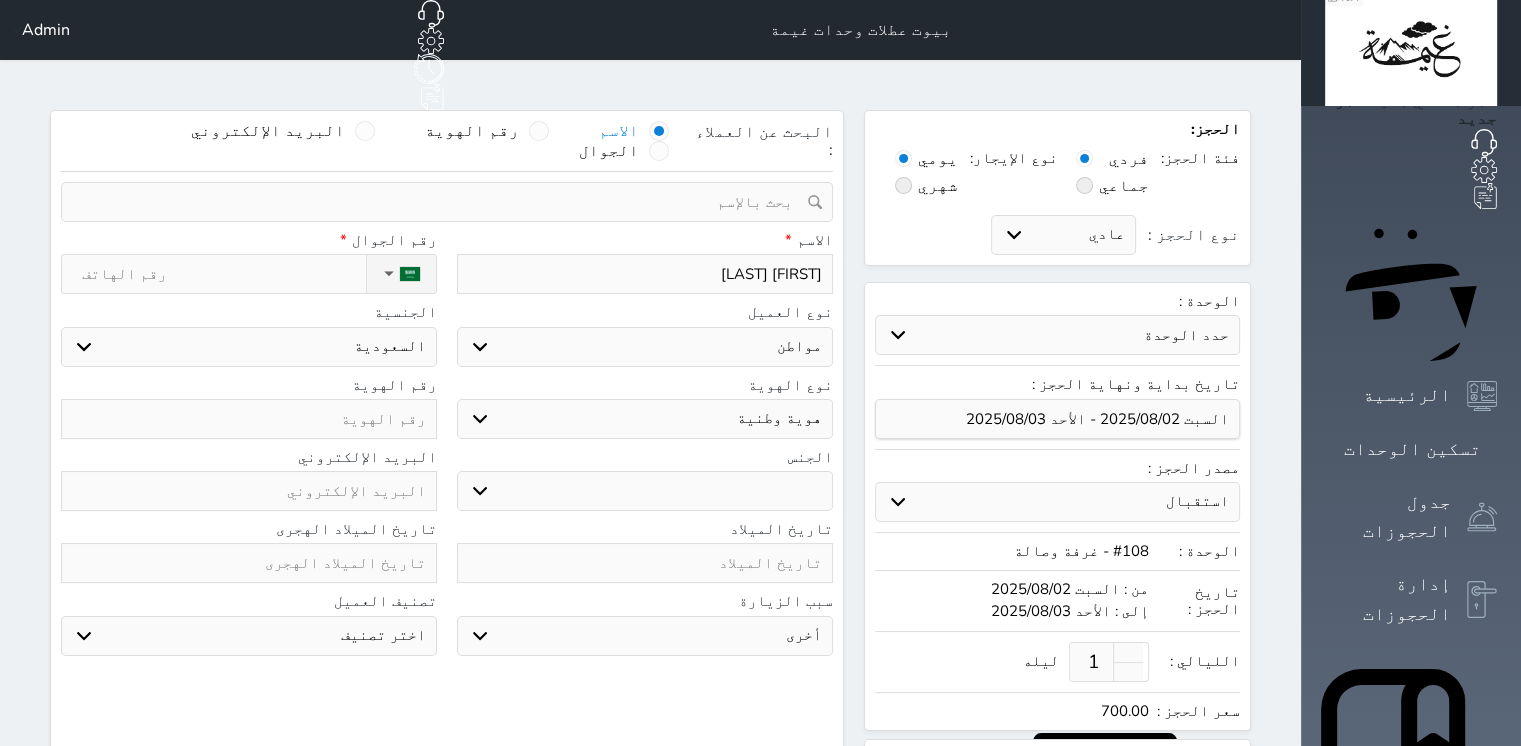 type on "[FIRST] [LAST]" 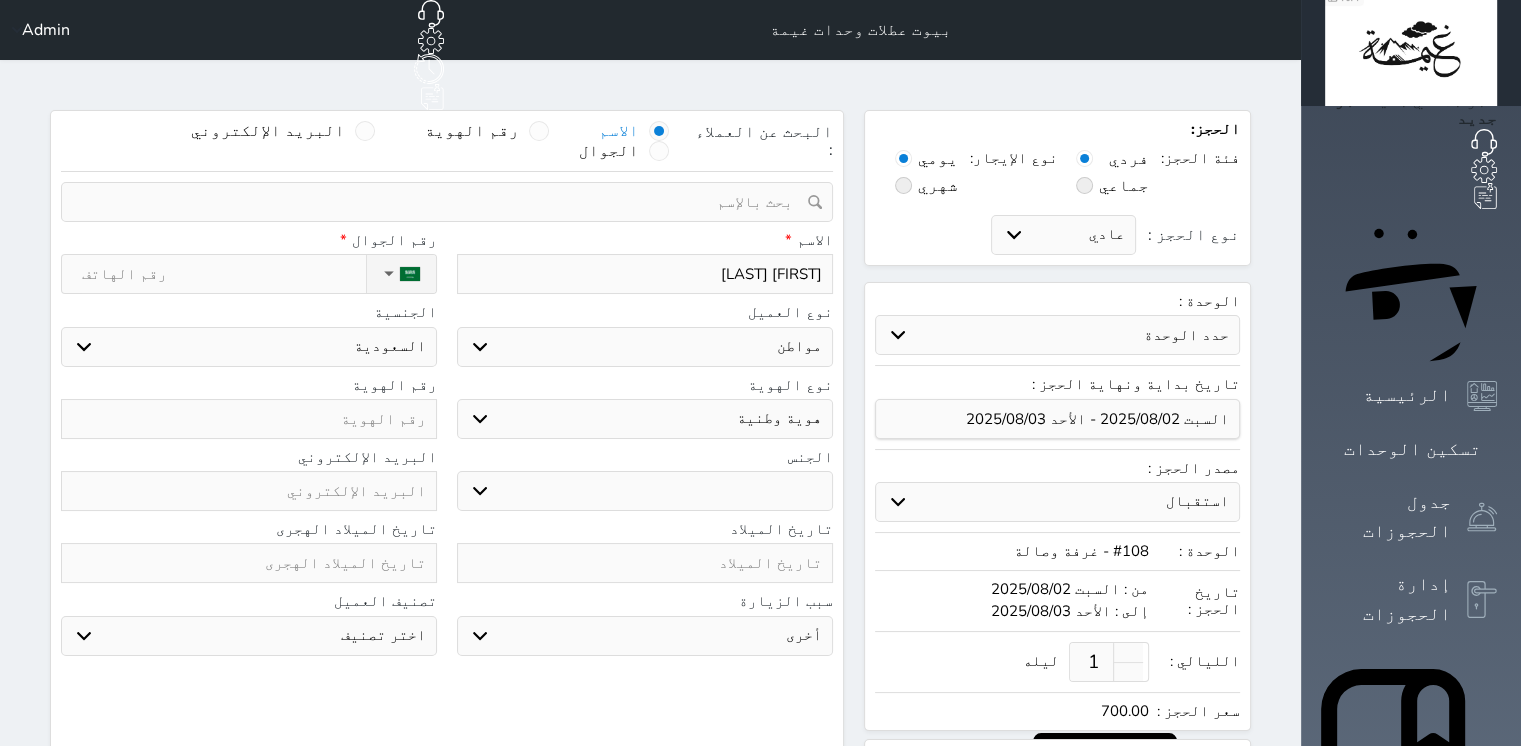 select 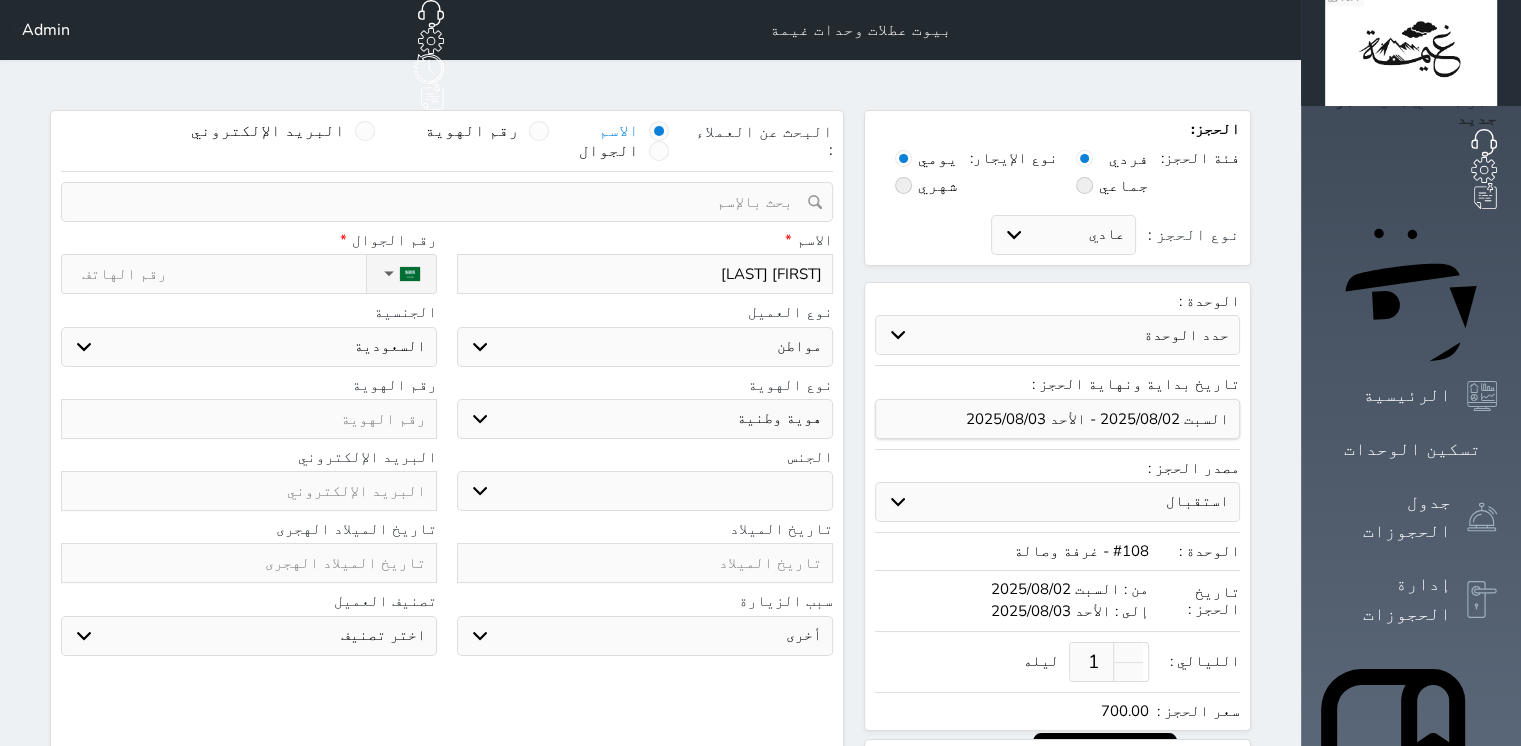 type on "[FIRST] [LAST]" 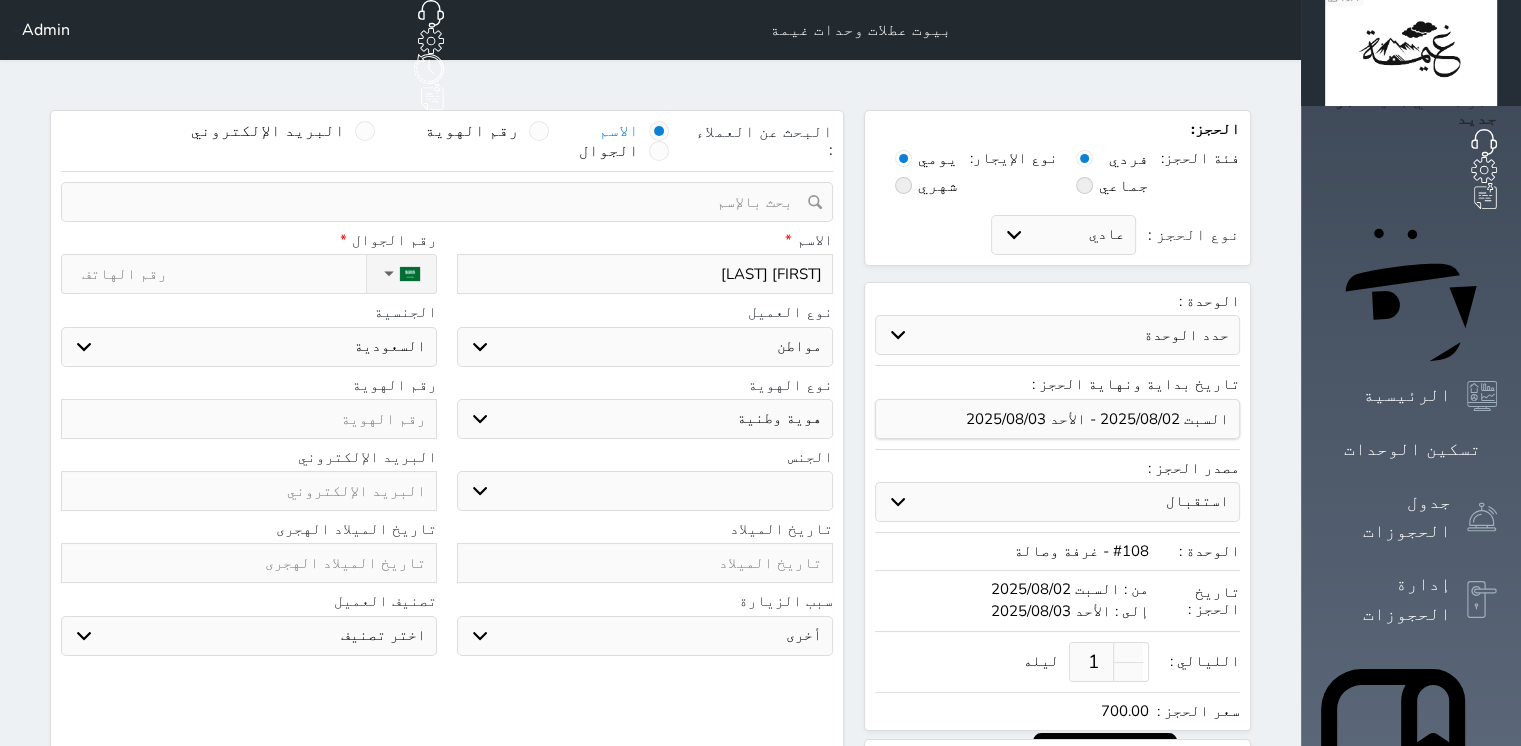 select 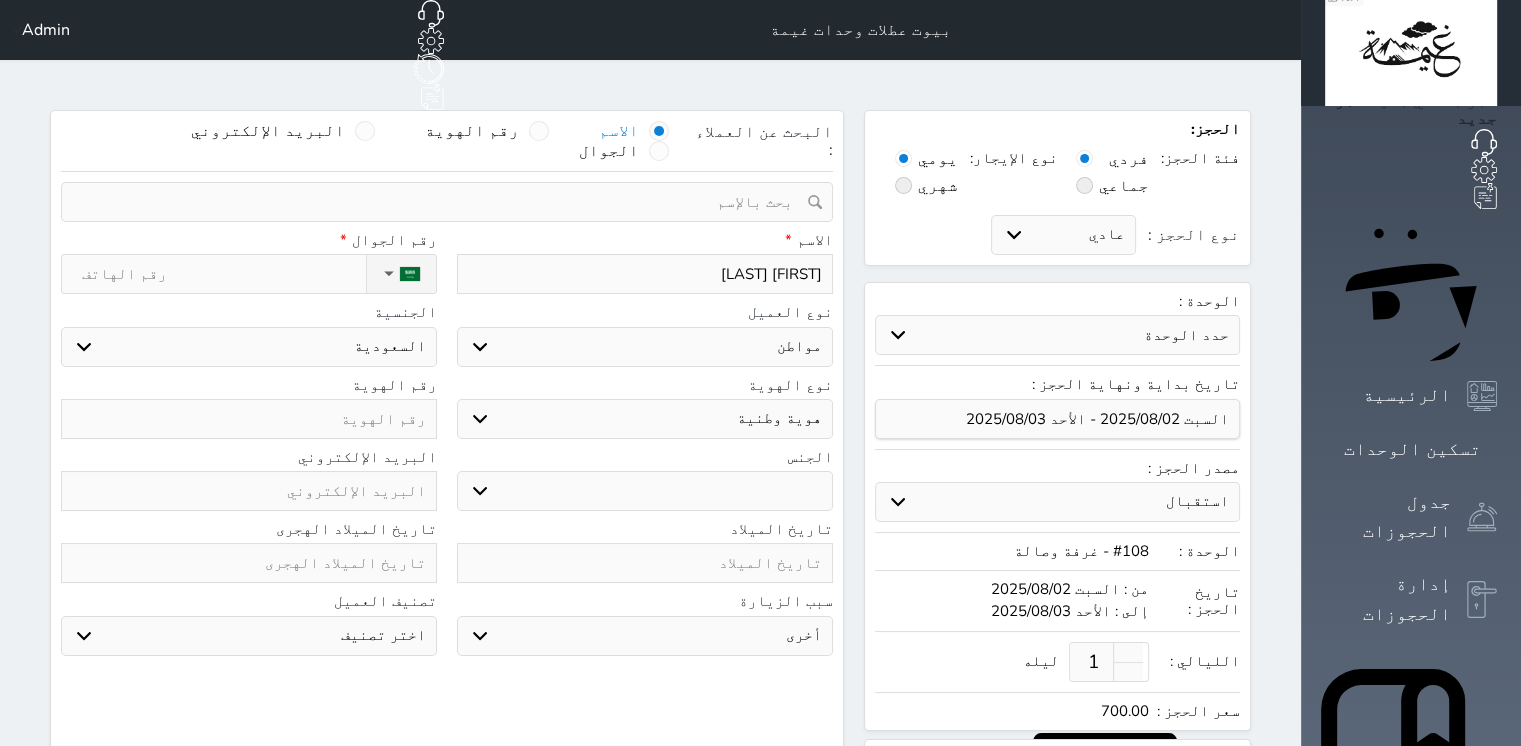 type on "[FIRST] [LAST]" 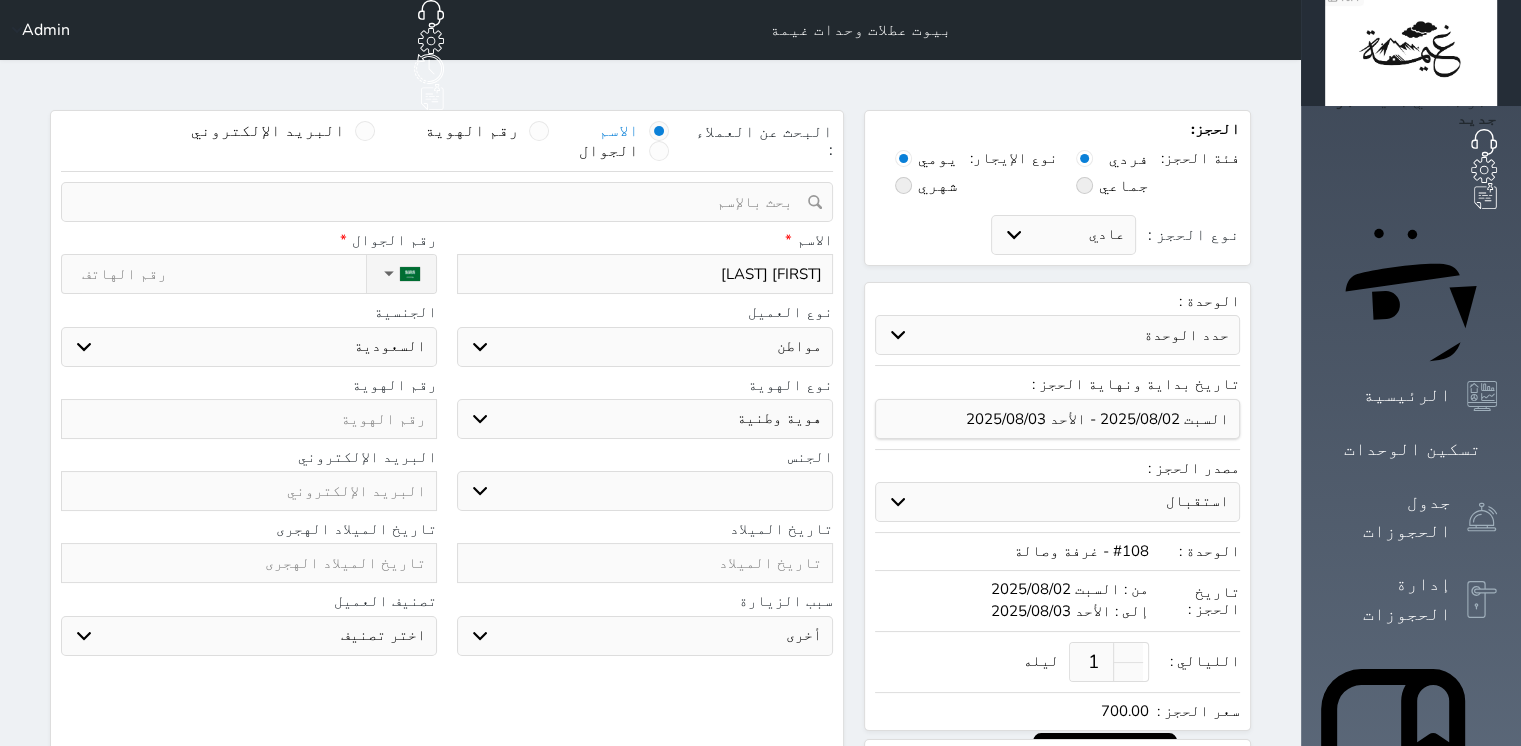 type on "0" 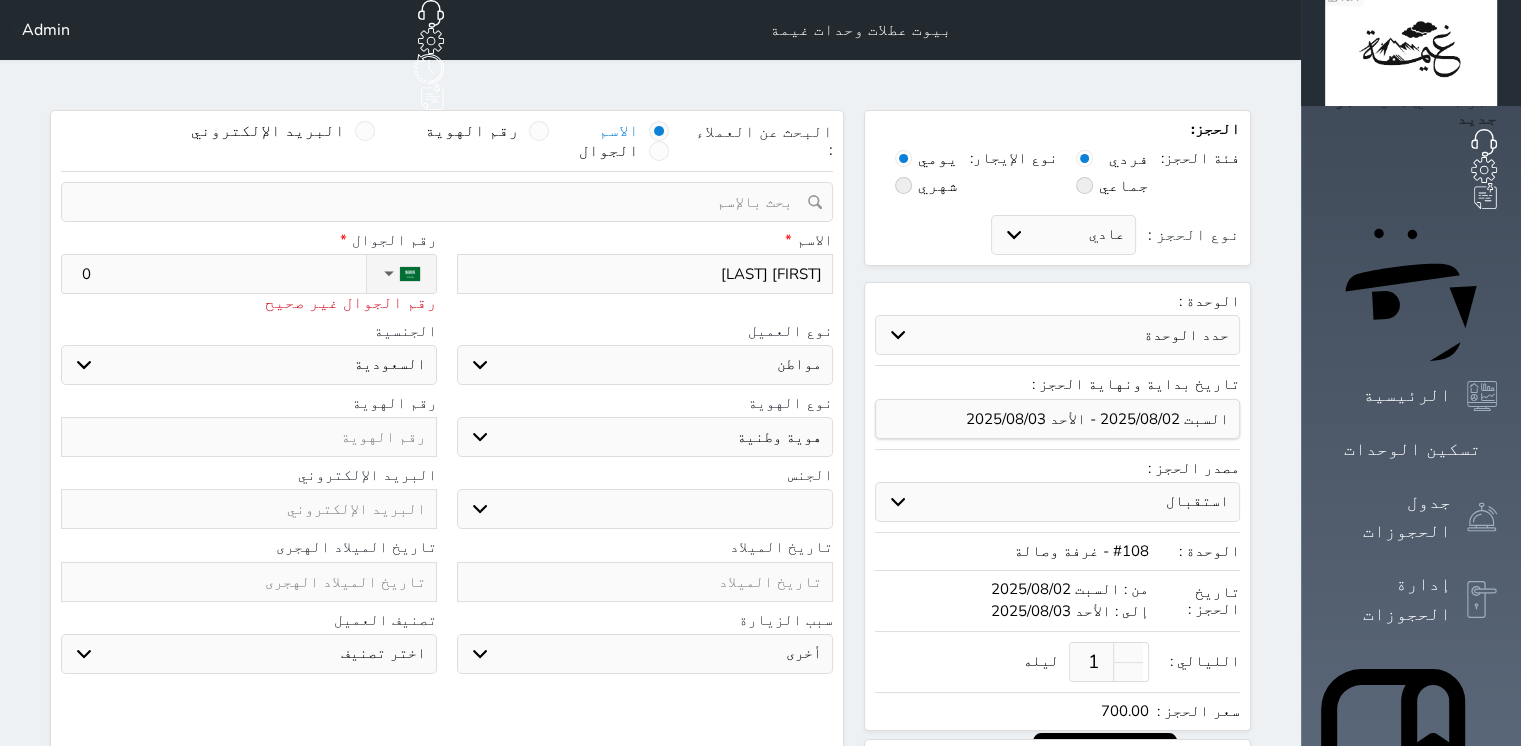 type on "05" 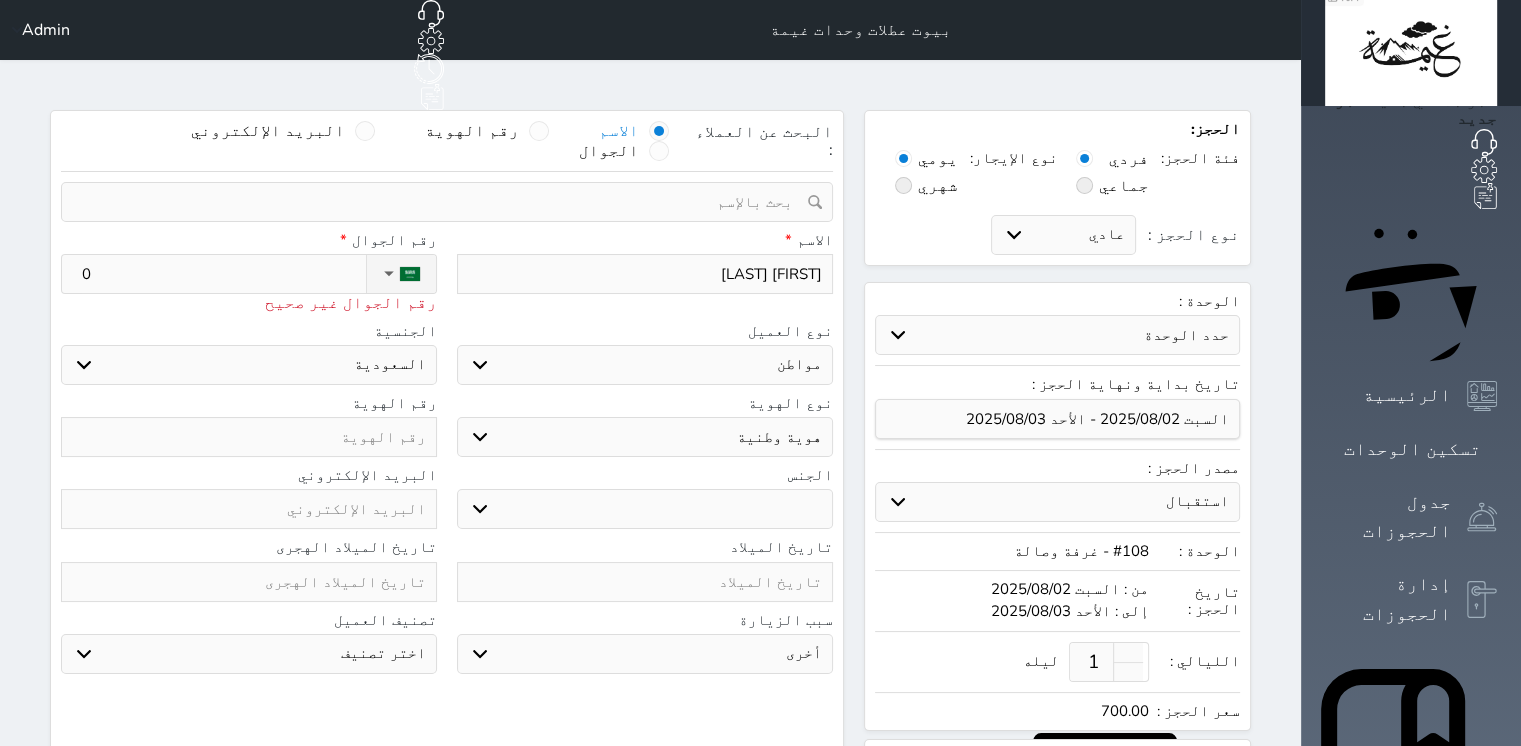 select 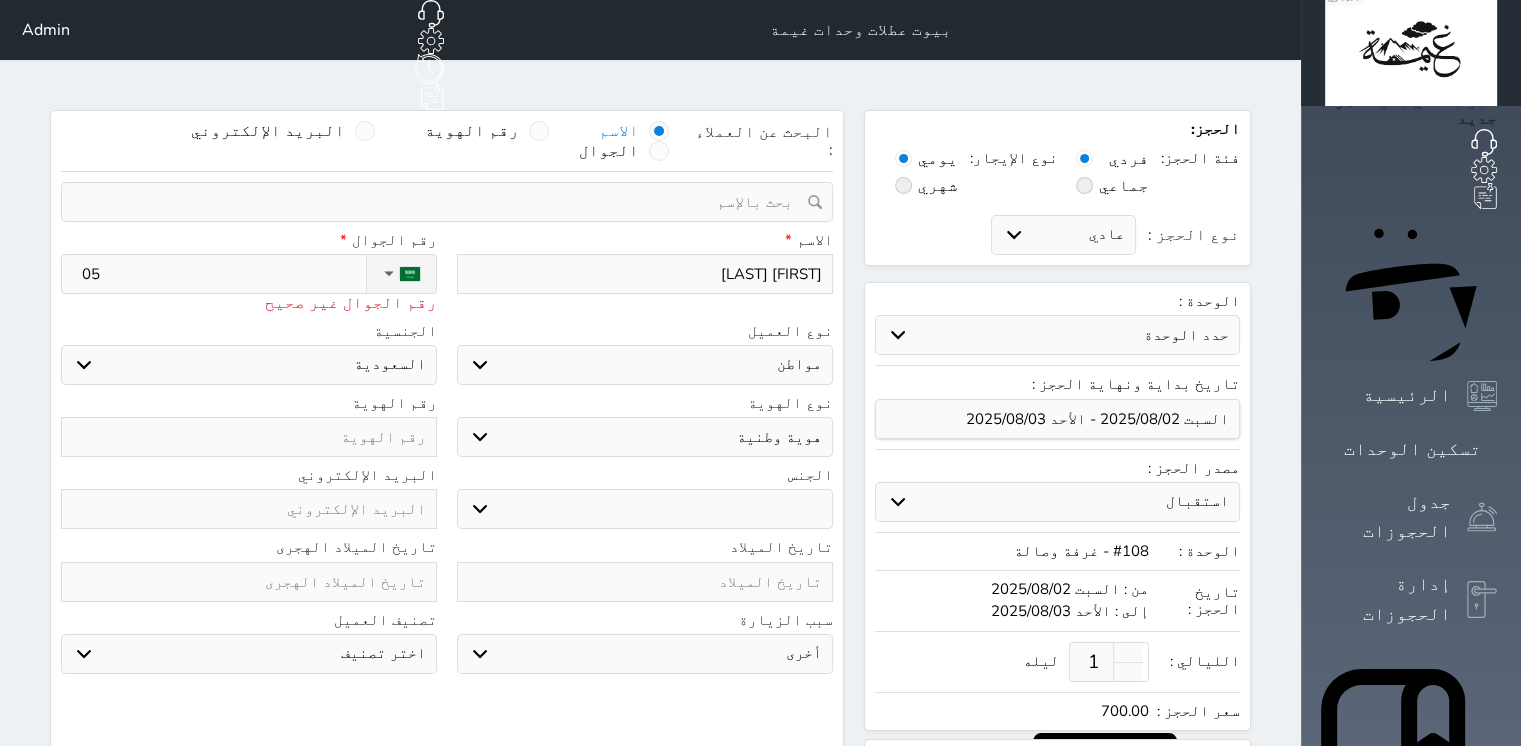 type on "055" 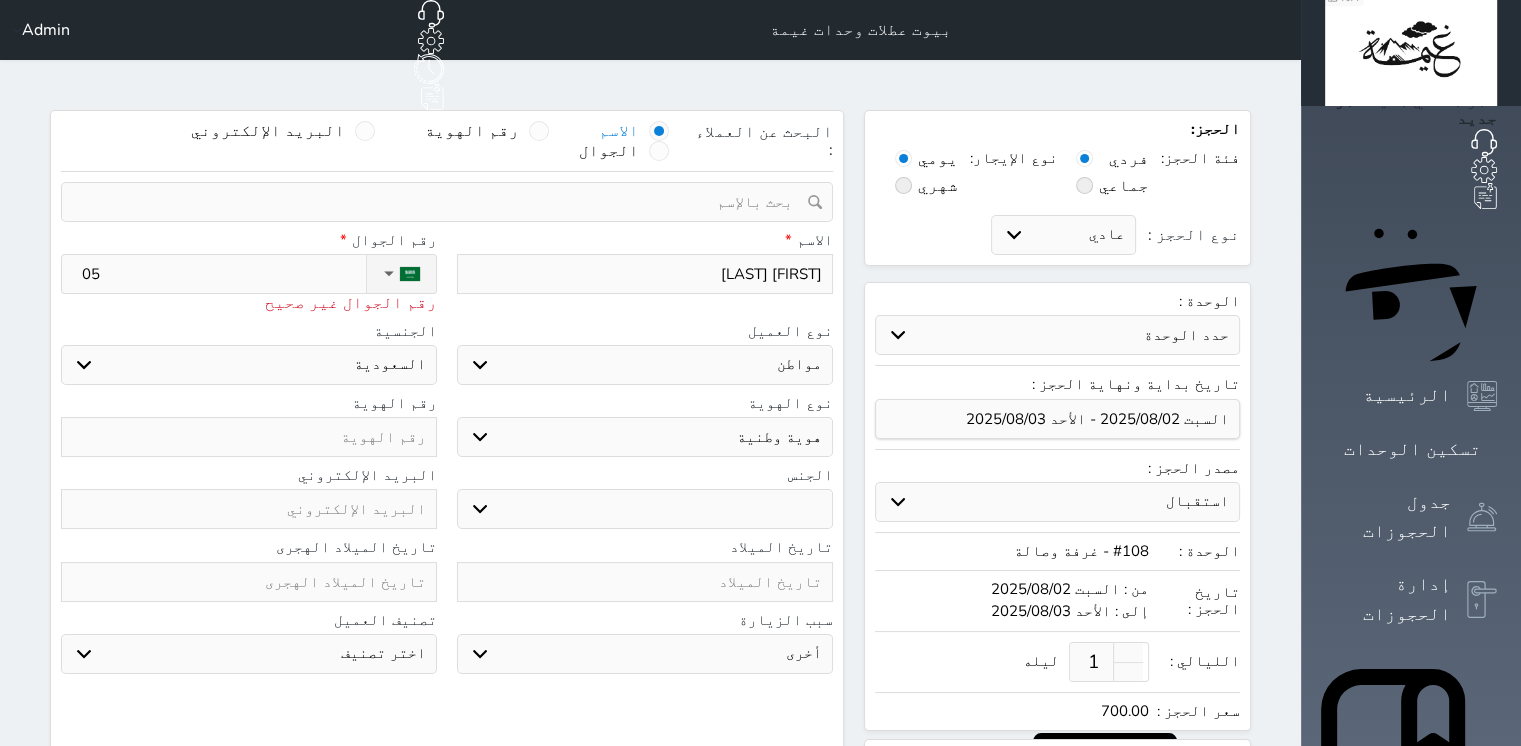 select 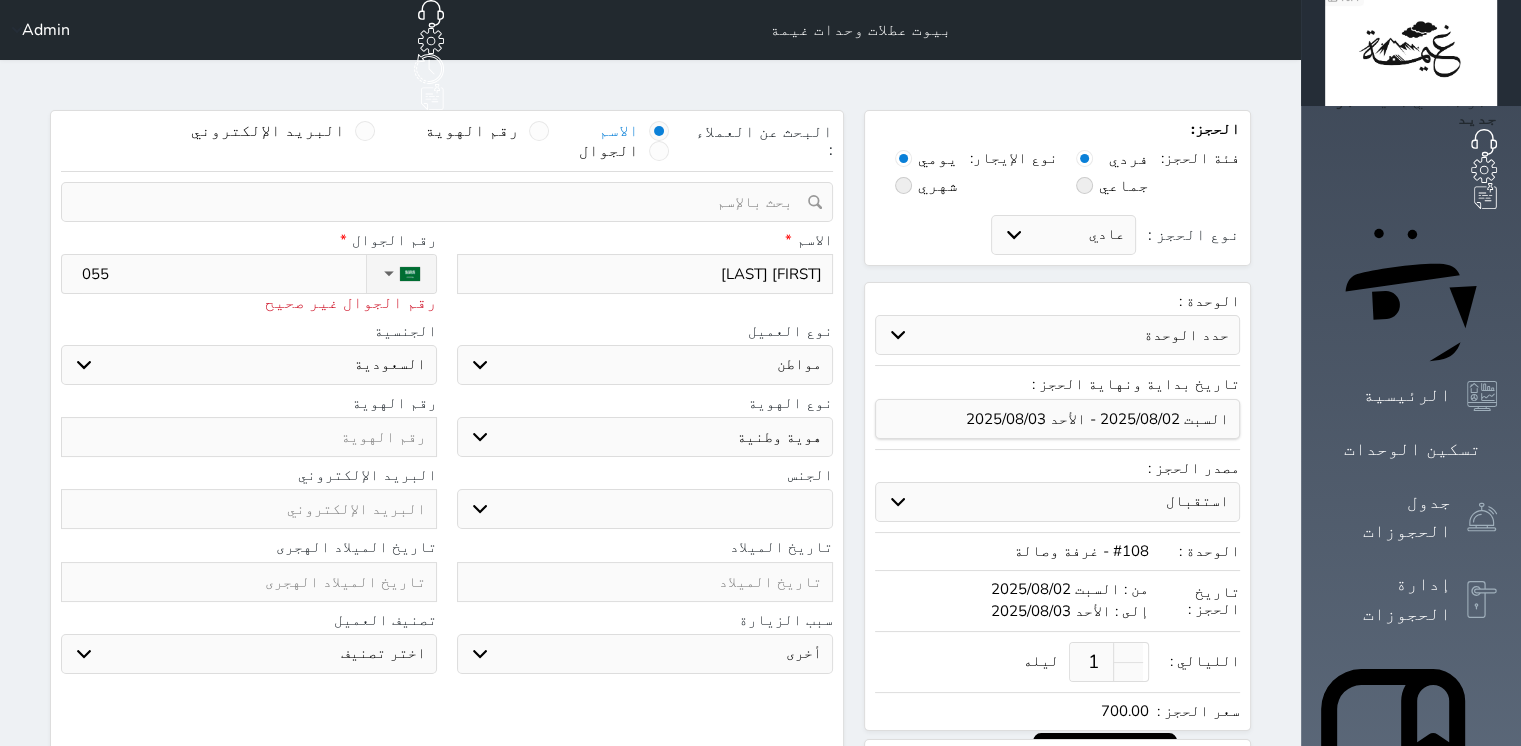 type on "0559" 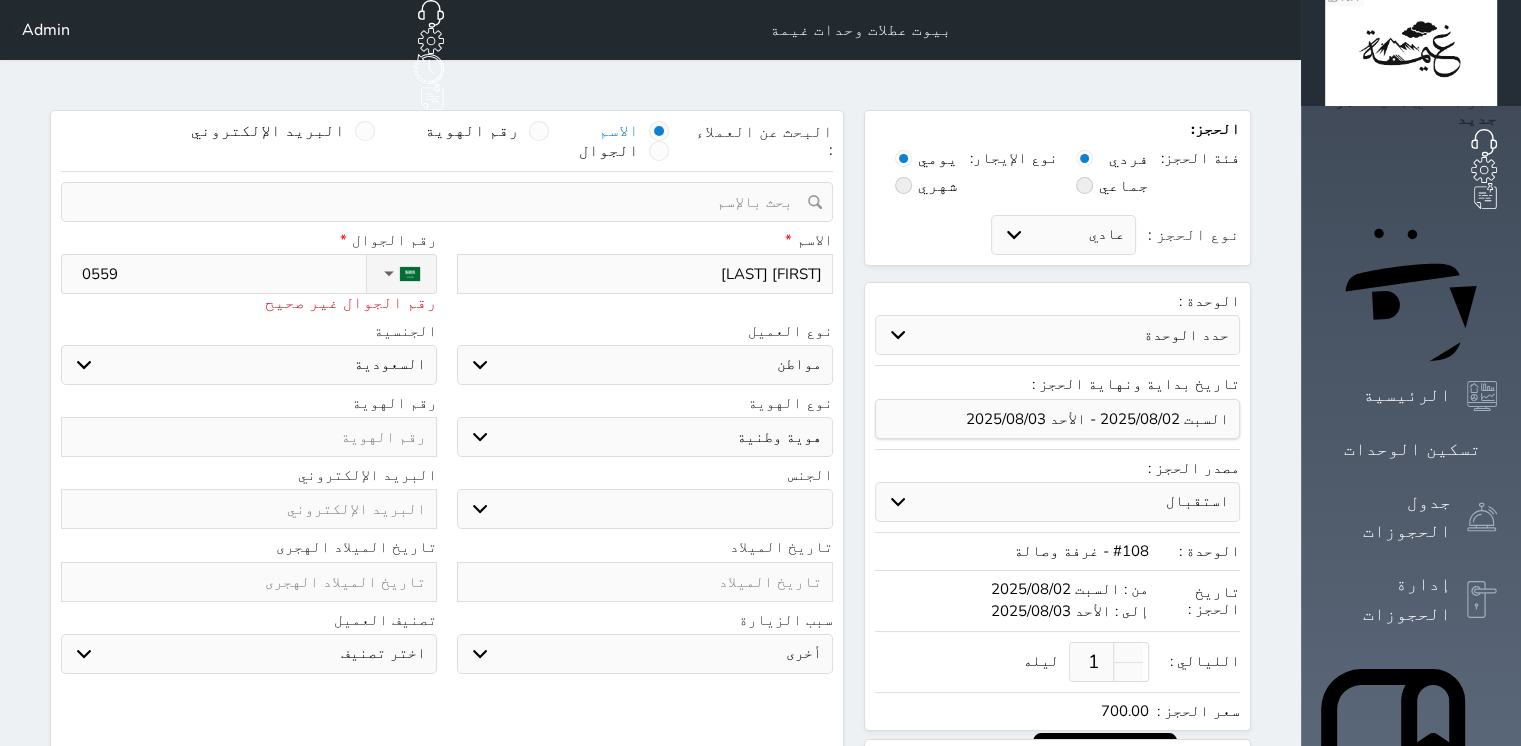 type on "[PHONE]" 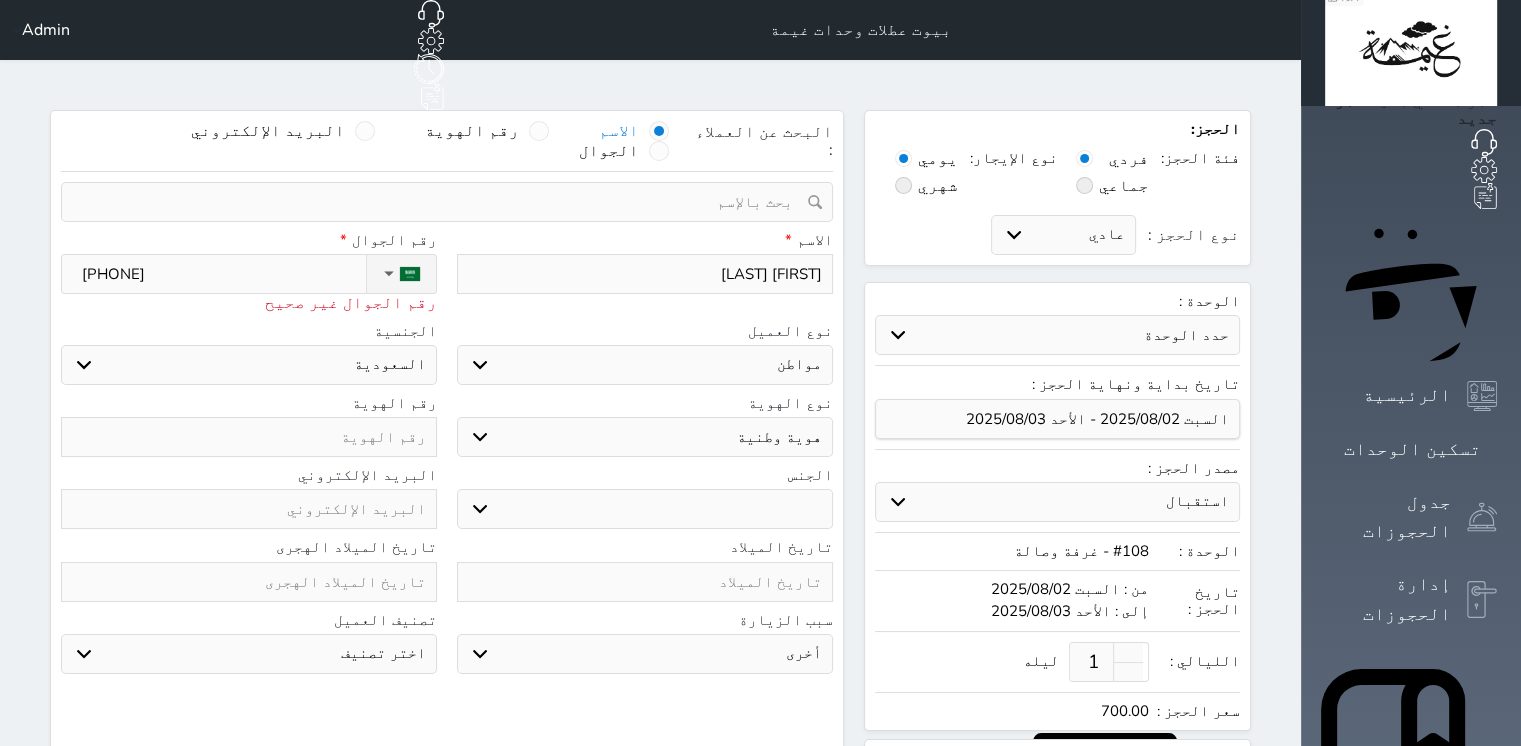 type on "[PHONE]" 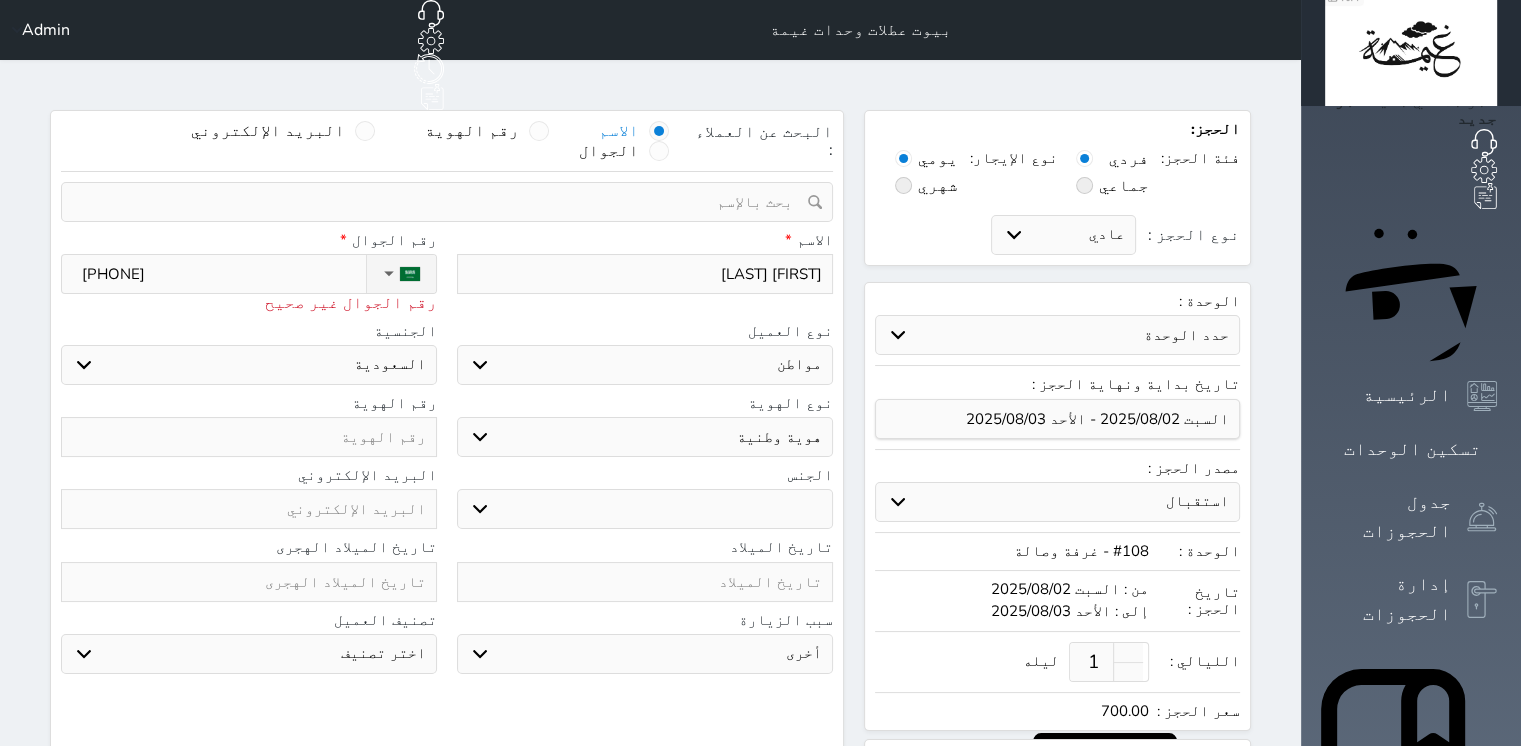 type on "[PHONE]" 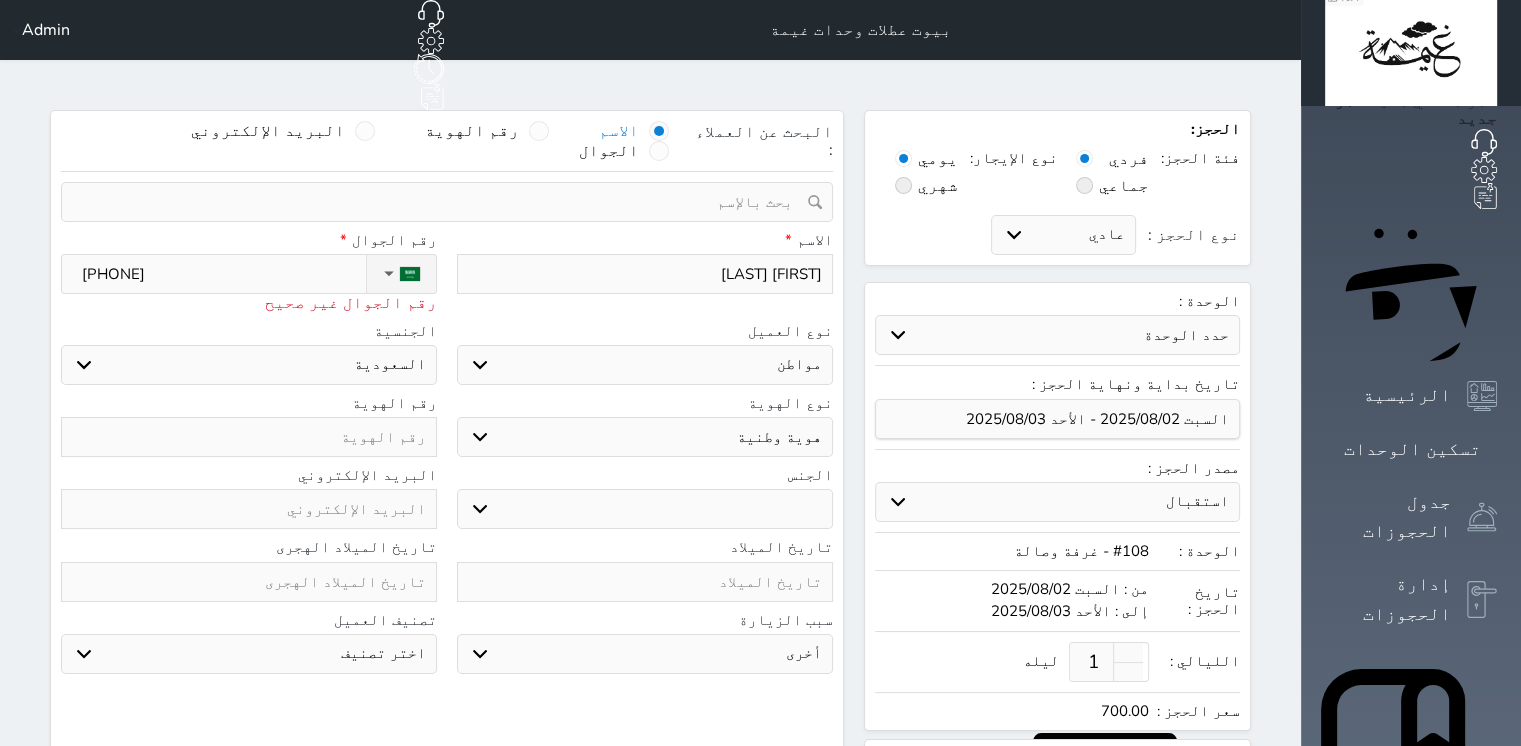 select 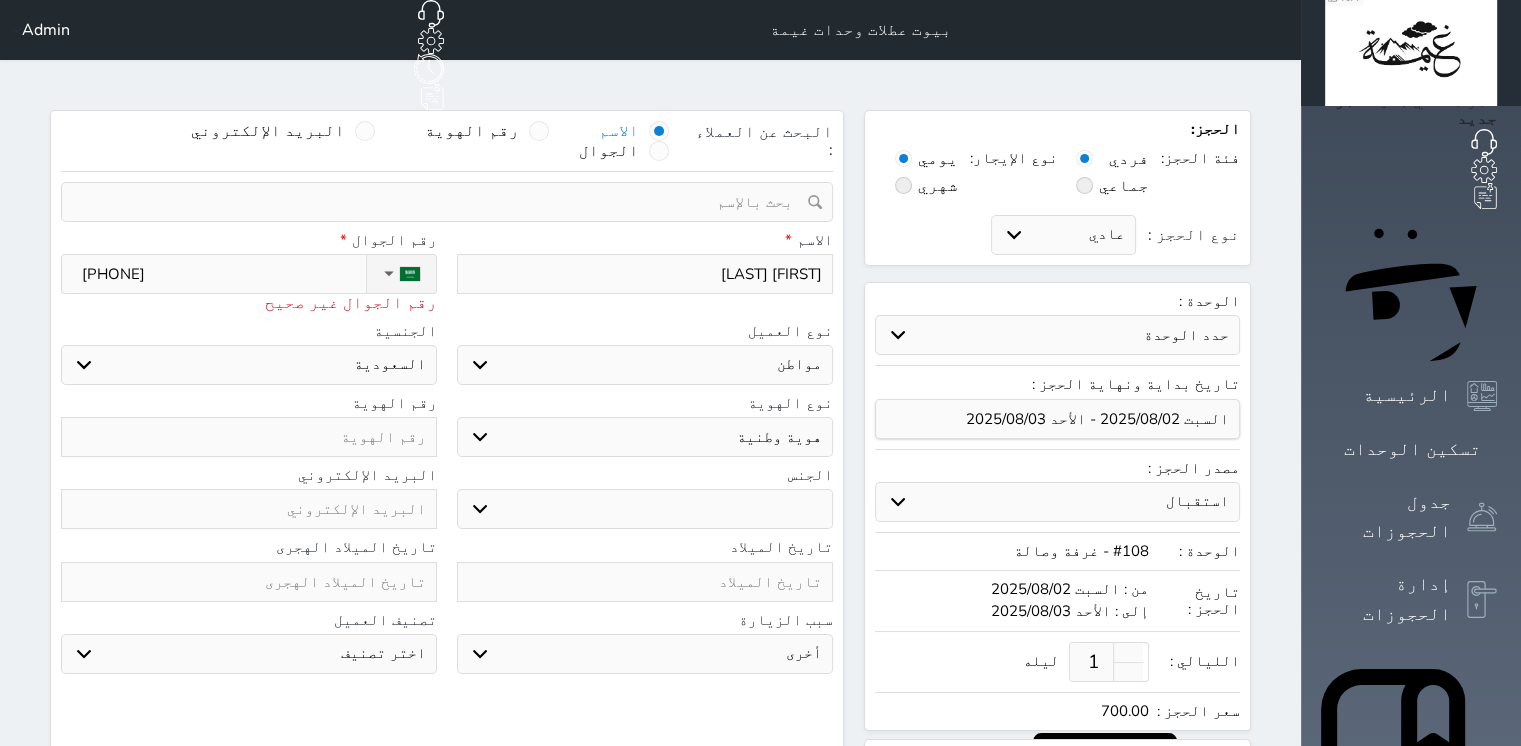 type on "[PHONE]" 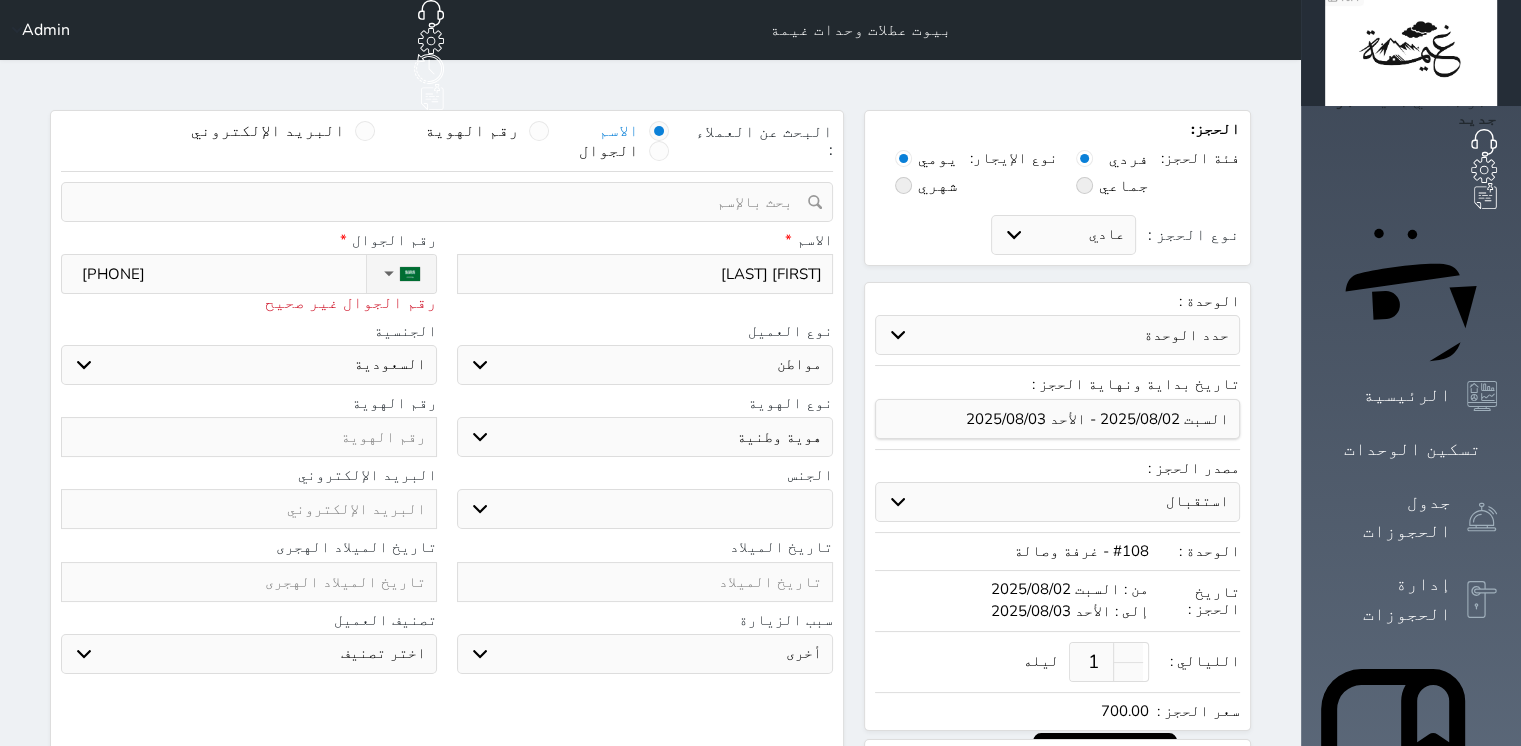 select 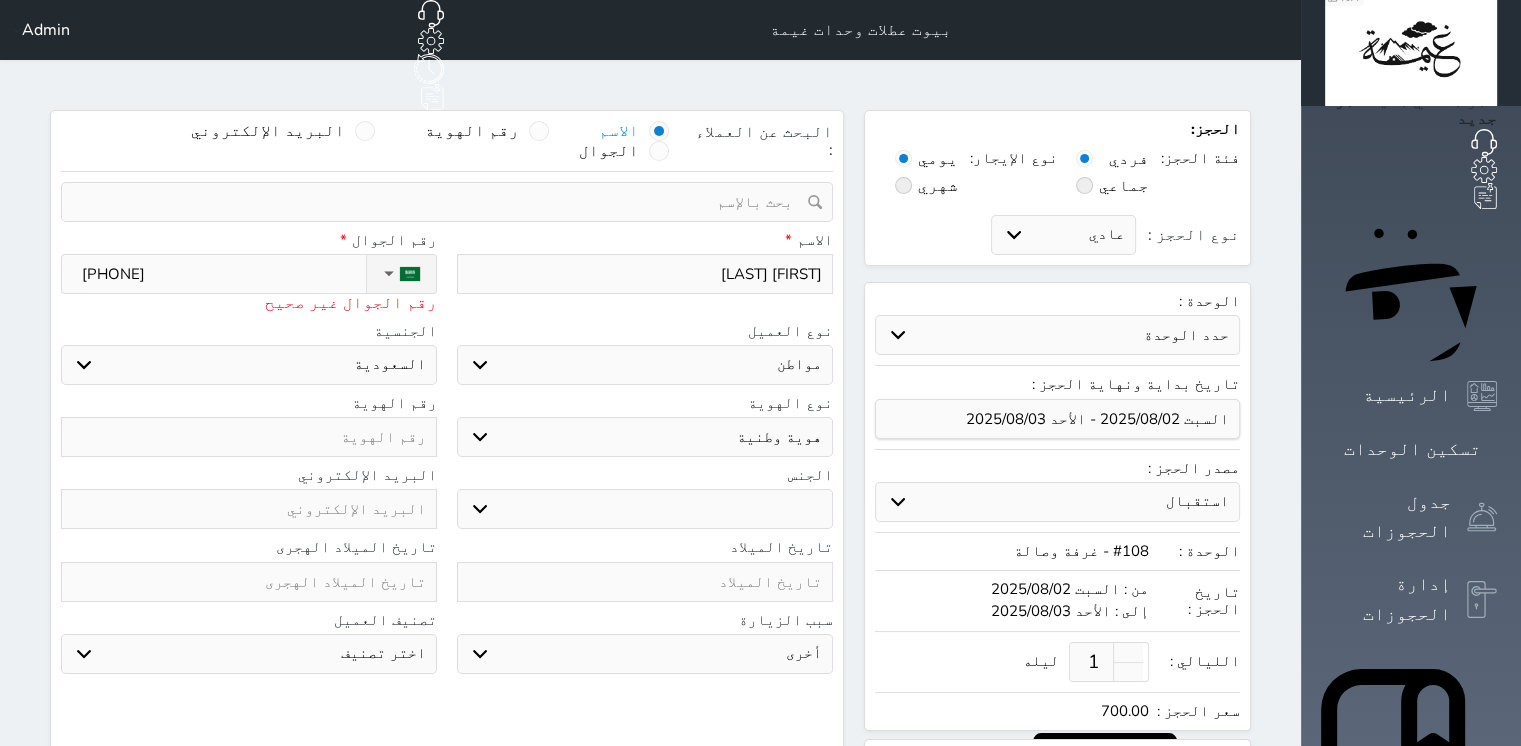 type on "[PHONE]" 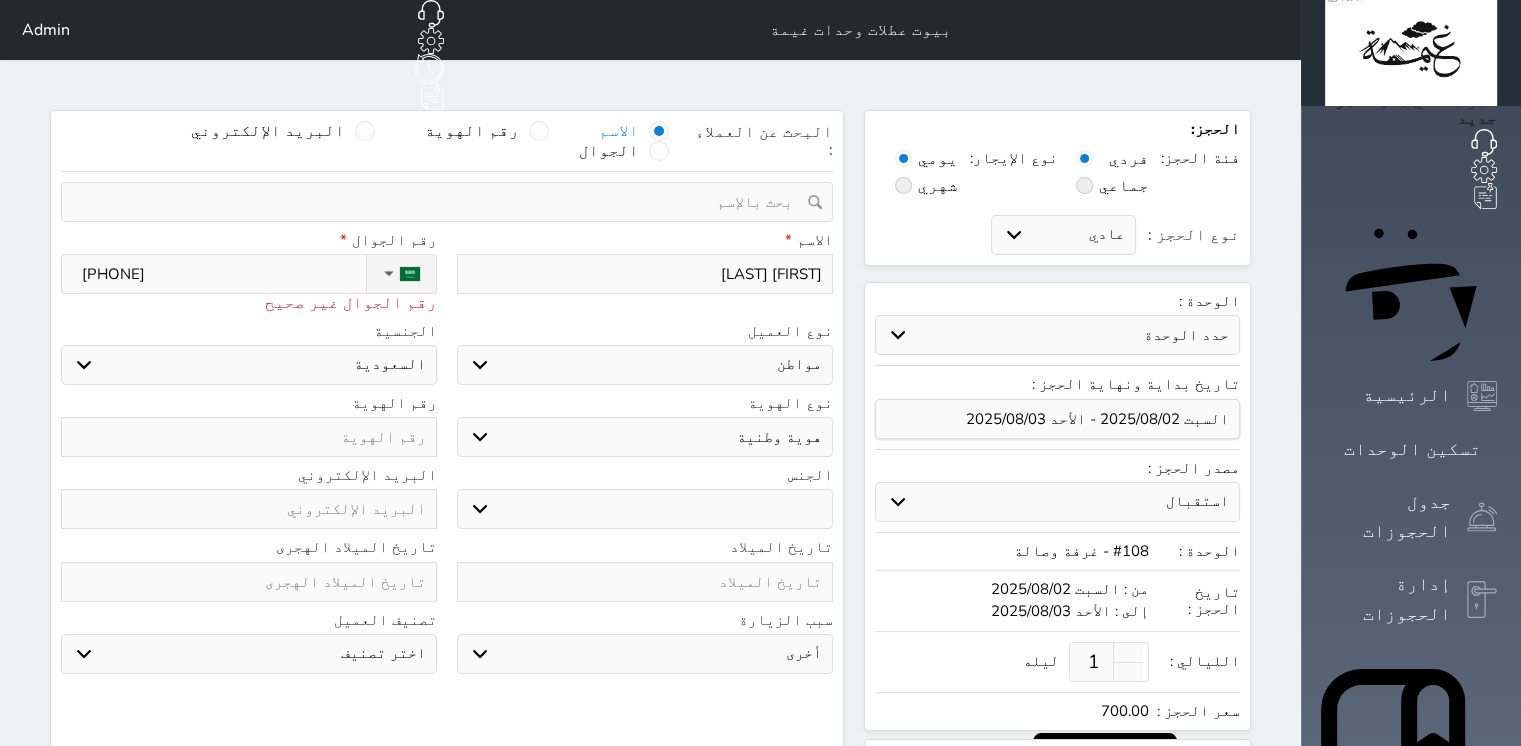 select 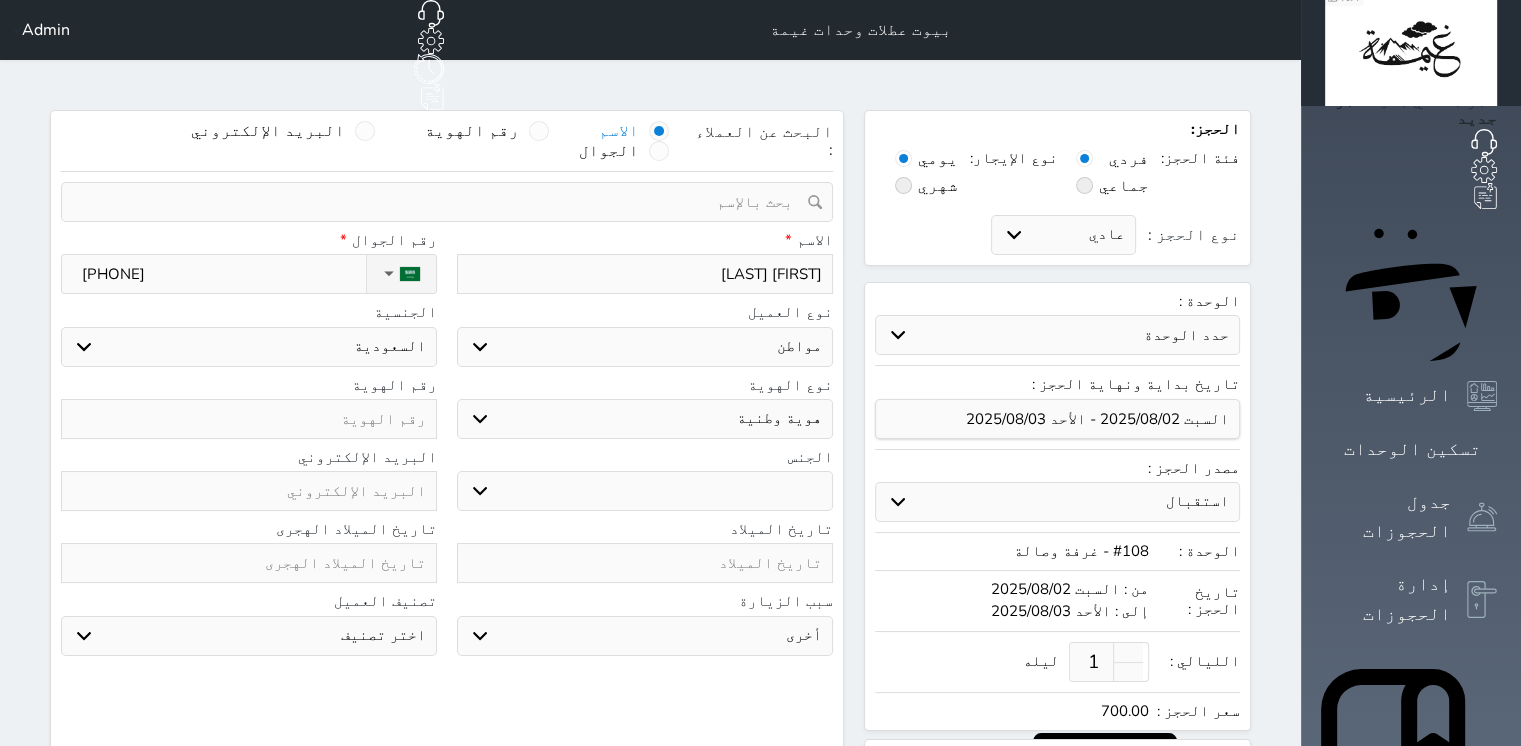 type on "[PHONE]" 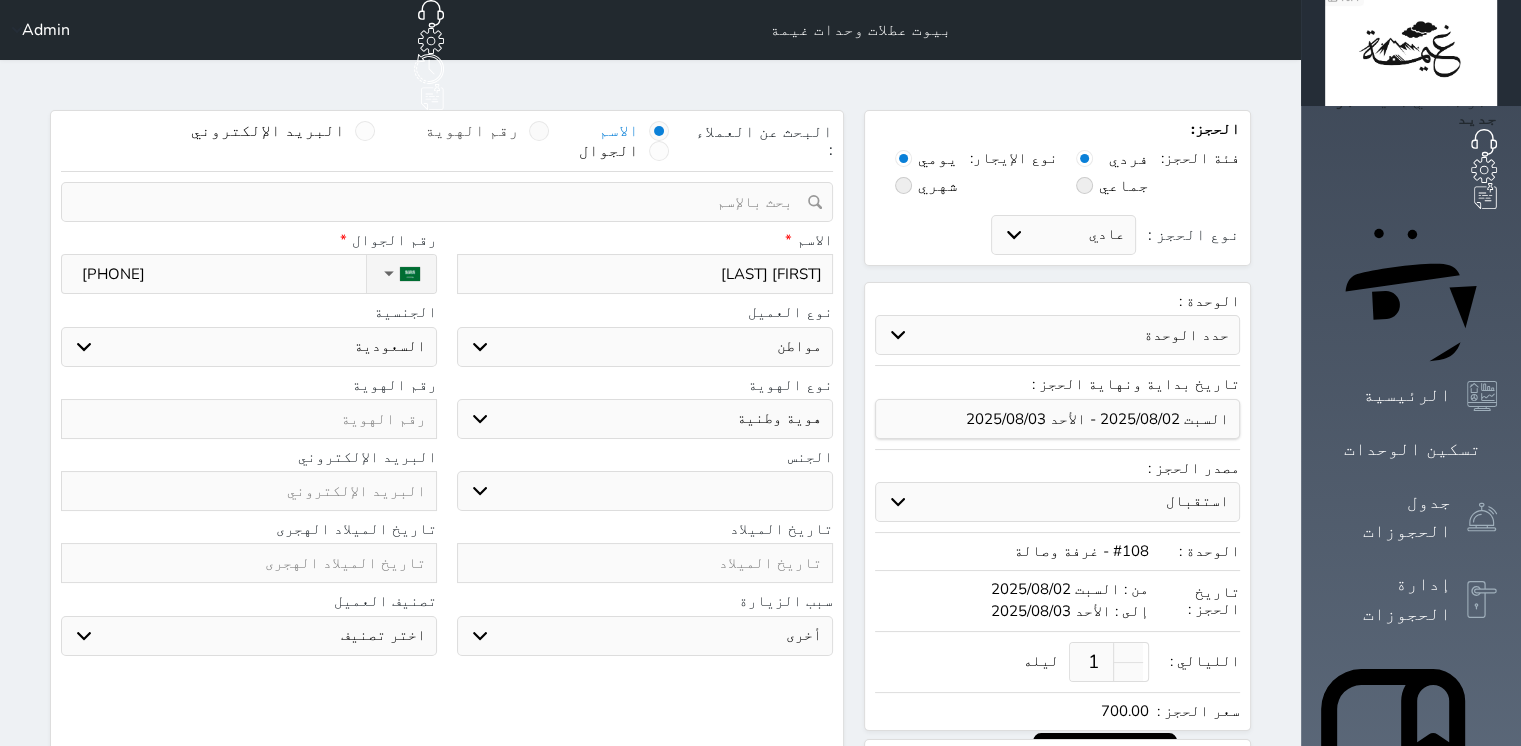 click at bounding box center (539, 131) 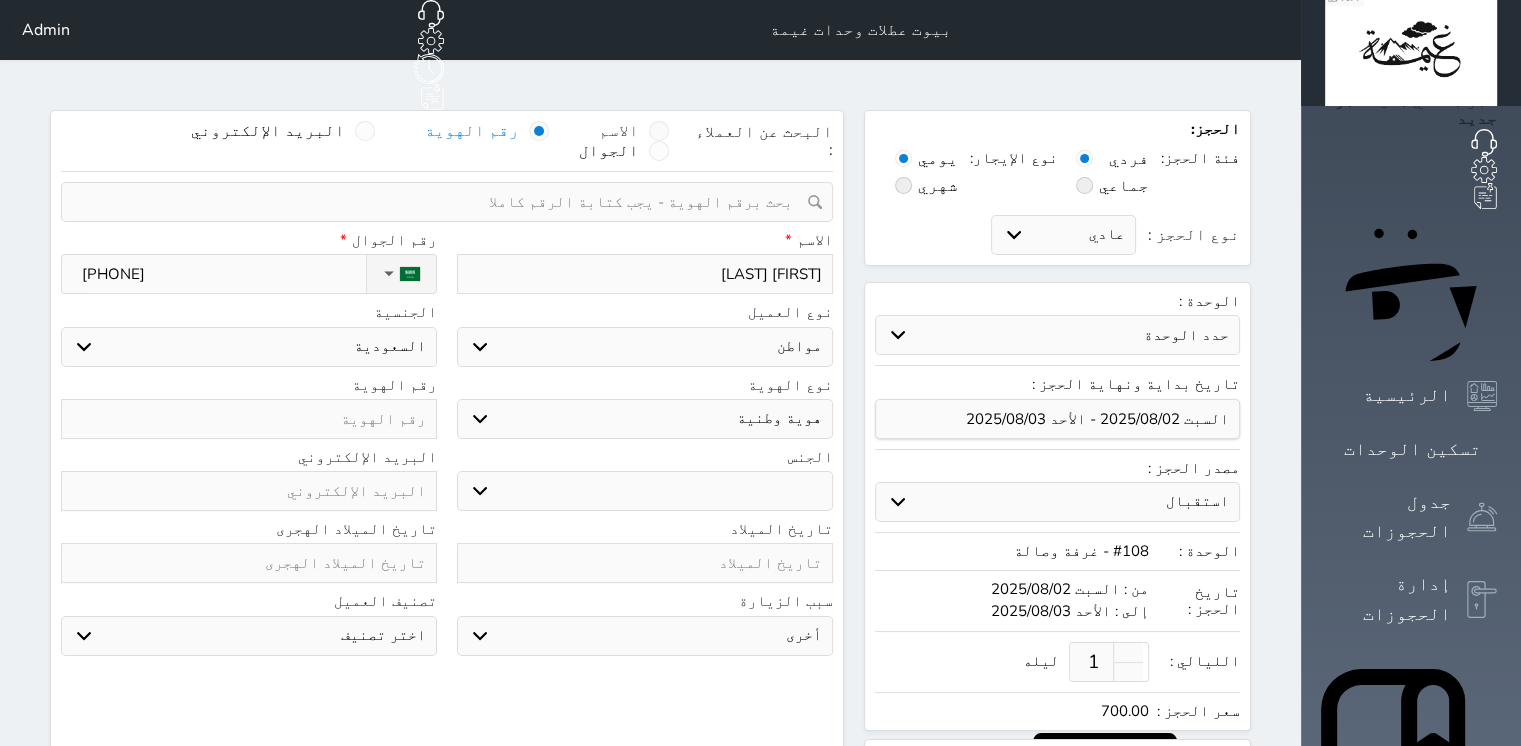 click on "الاسم" at bounding box center [634, 131] 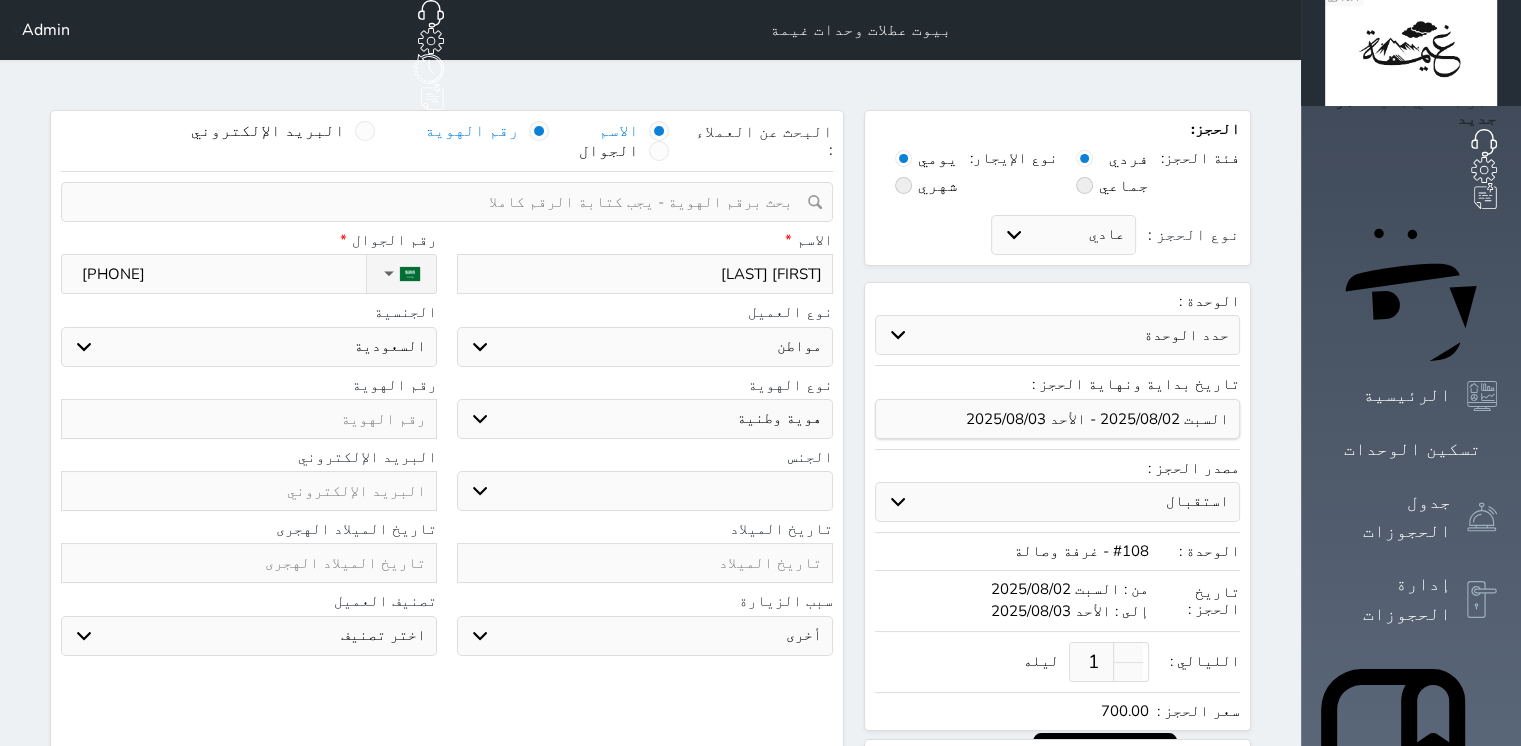 select 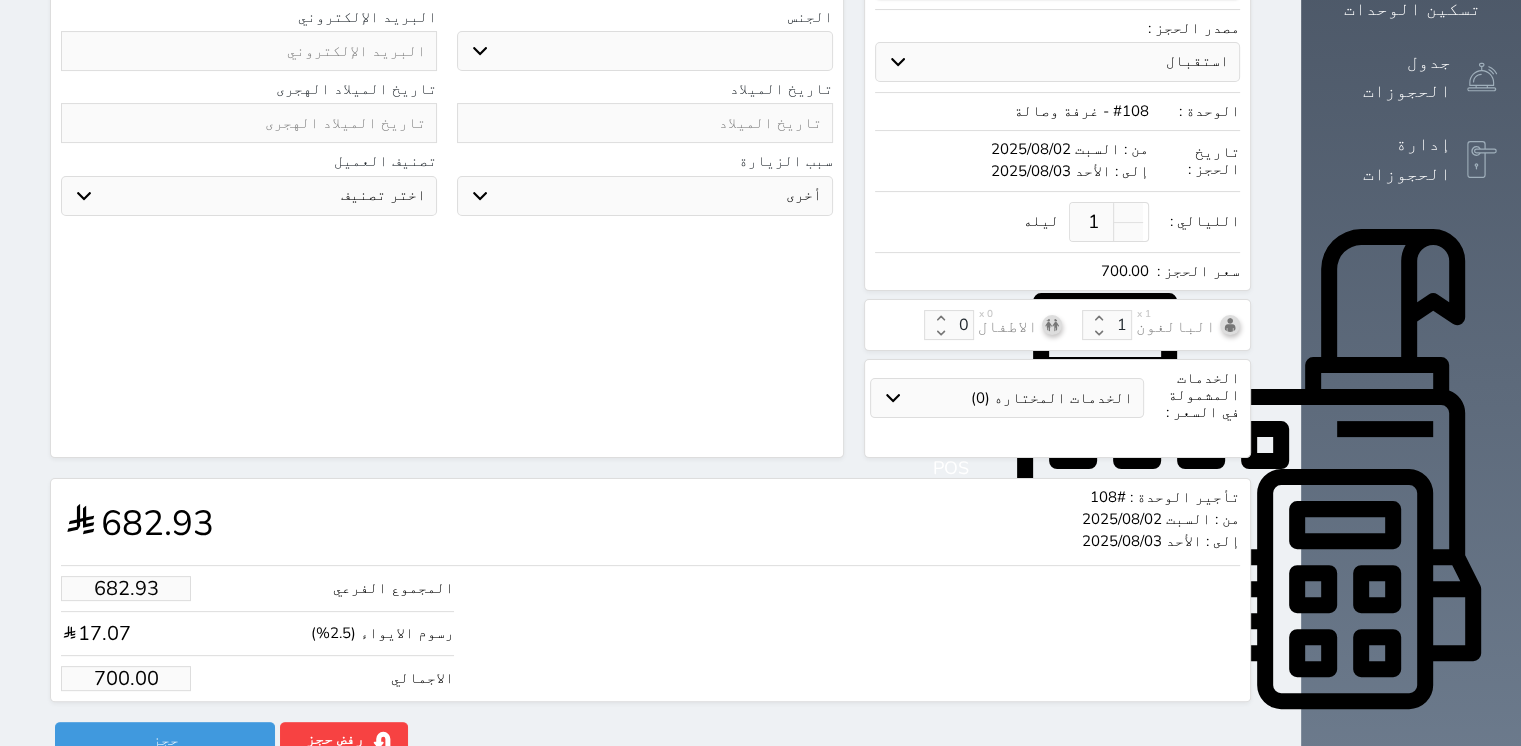 scroll, scrollTop: 0, scrollLeft: 0, axis: both 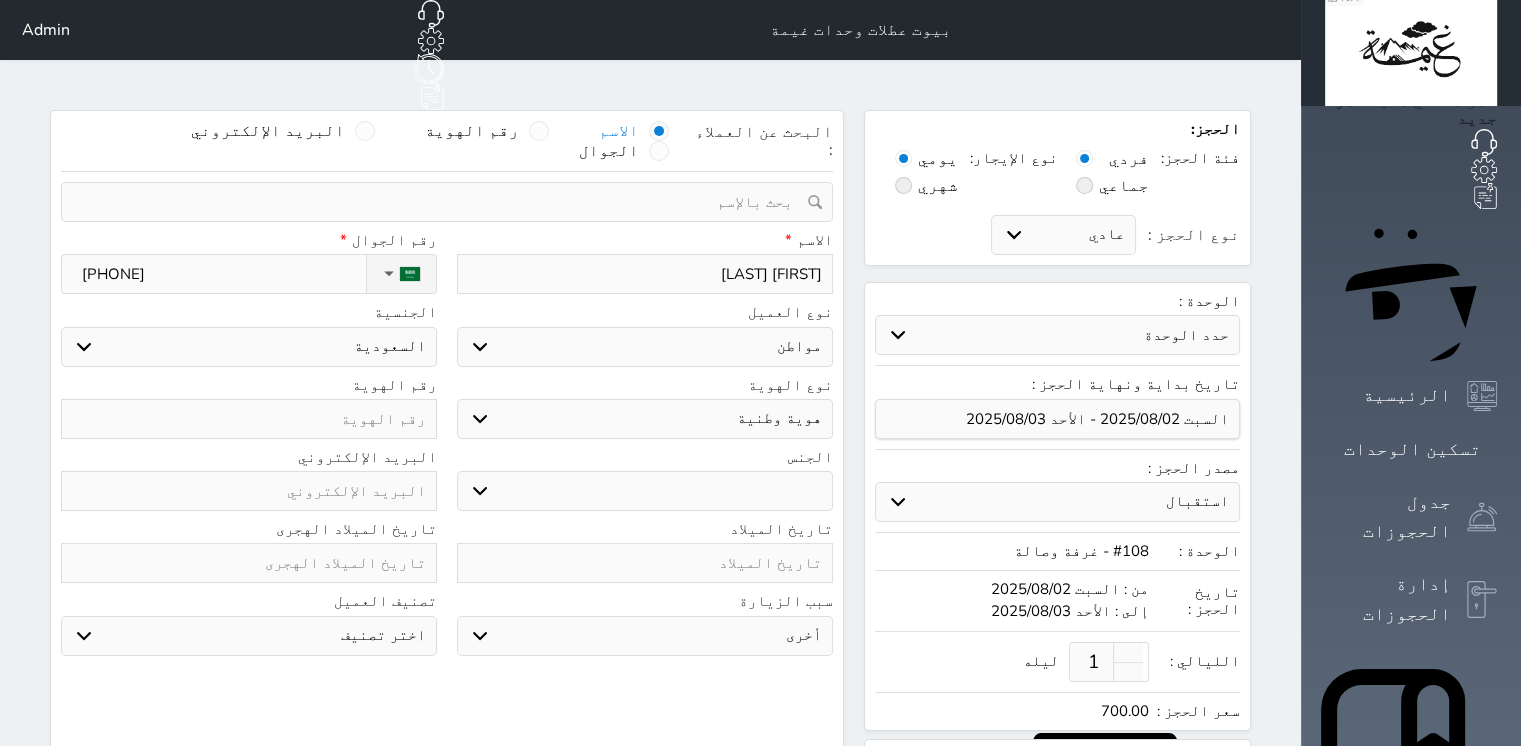 click at bounding box center (249, 419) 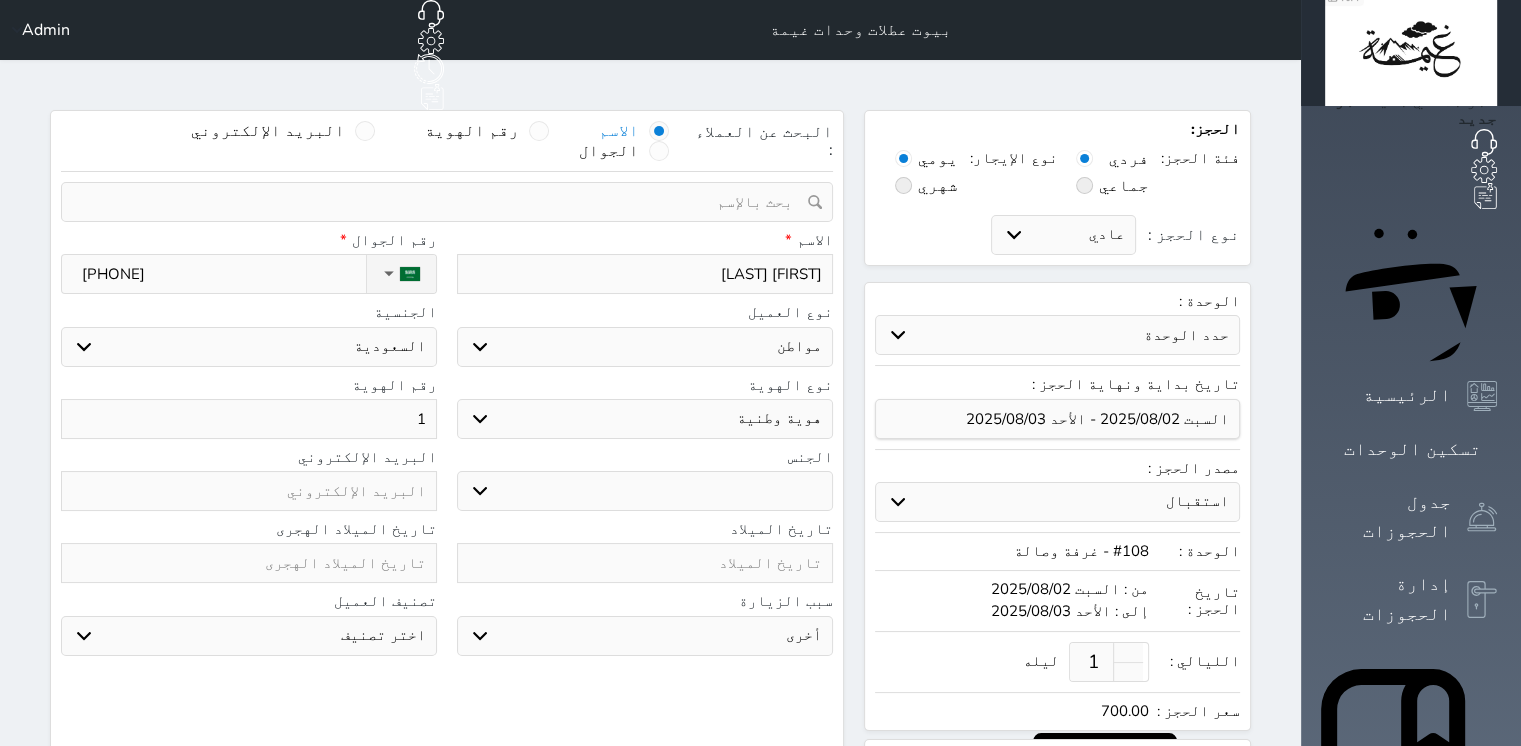 type on "10" 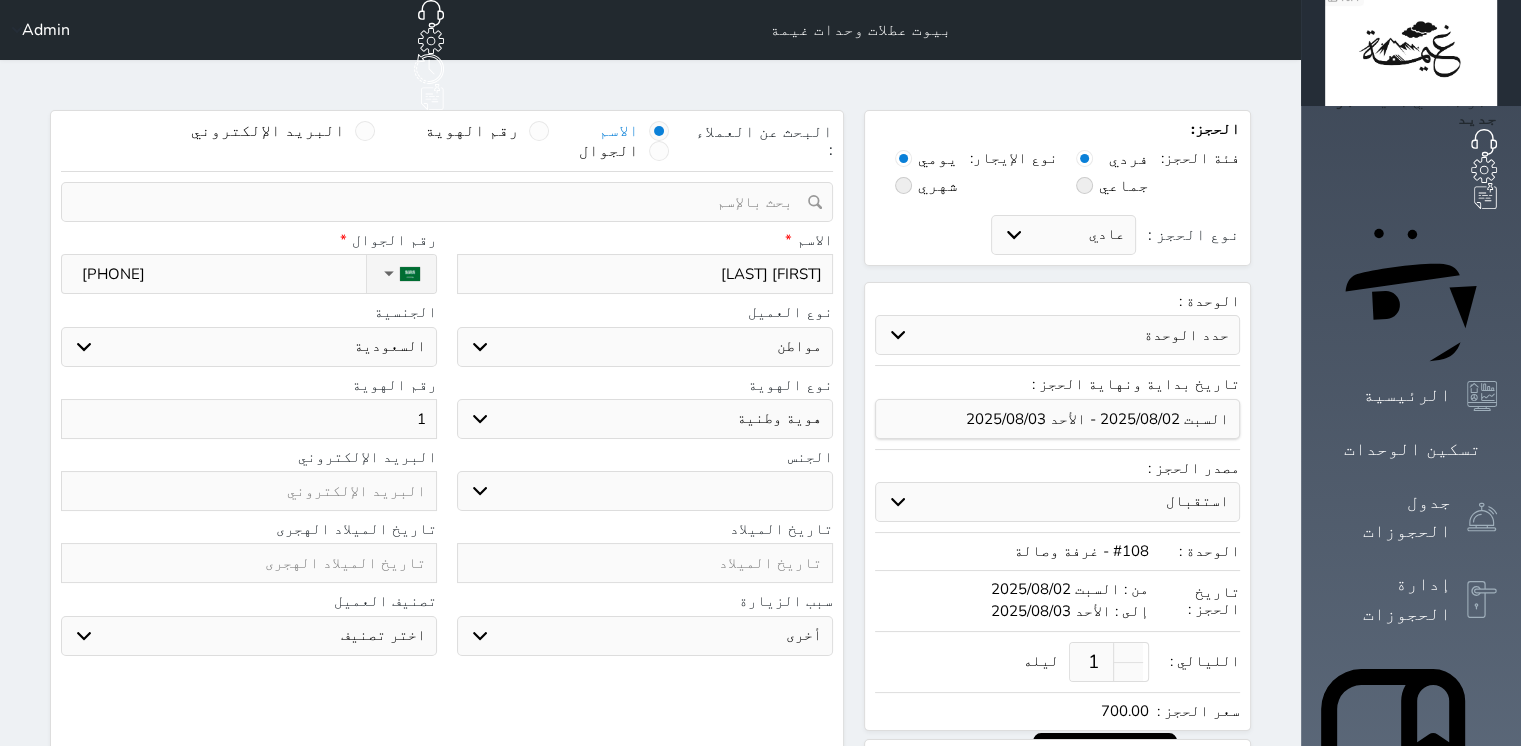 select 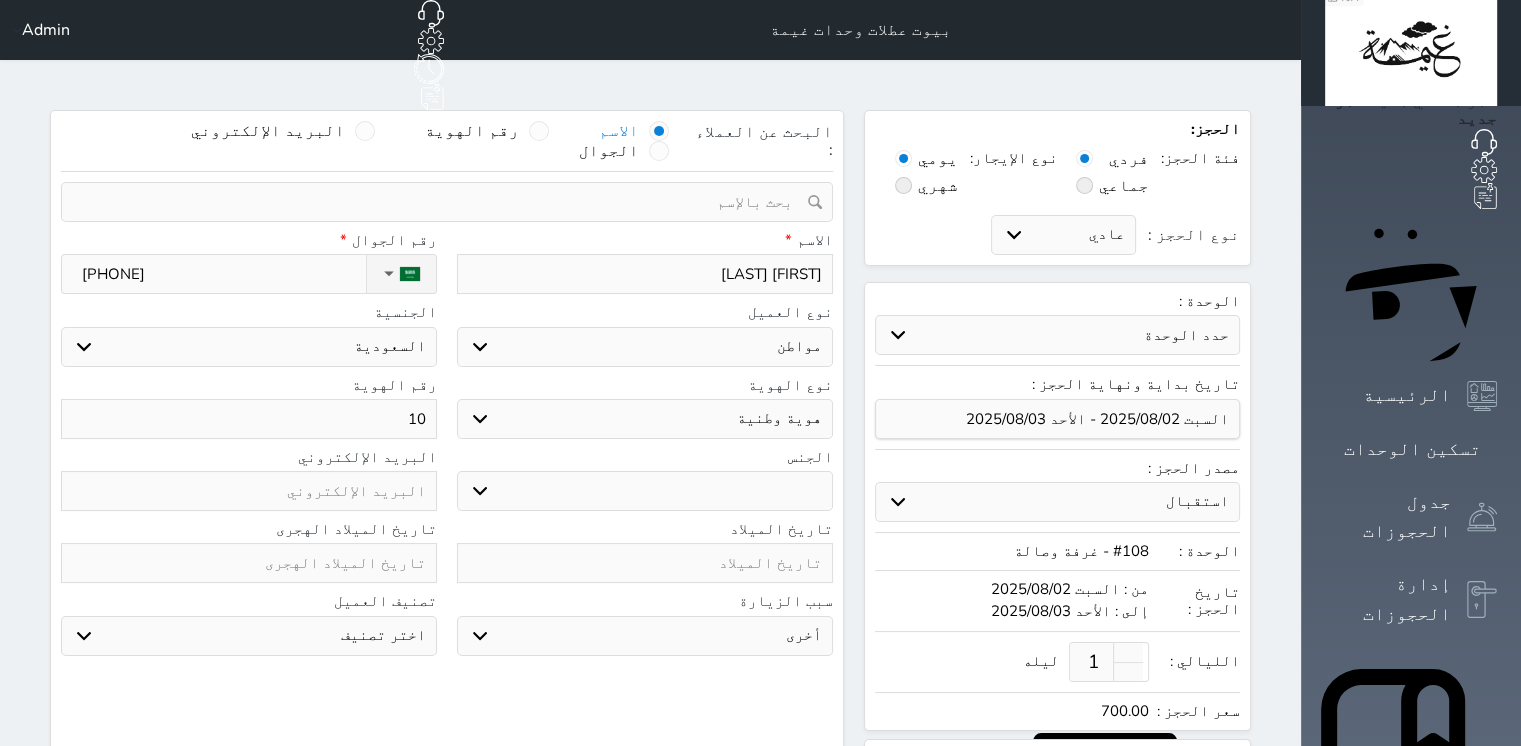 type on "101" 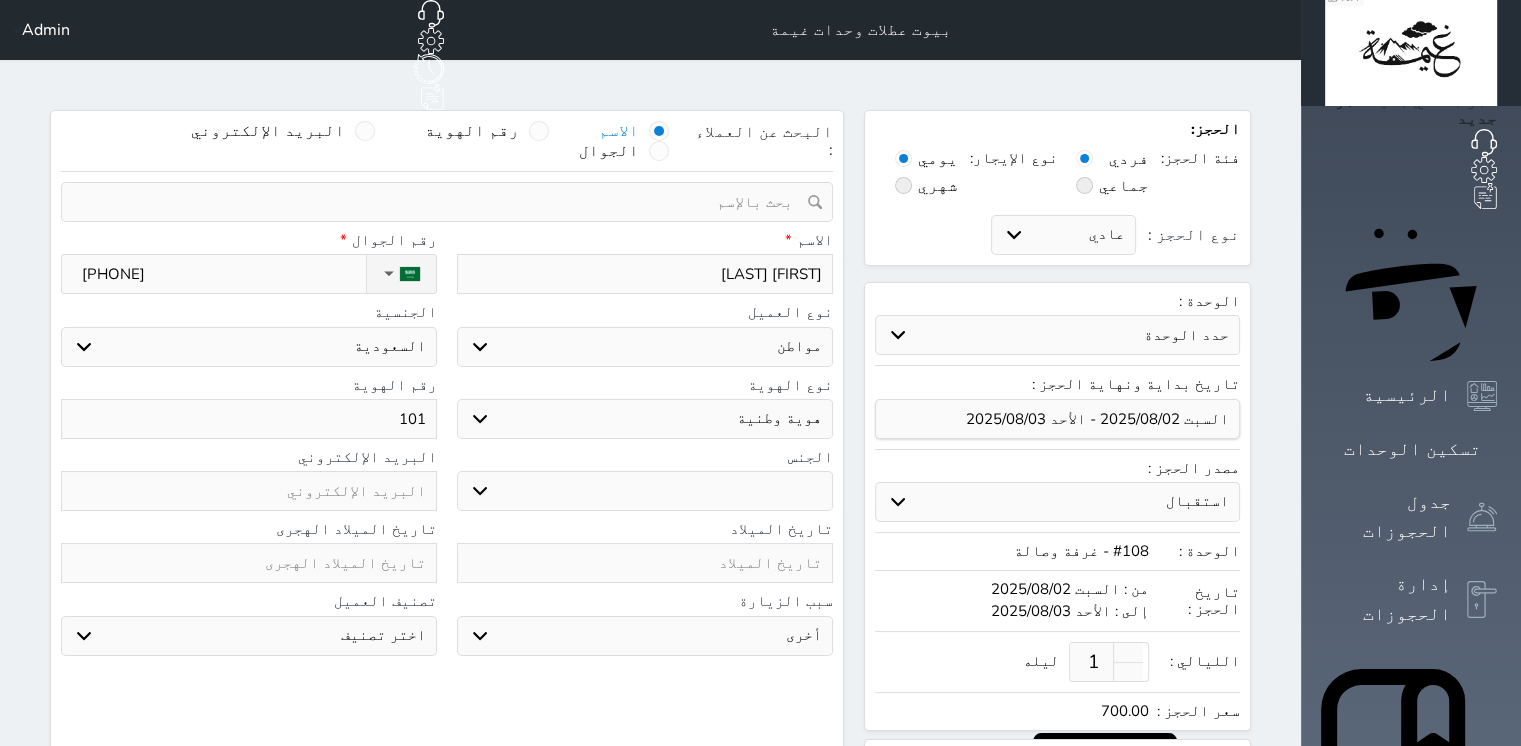 type on "1018" 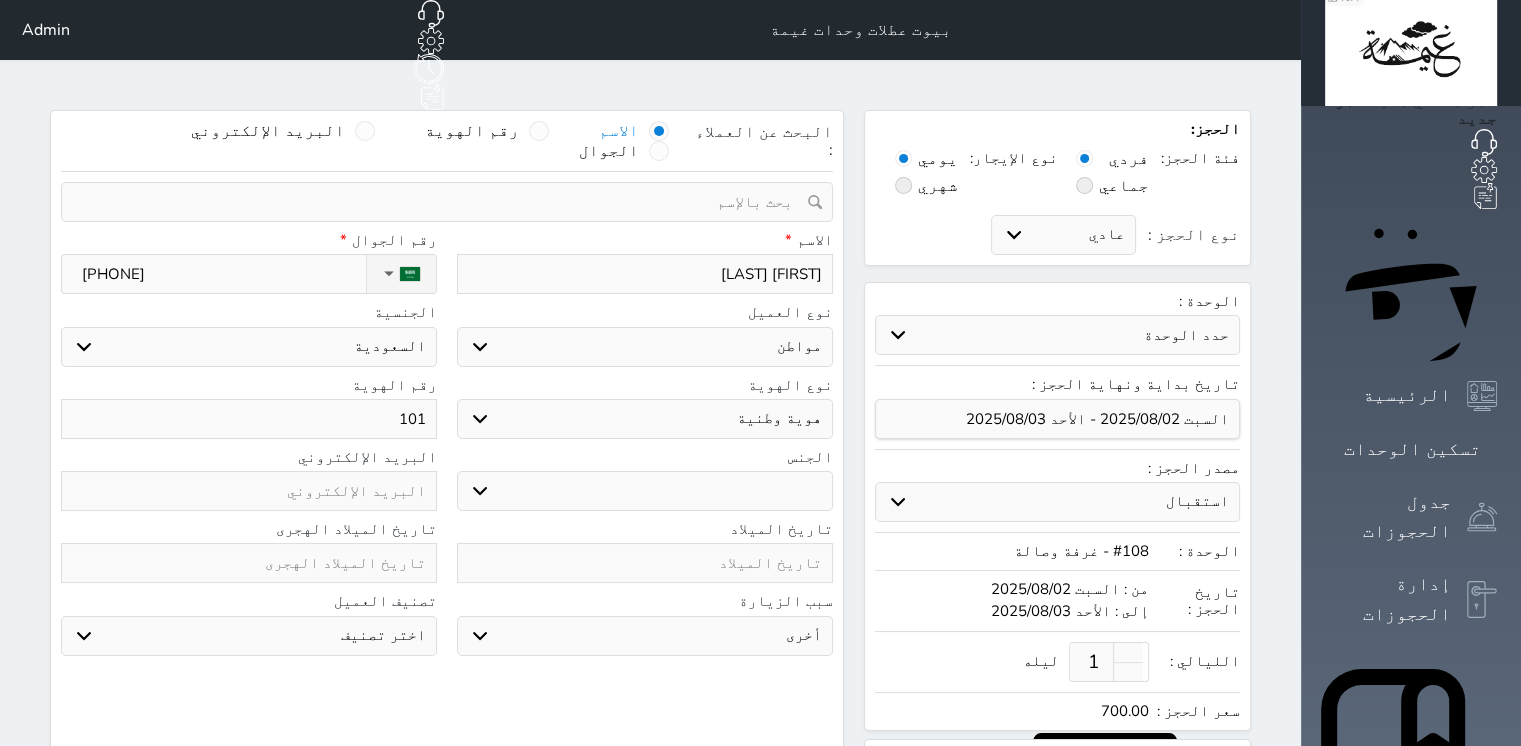 select 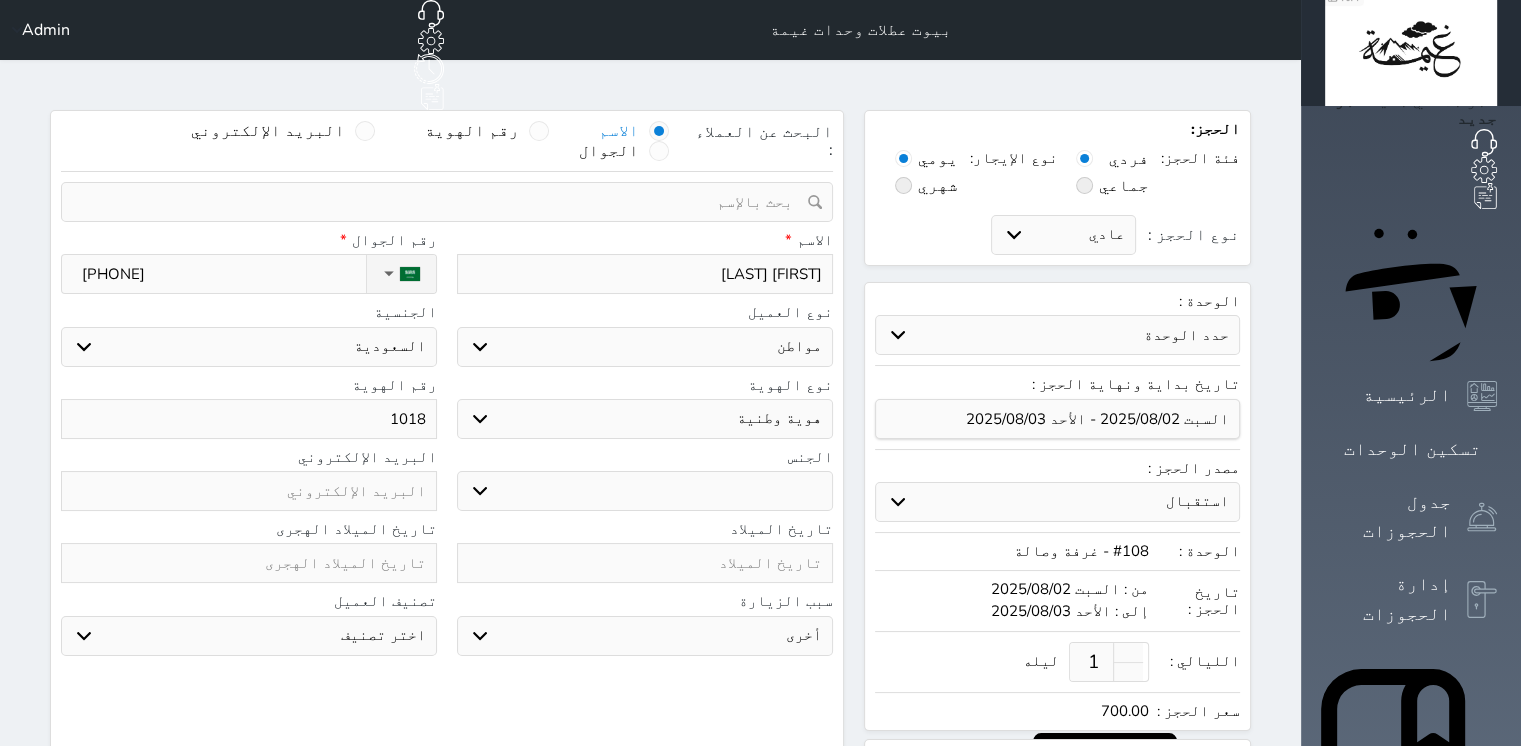 type on "[NUMBER]" 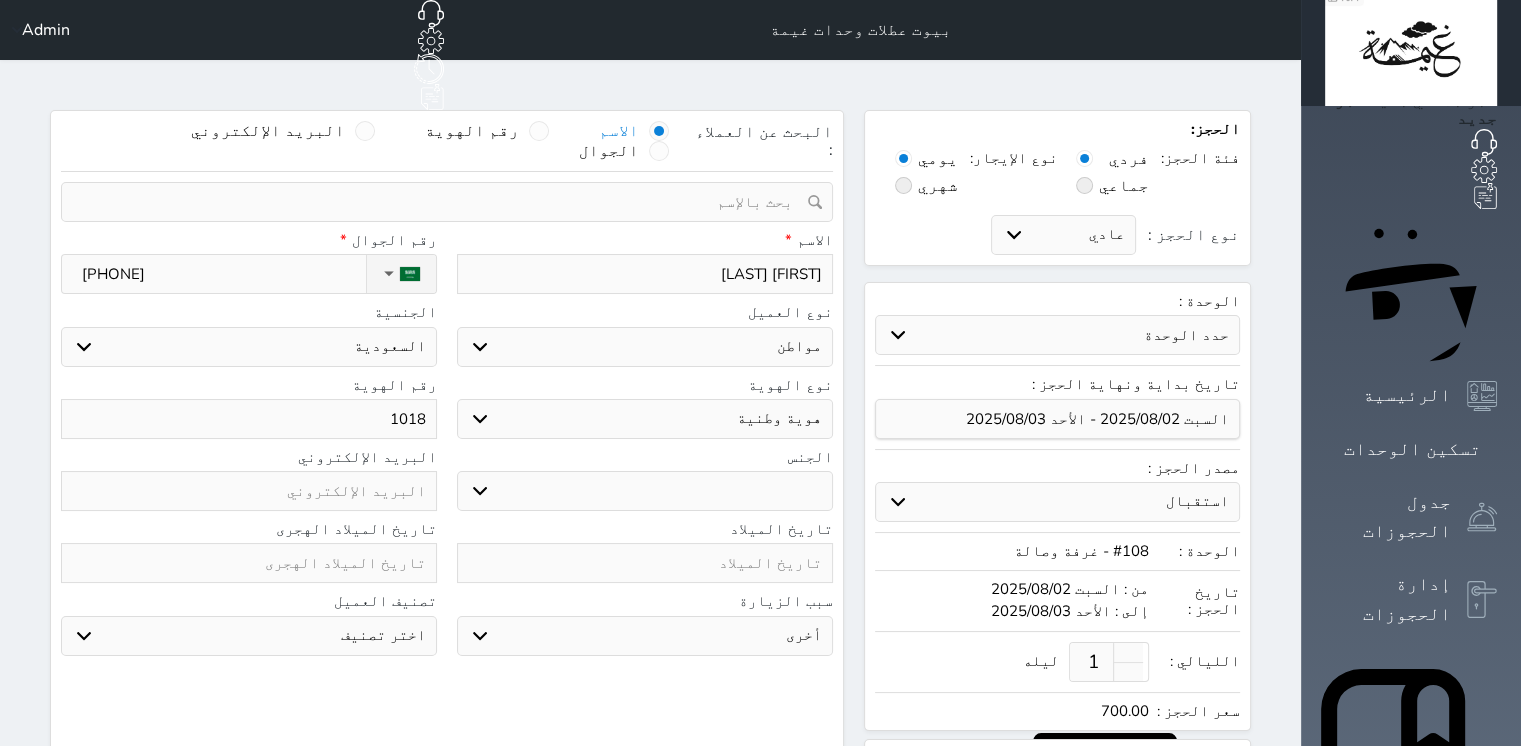 select 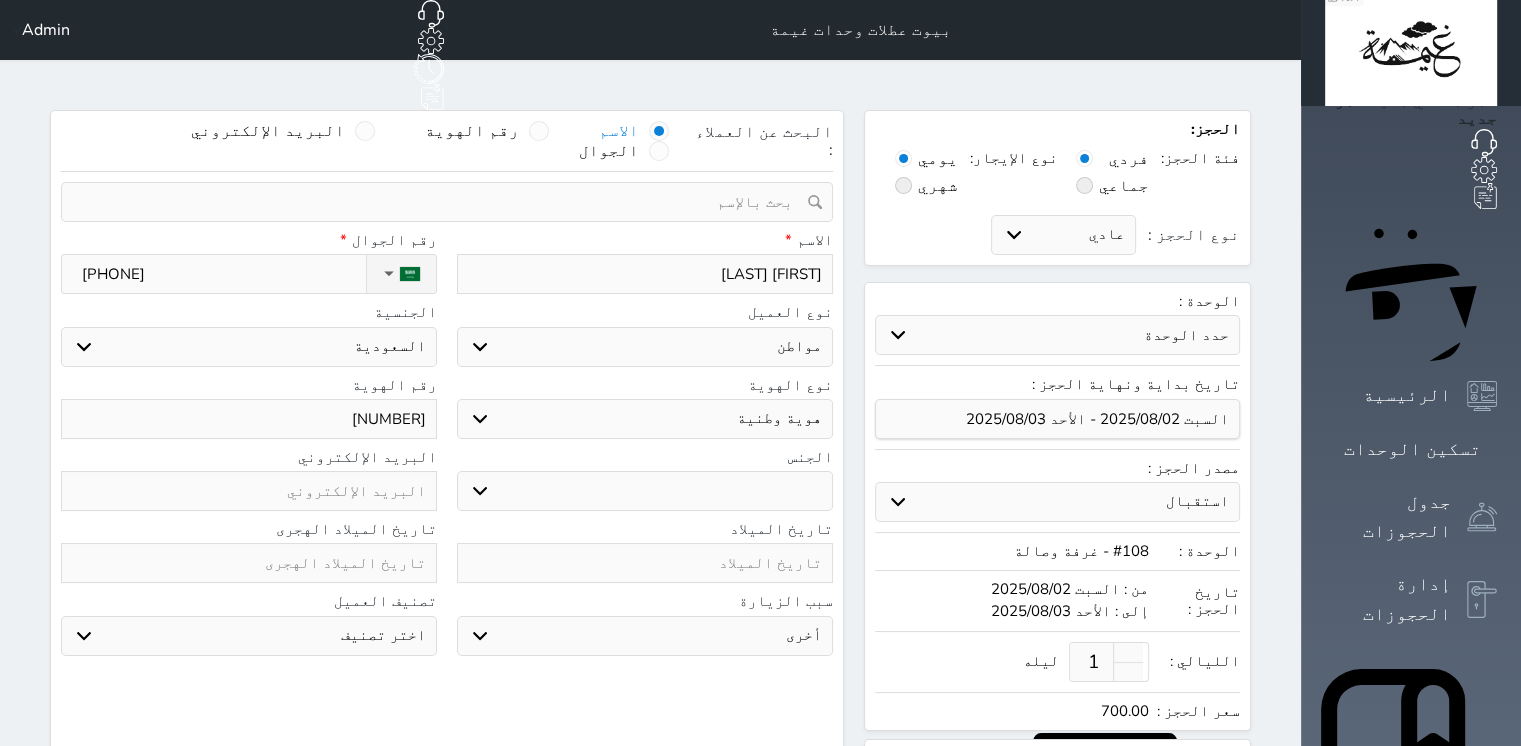 type on "101889" 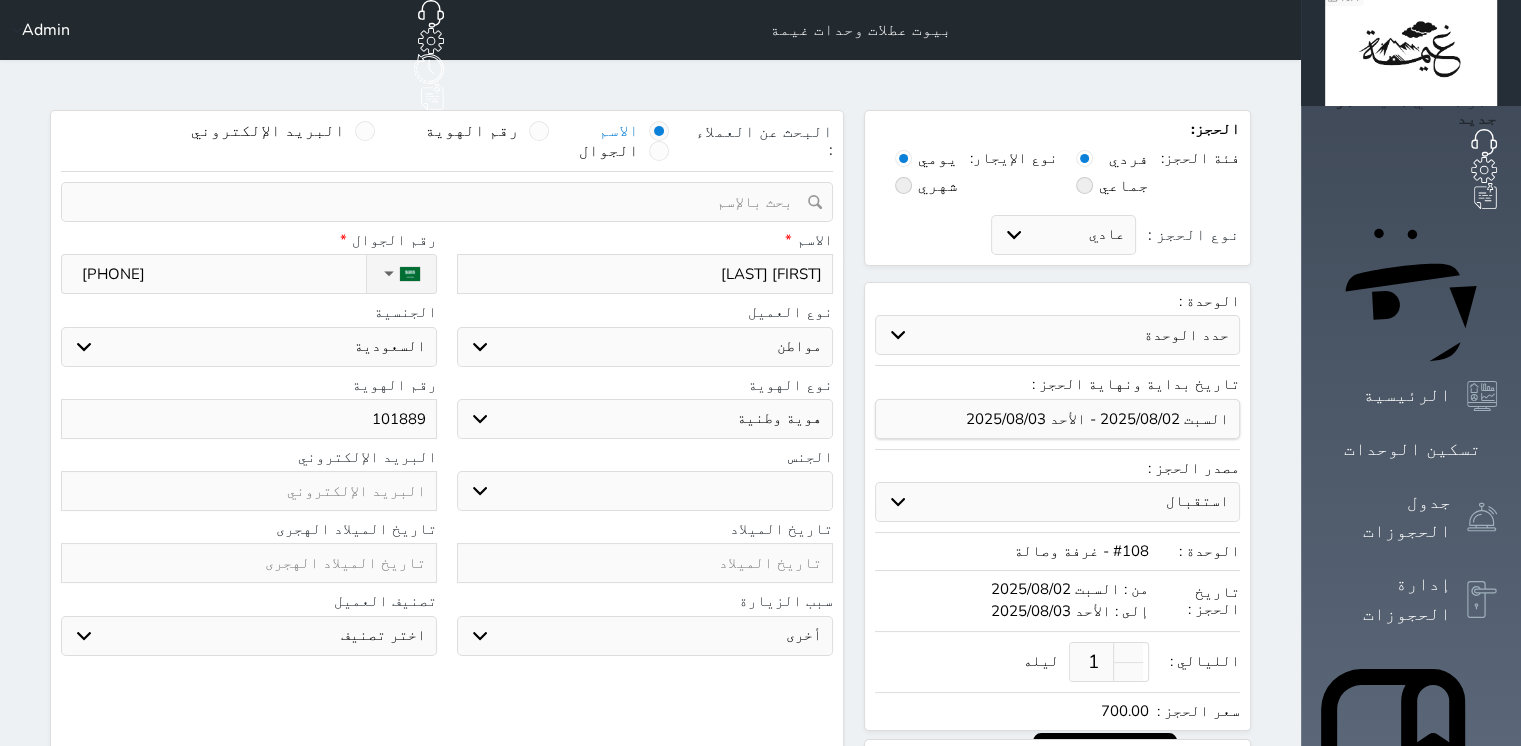 type on "[NUMBER]" 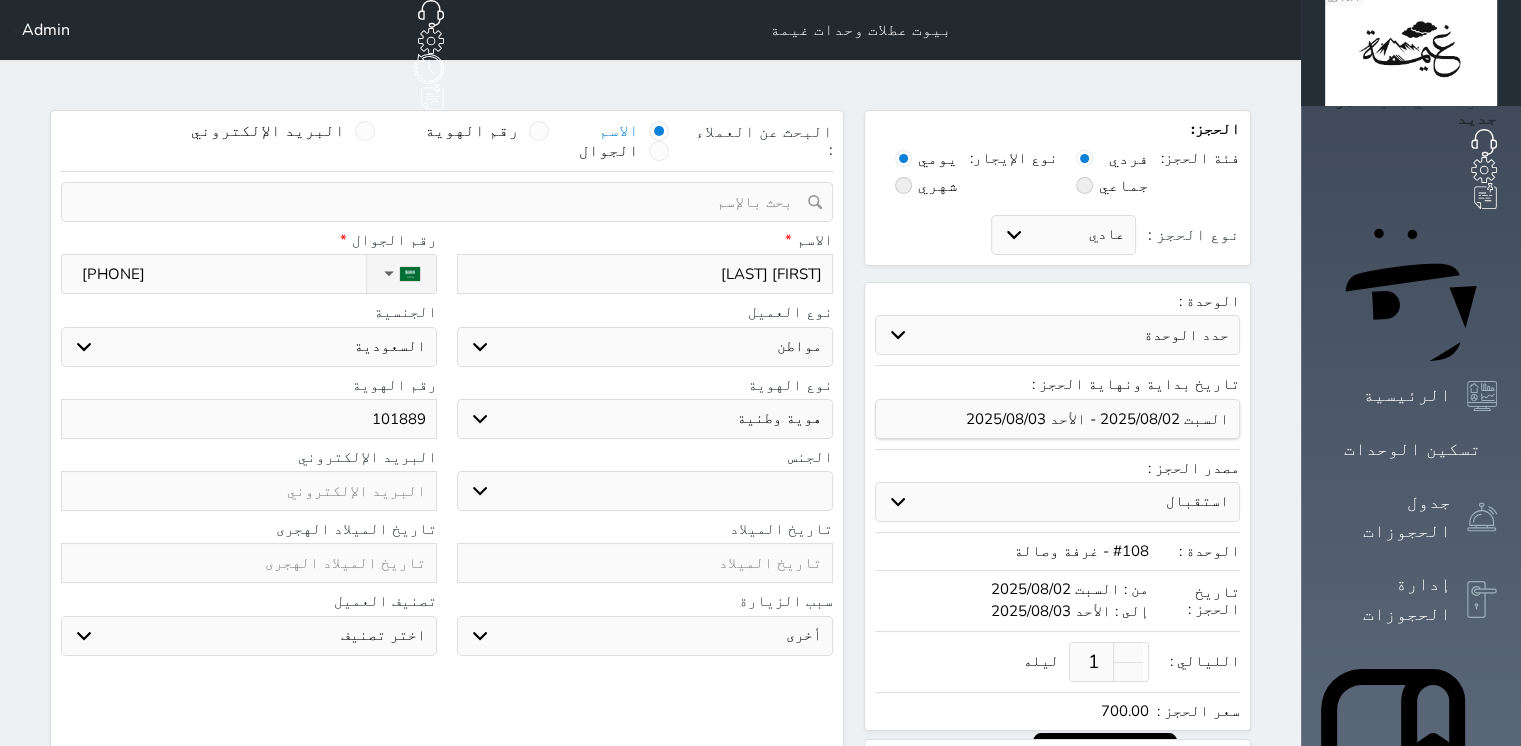 select 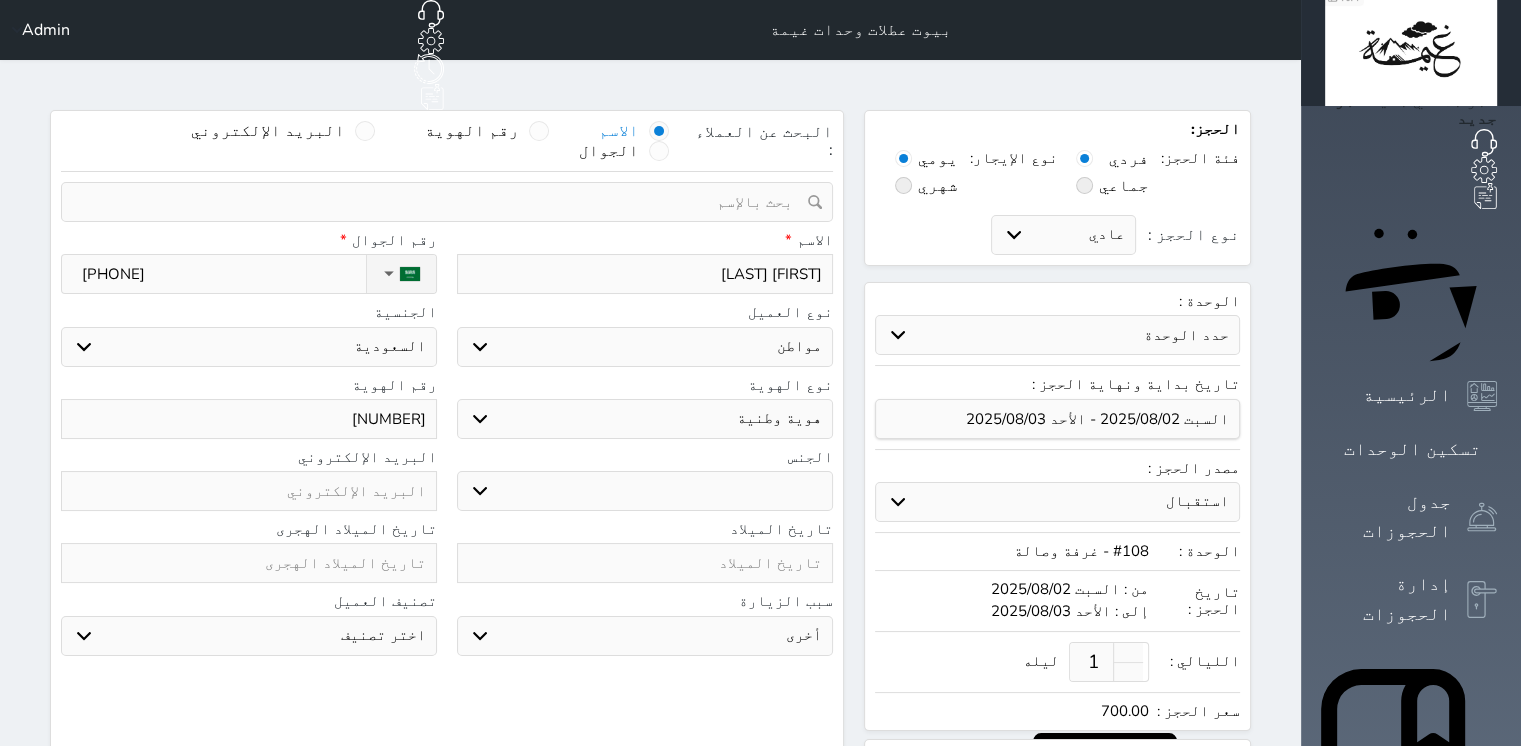 type on "[NUMBER]" 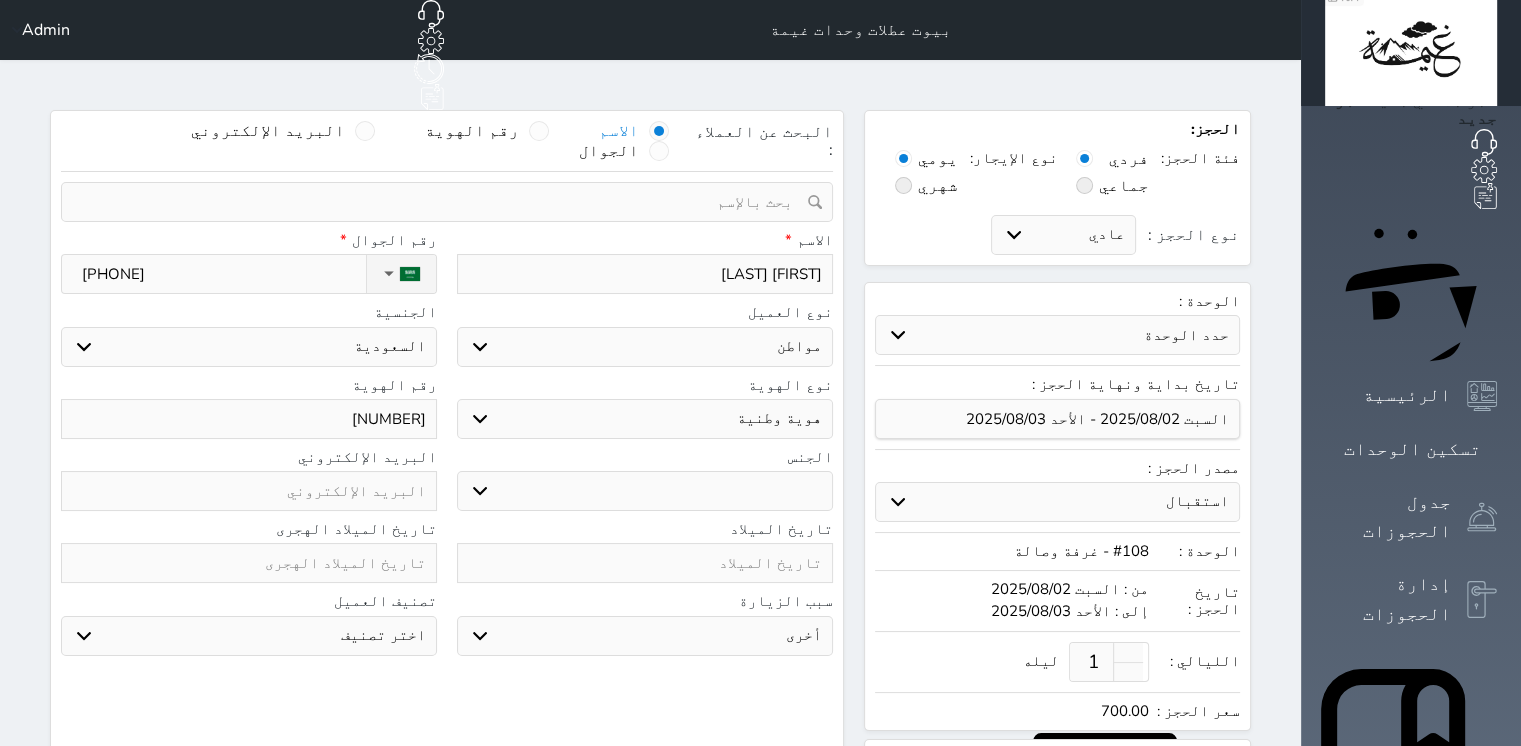 type on "[NUMBER]" 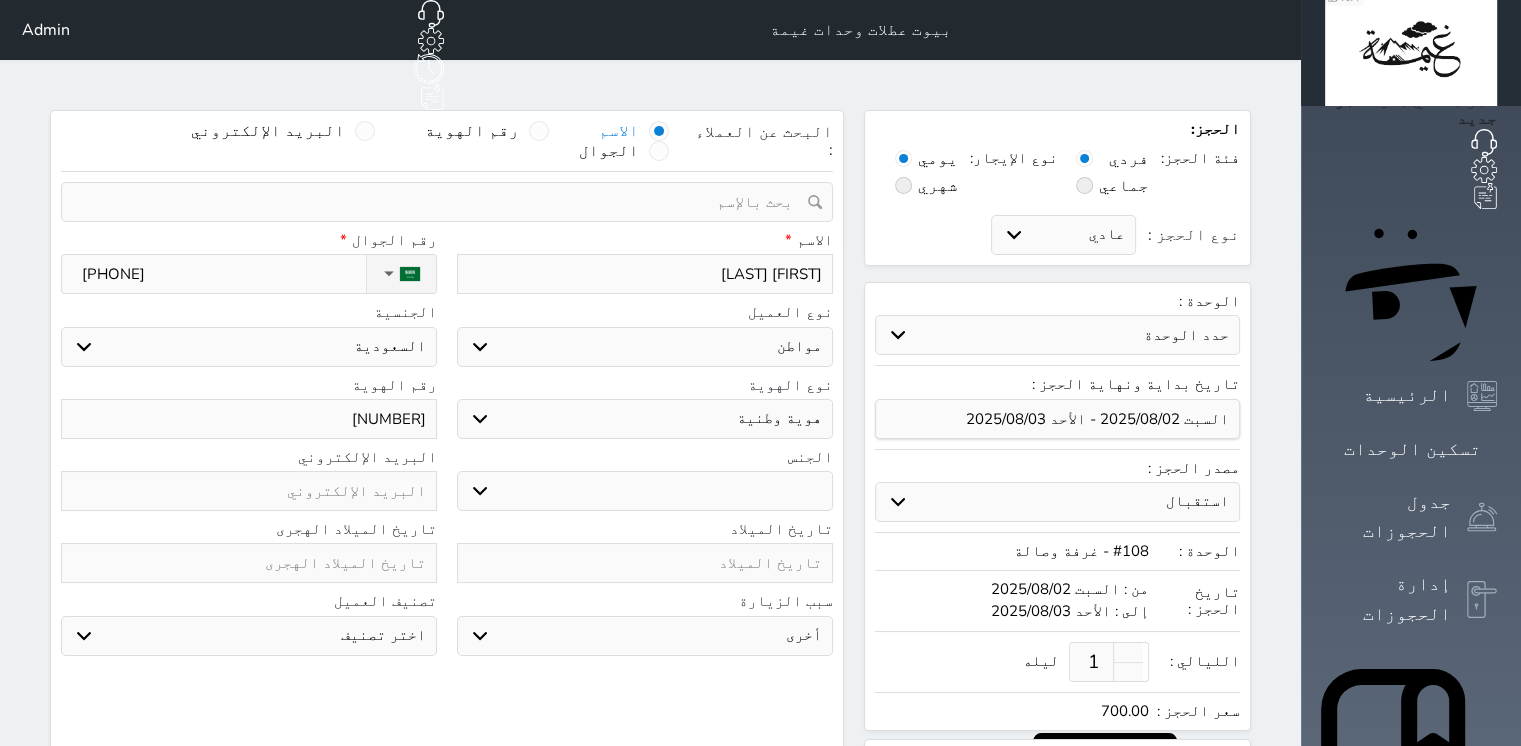 select 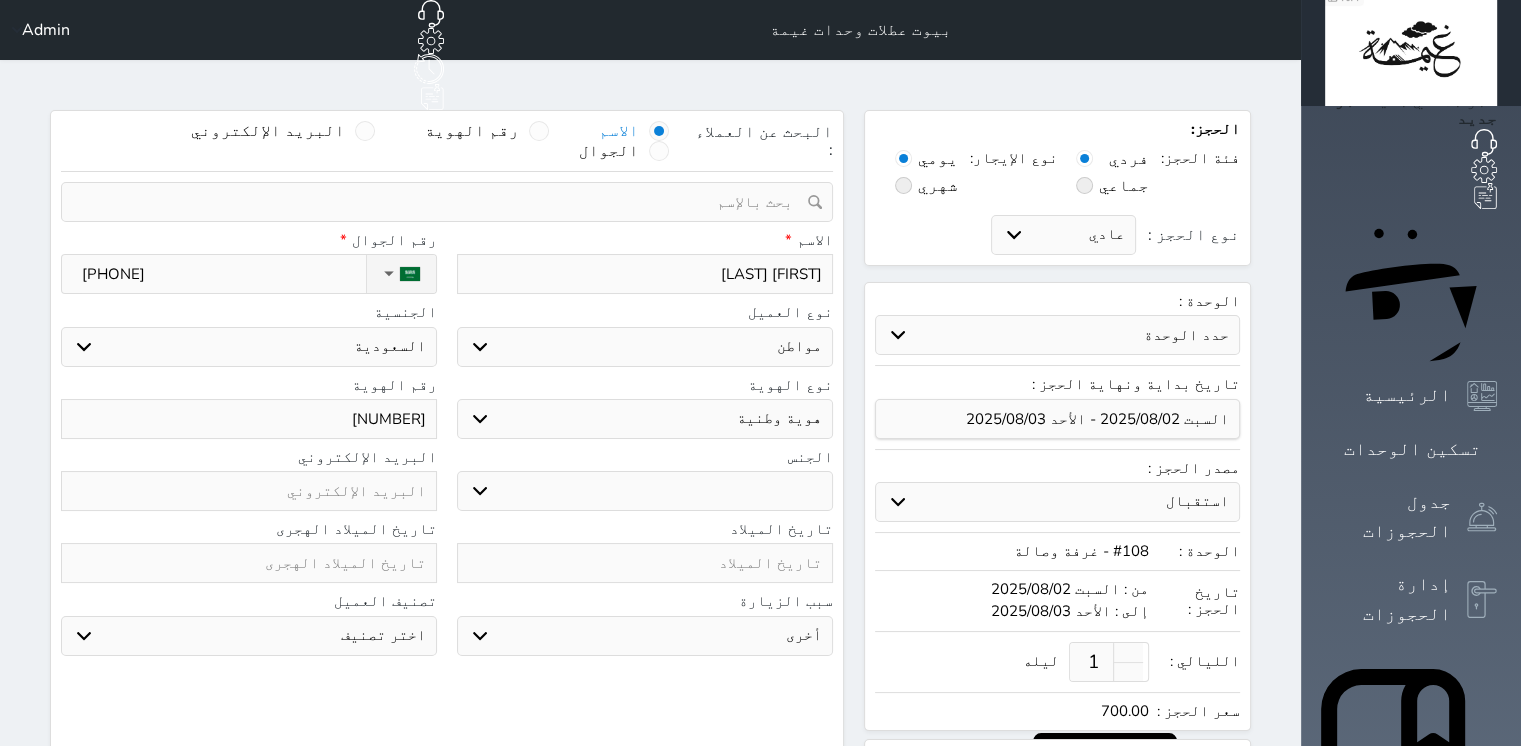 type on "[NUMBER]" 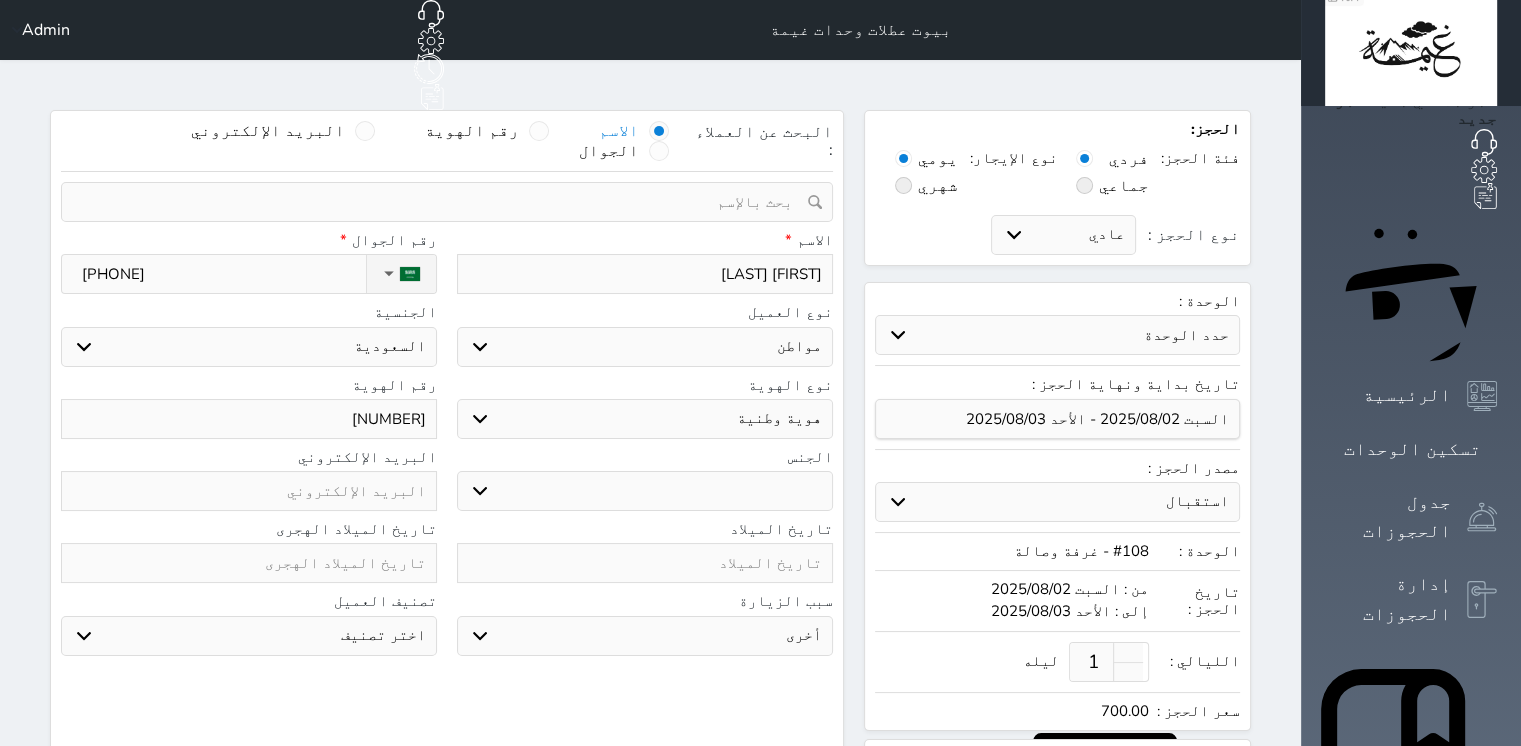 select 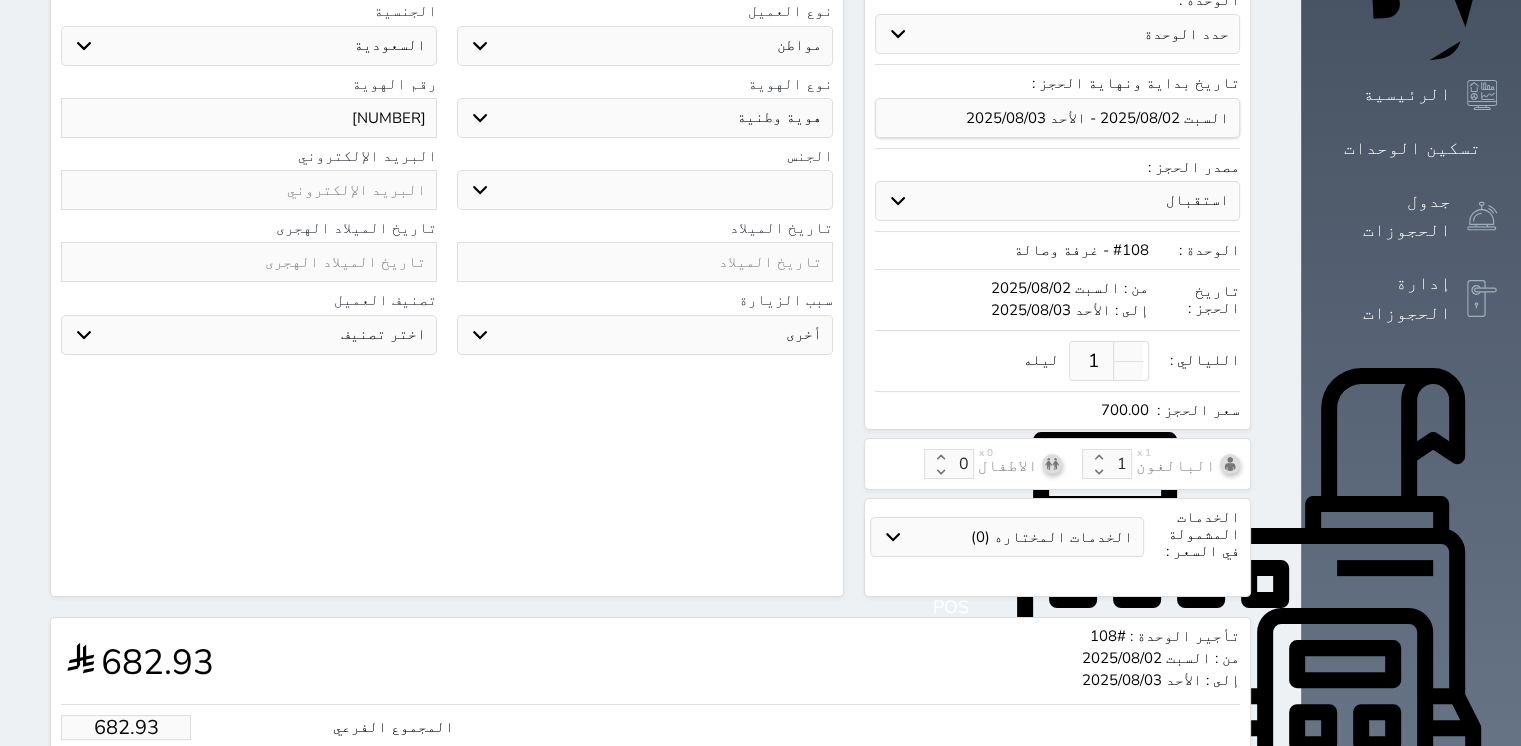 scroll, scrollTop: 440, scrollLeft: 0, axis: vertical 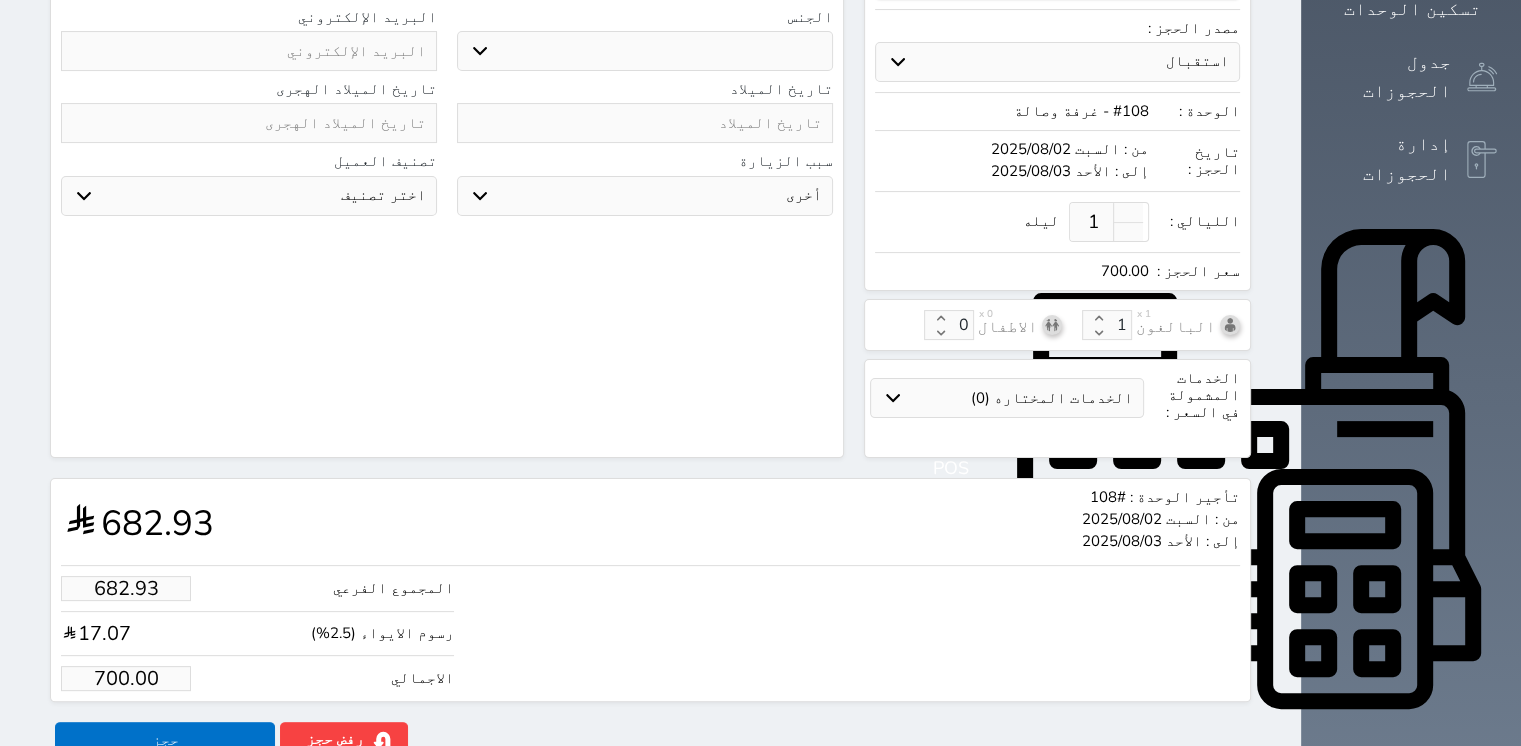 type on "[NUMBER]" 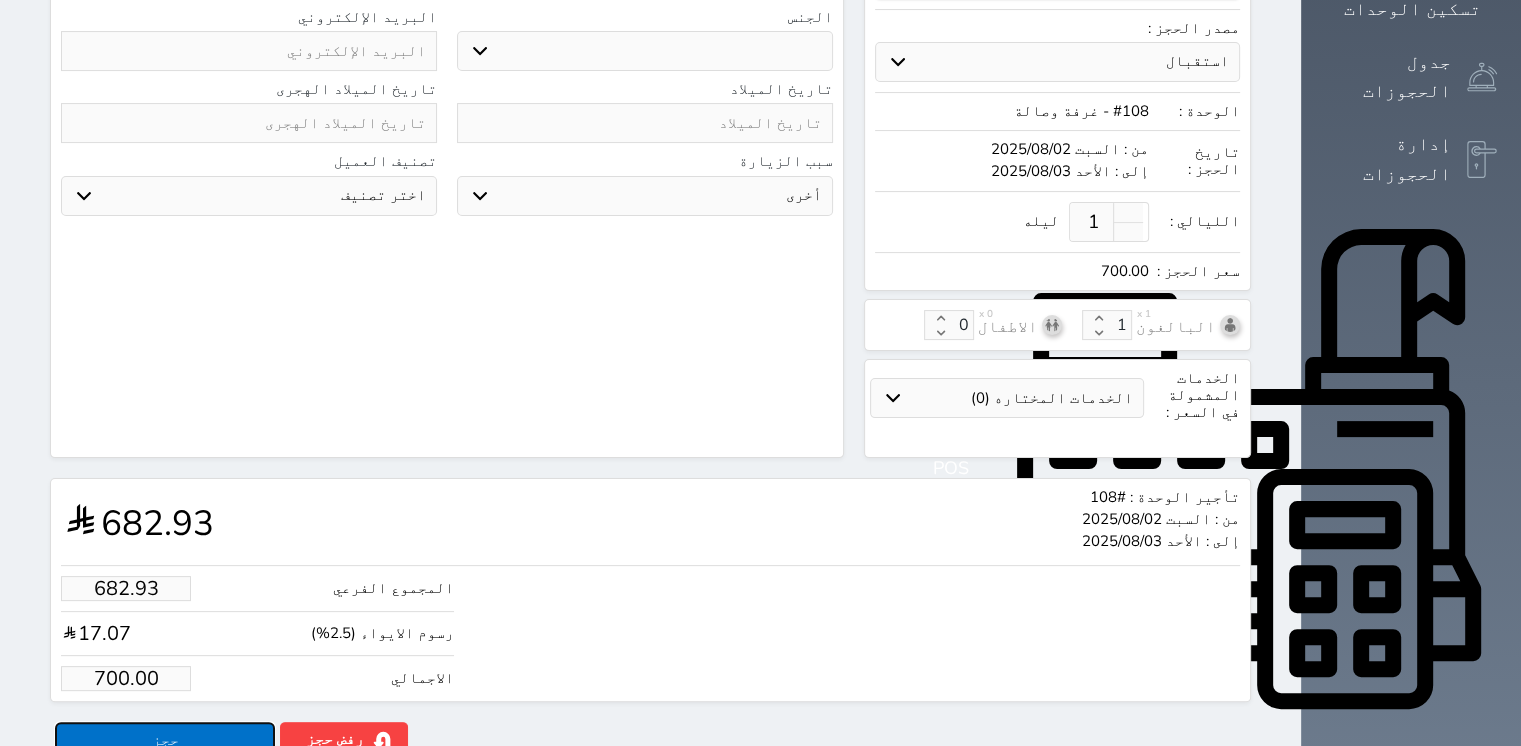 click on "حجز" at bounding box center [165, 739] 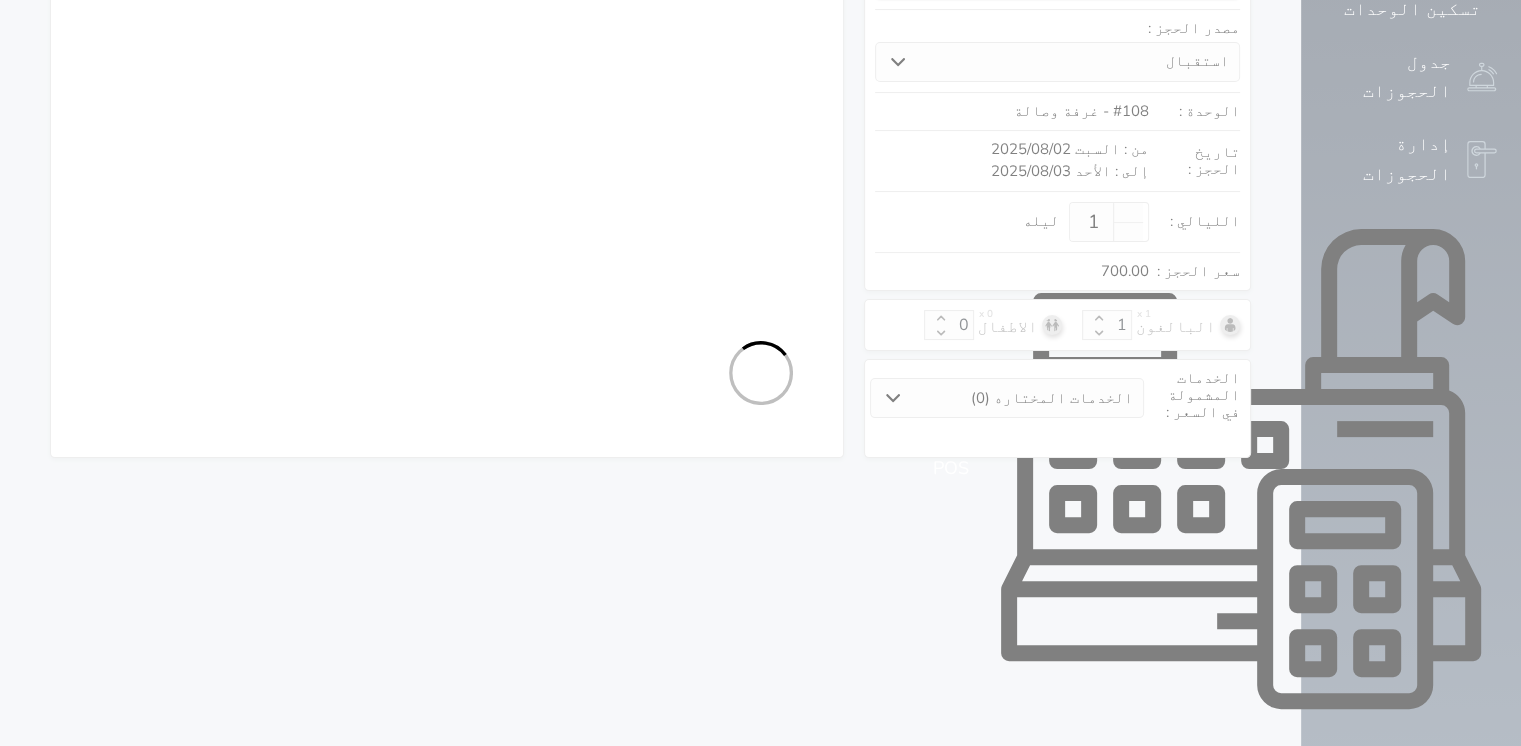 select on "1" 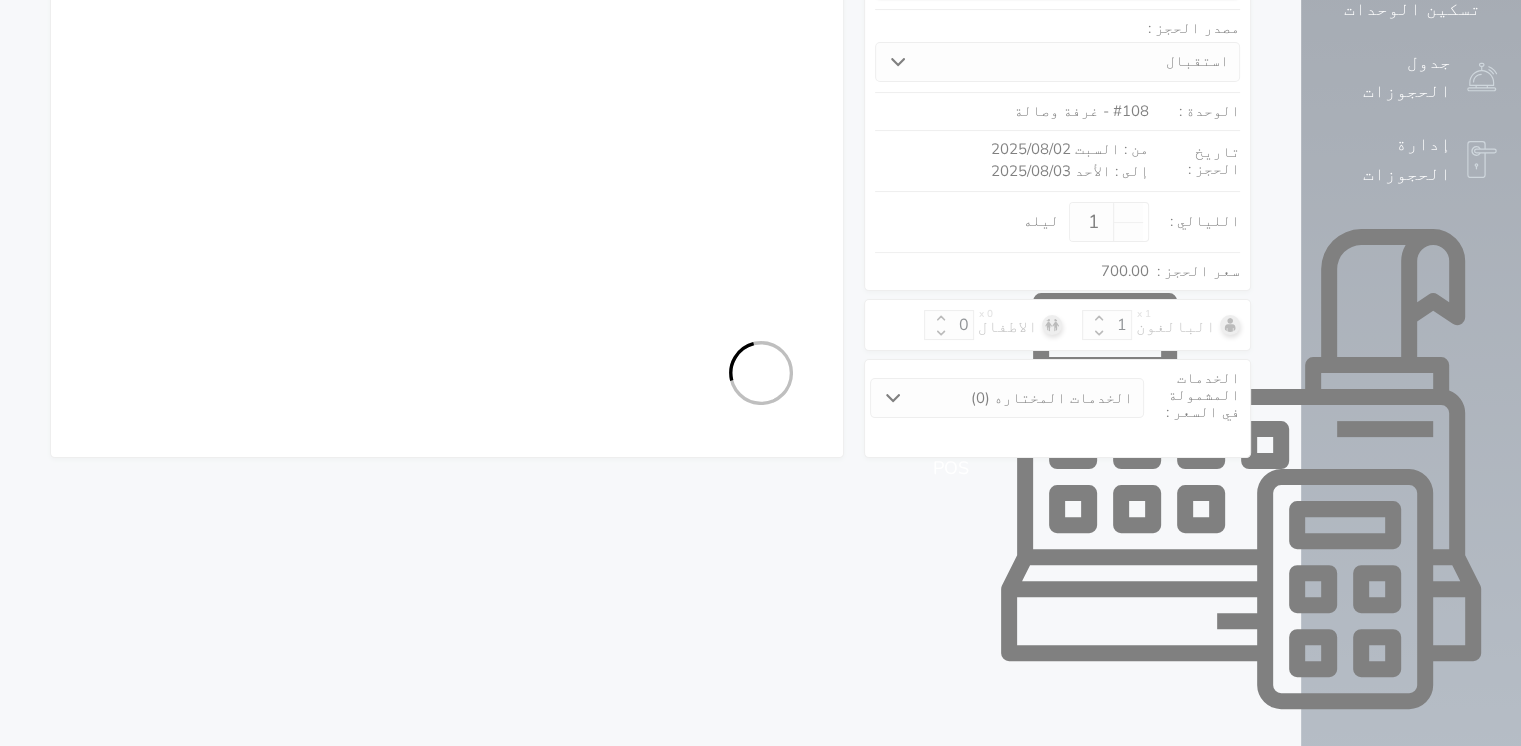 select on "113" 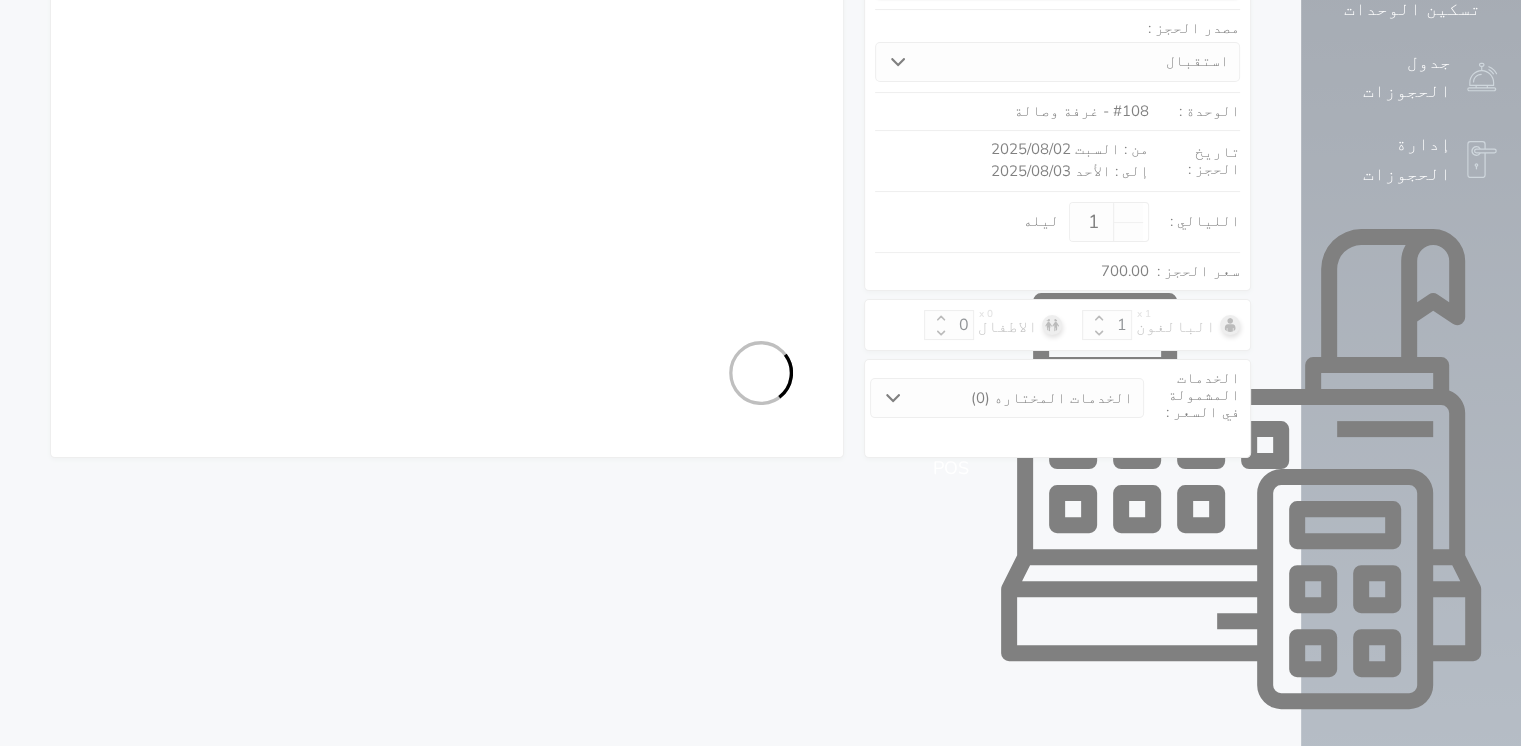 select on "1" 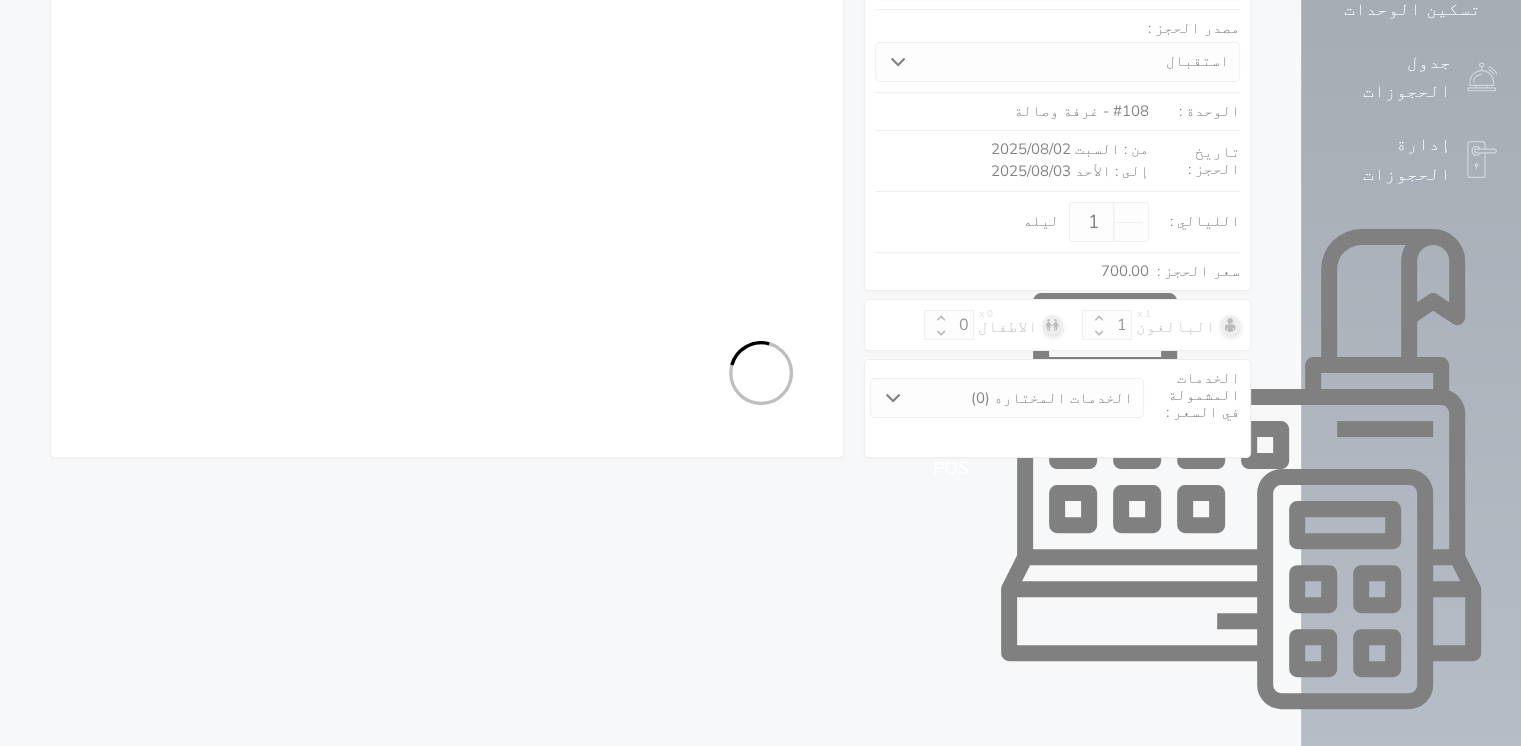 select 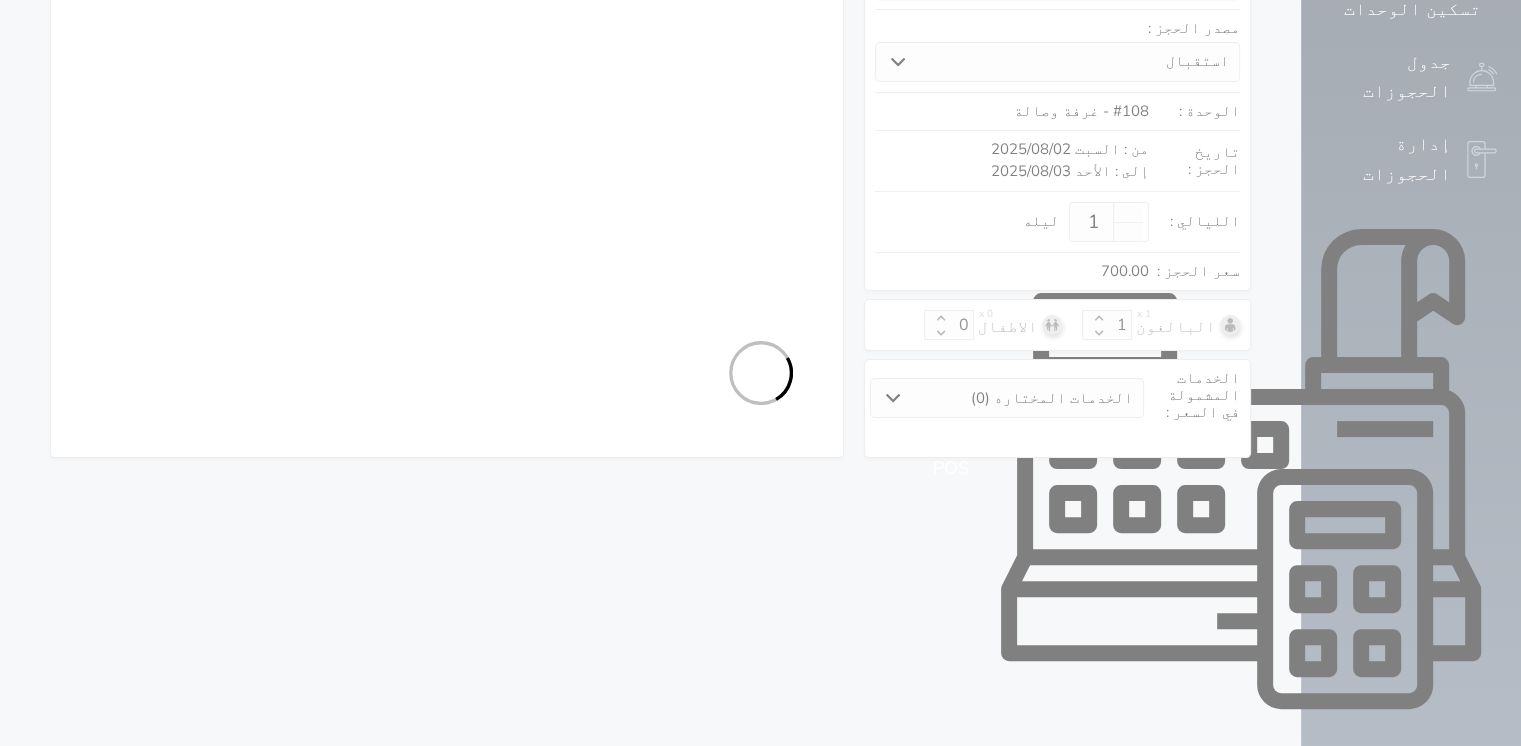 select on "7" 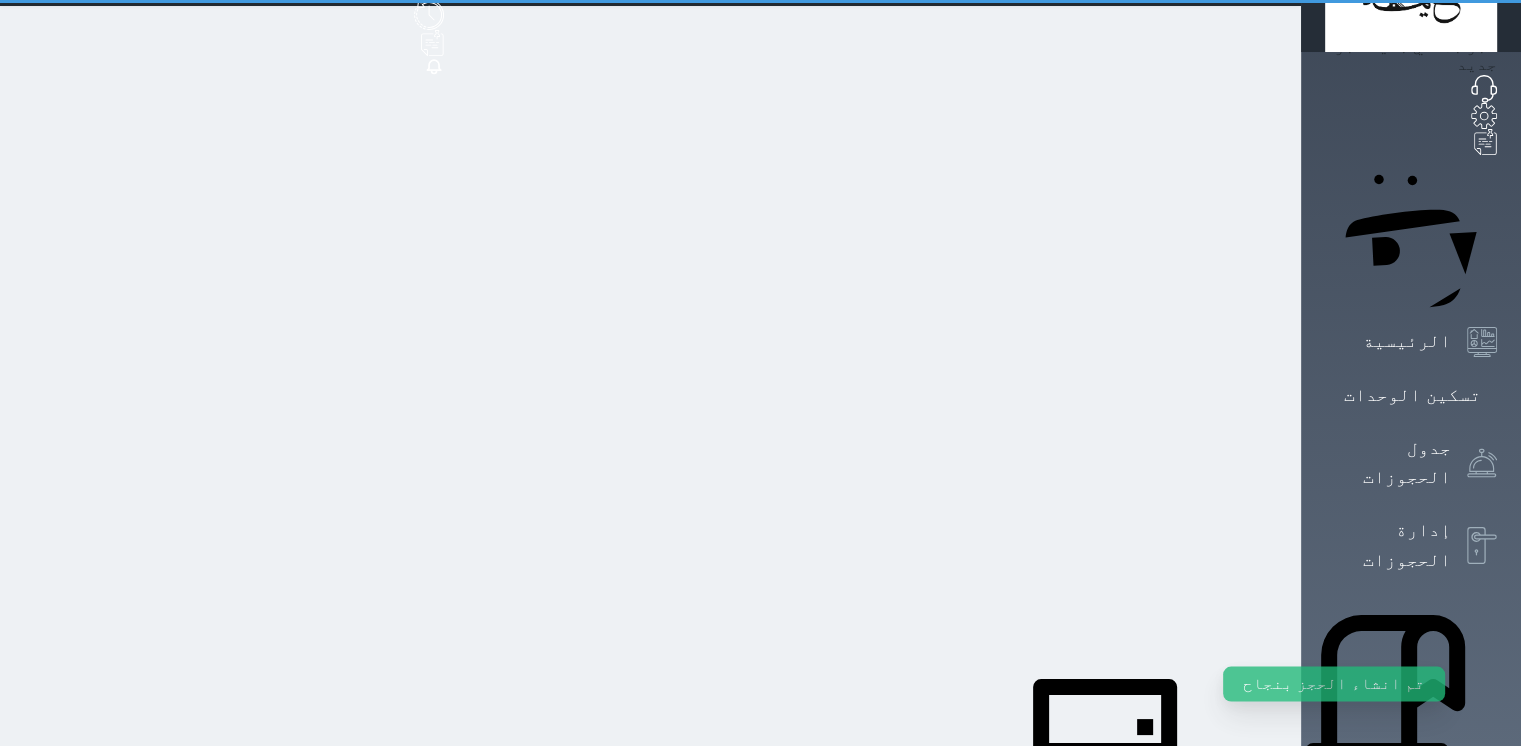 scroll, scrollTop: 0, scrollLeft: 0, axis: both 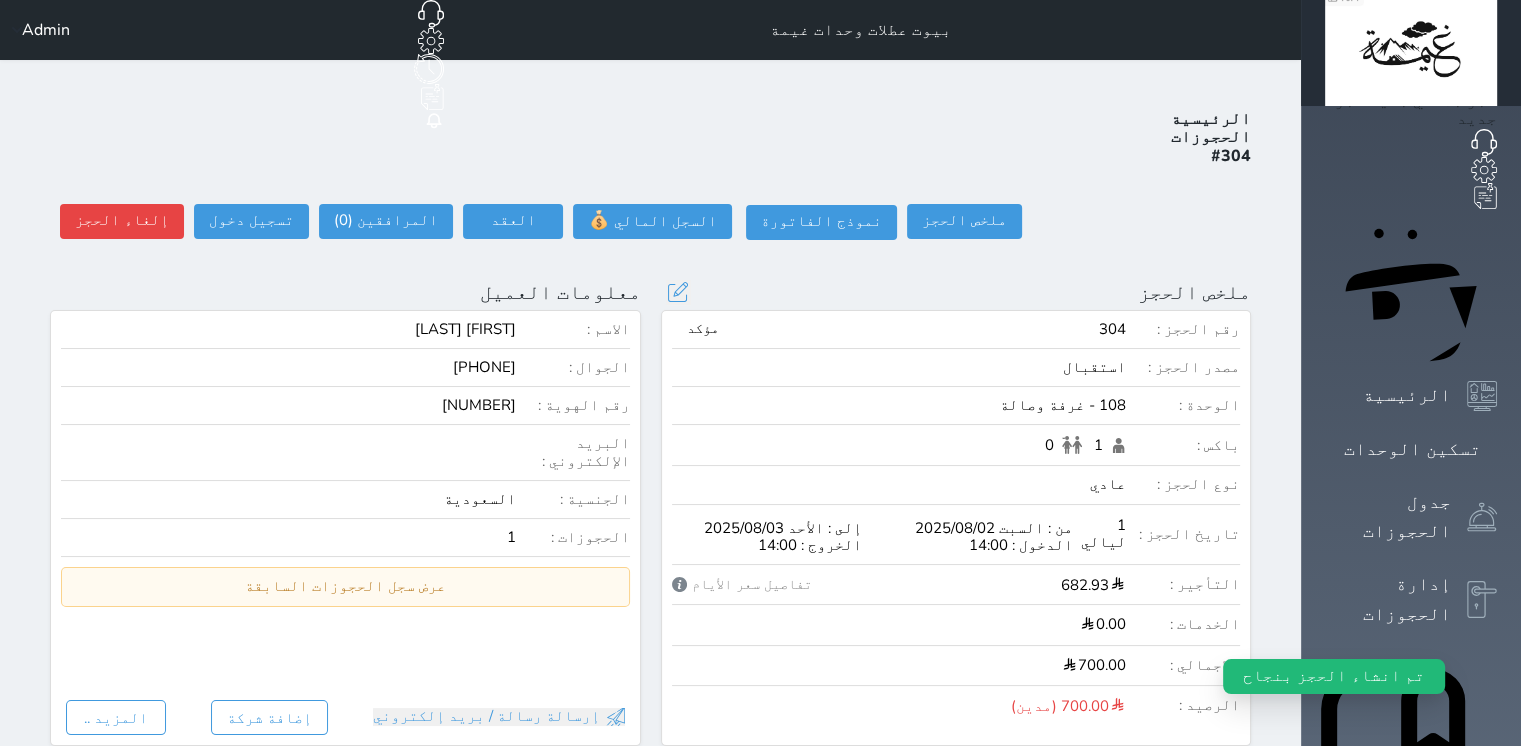 select 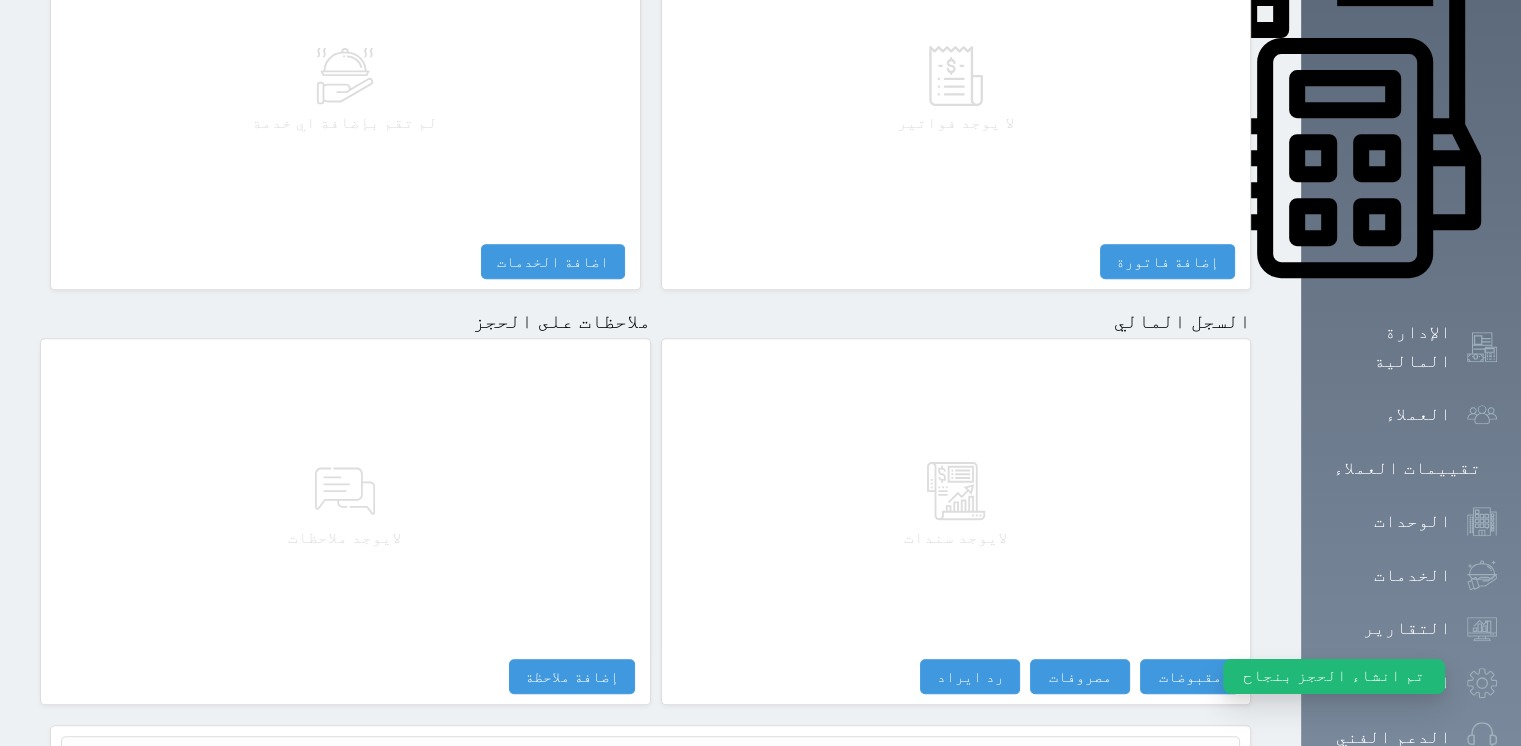scroll, scrollTop: 899, scrollLeft: 0, axis: vertical 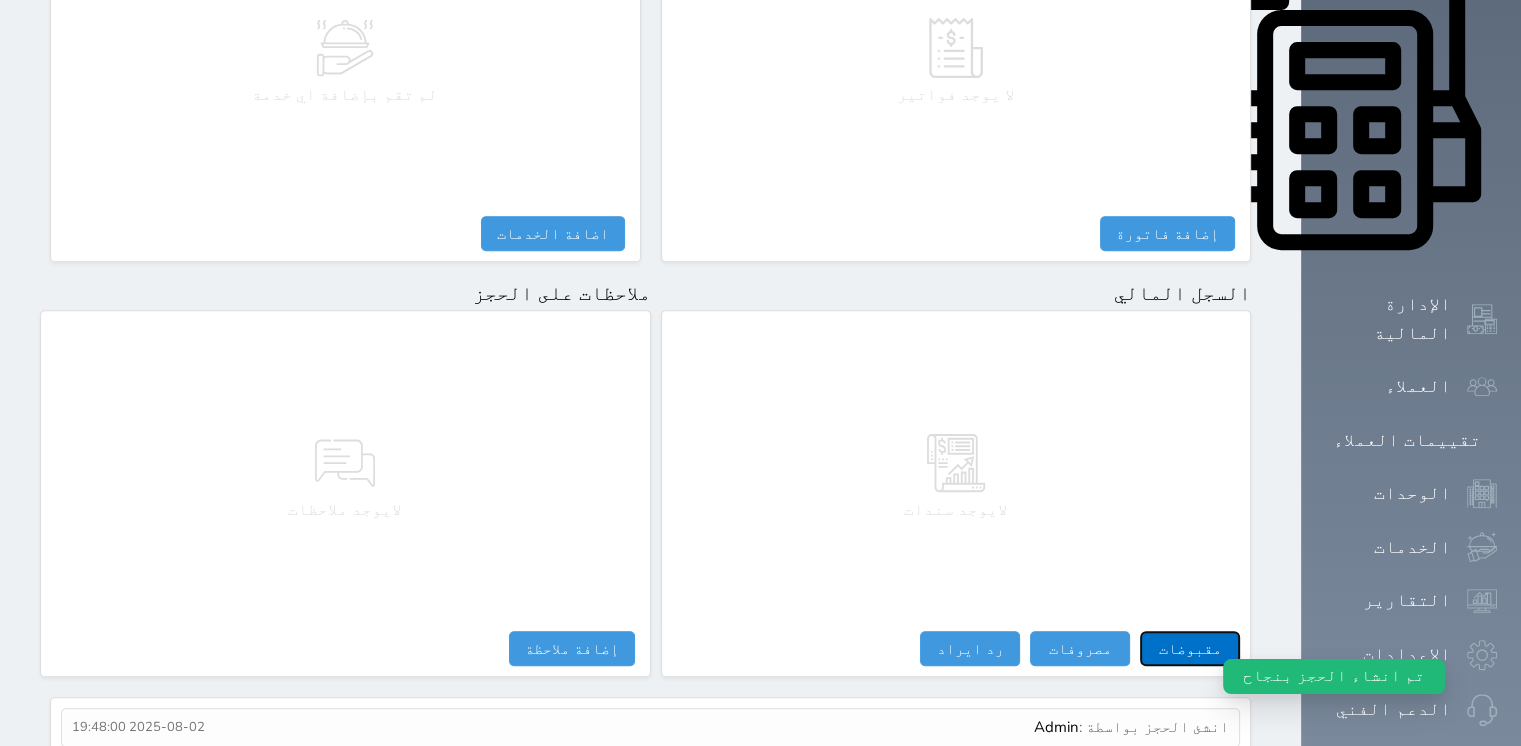 click on "مقبوضات" at bounding box center [1190, 648] 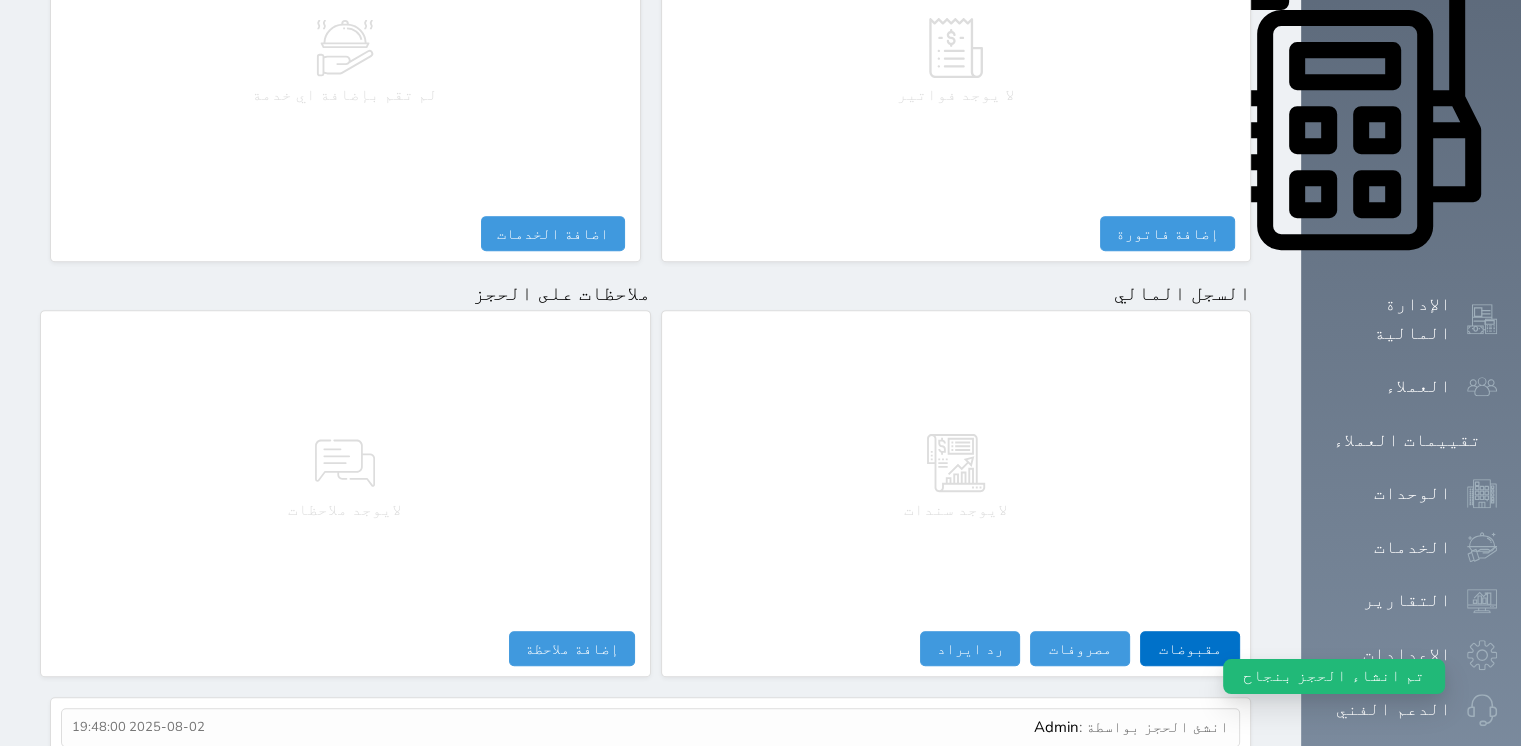 click on "مقبوضات                 النوع  *    اختيار     التاريخ *   [DATE] [TIME]   من *   [FIRST] [LAST]   المبلغ *   0   لأجل *     طريقة الدفع *   اختر طريقة الدفع   دفع نقدى   تحويل بنكى   مدى   بطاقة ائتمان   آجل   ملاحظات         حفظ" at bounding box center (0, 0) 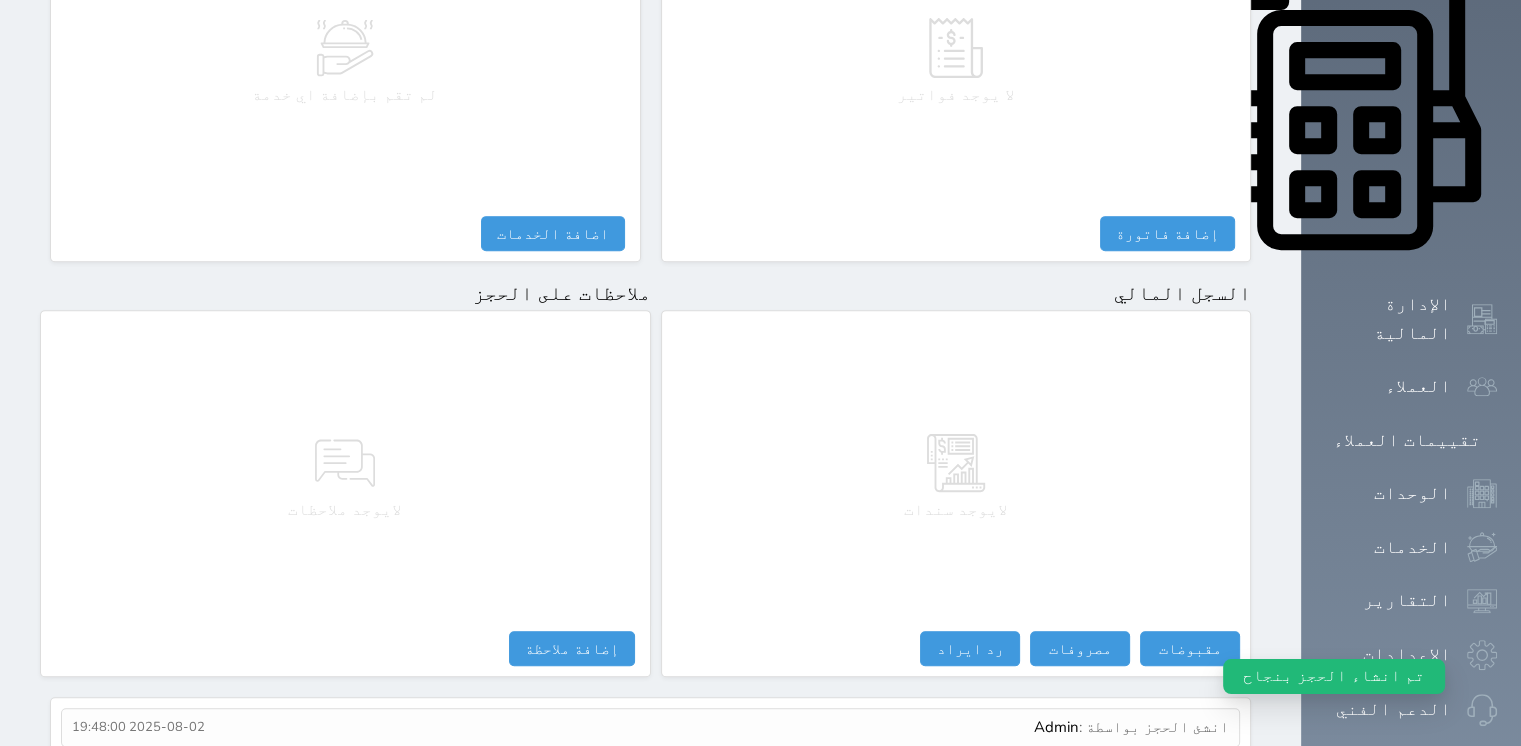 select 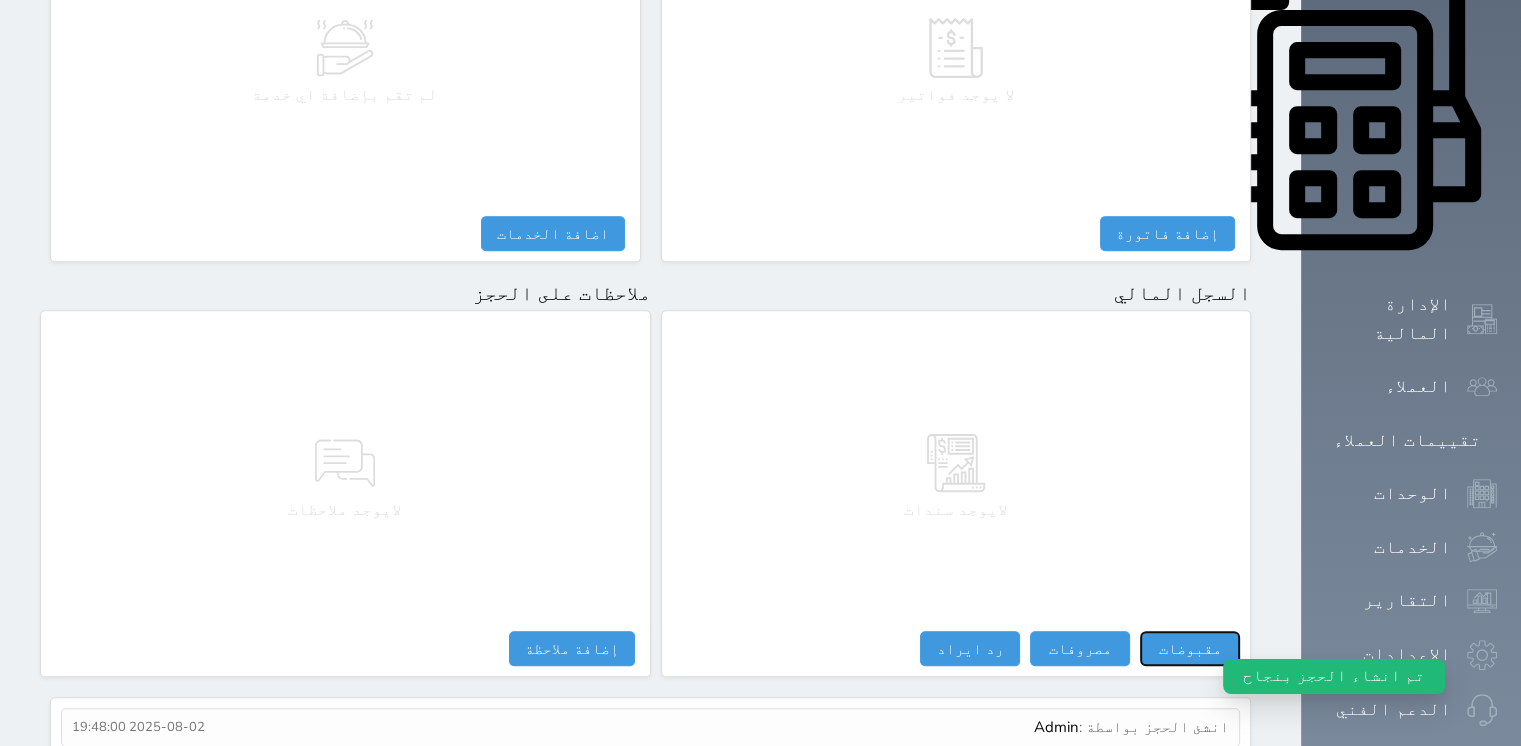 click on "مقبوضات" at bounding box center (1190, 648) 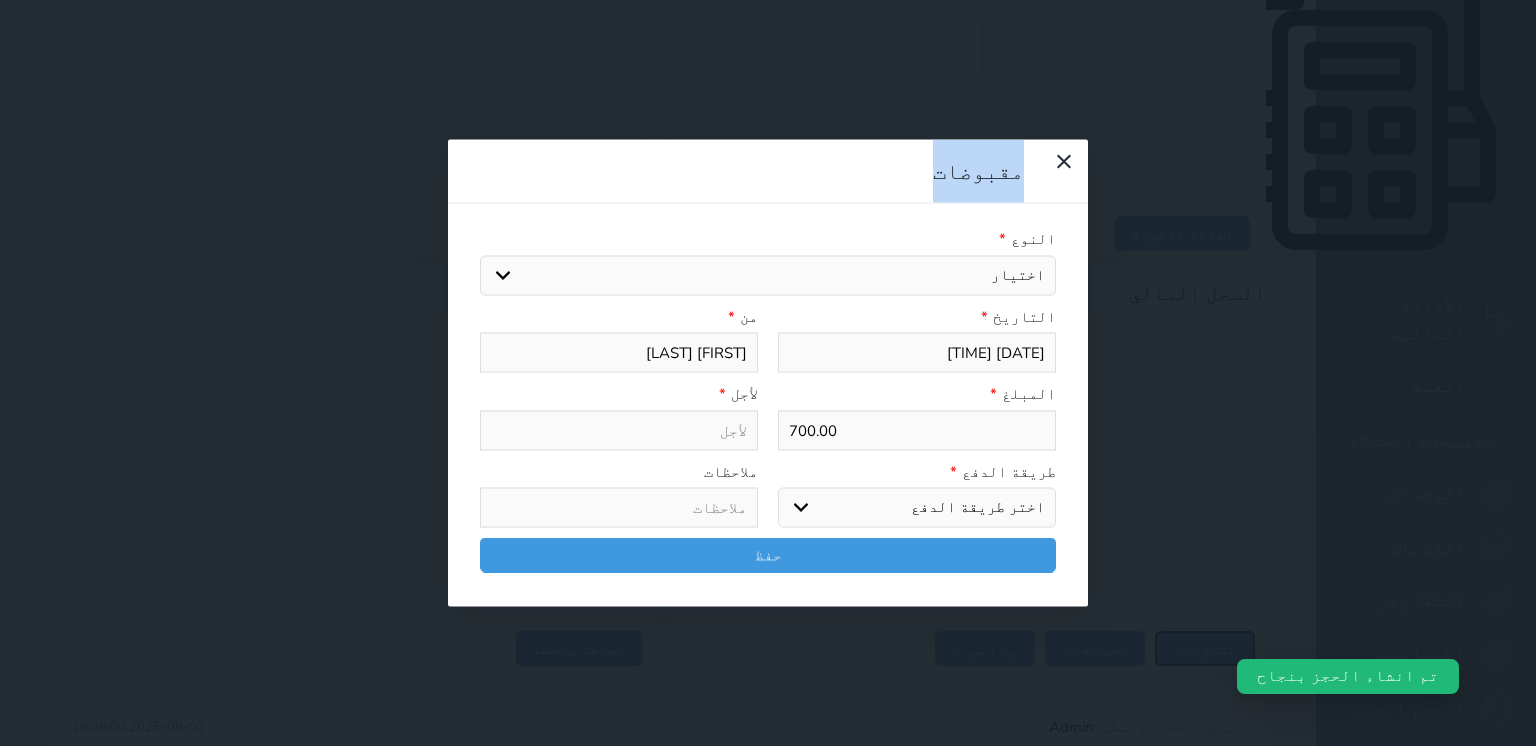 select 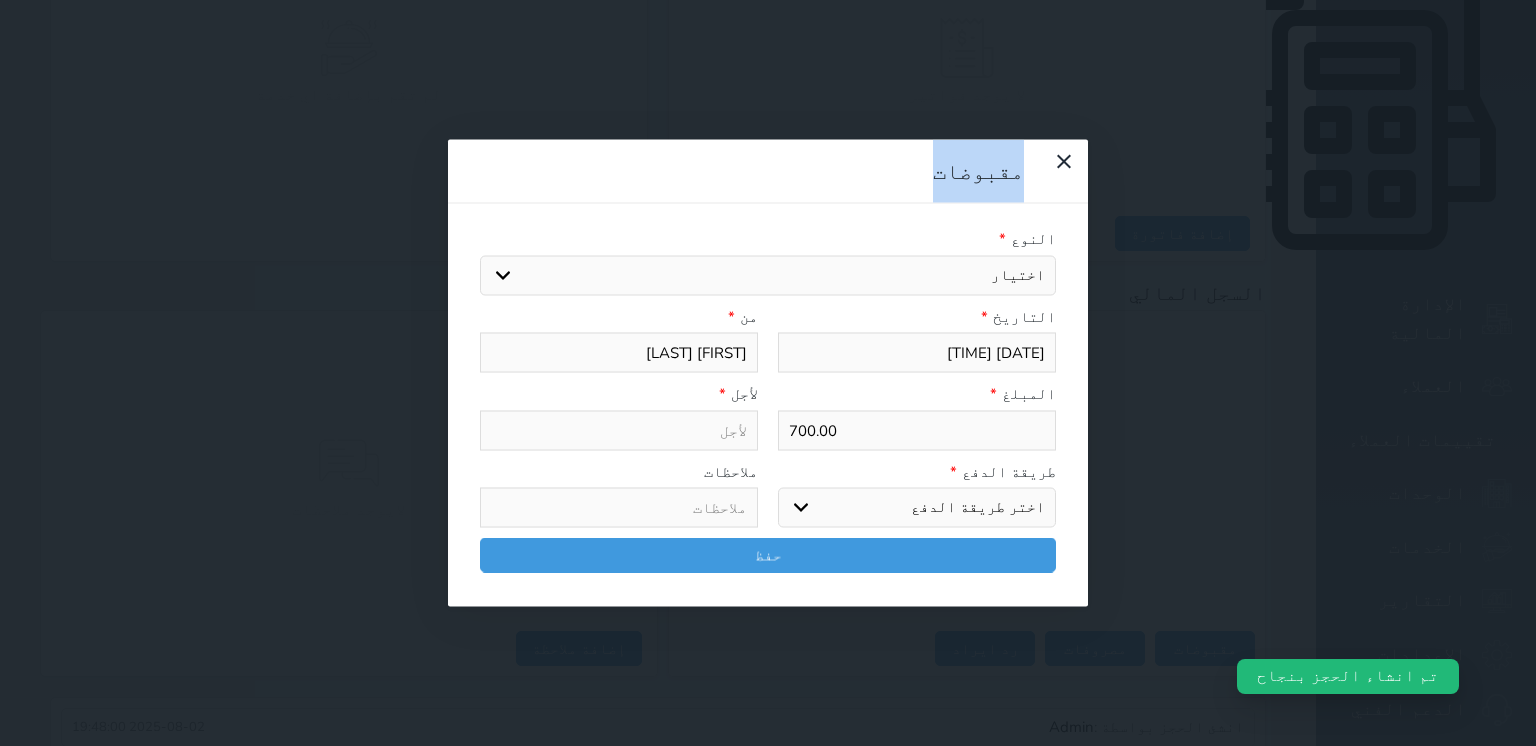 click on "اختيار   مقبوضات عامة قيمة إيجار فواتير تامين عربون لا ينطبق آخر مغسلة واي فاي - الإنترنت مواقف السيارات طعام الأغذية والمشروبات مشروبات المشروبات الباردة المشروبات الساخنة الإفطار غداء عشاء مخبز و كعك حمام سباحة الصالة الرياضية سبا و خدمات الجمال اختيار وإسقاط (خدمات النقل) ميني بار كابل - تلفزيون سرير إضافي تصفيف الشعر التسوق خدمات الجولات السياحية المنظمة خدمات الدليل السياحي" at bounding box center (768, 275) 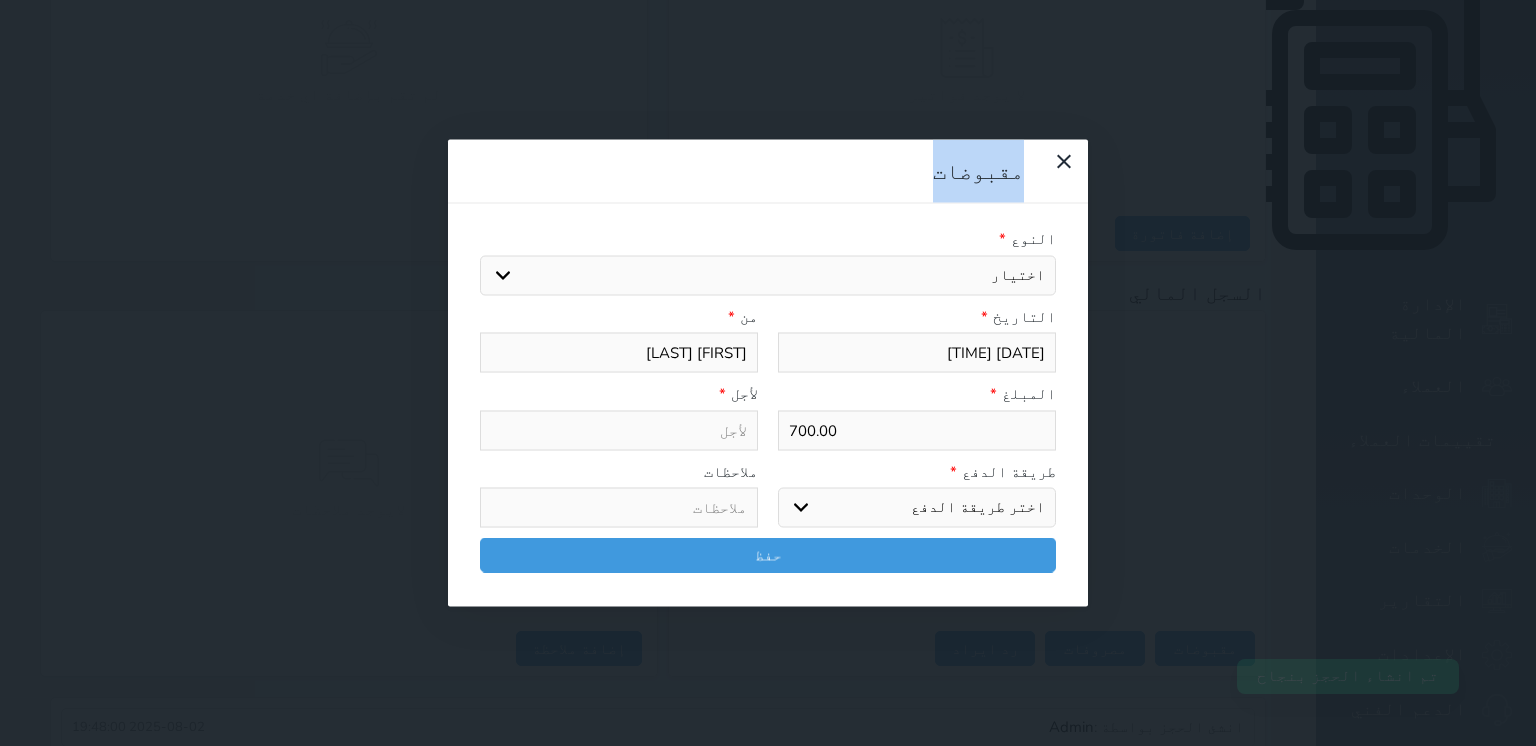 type on "قيمة إيجار - الوحدة - 108" 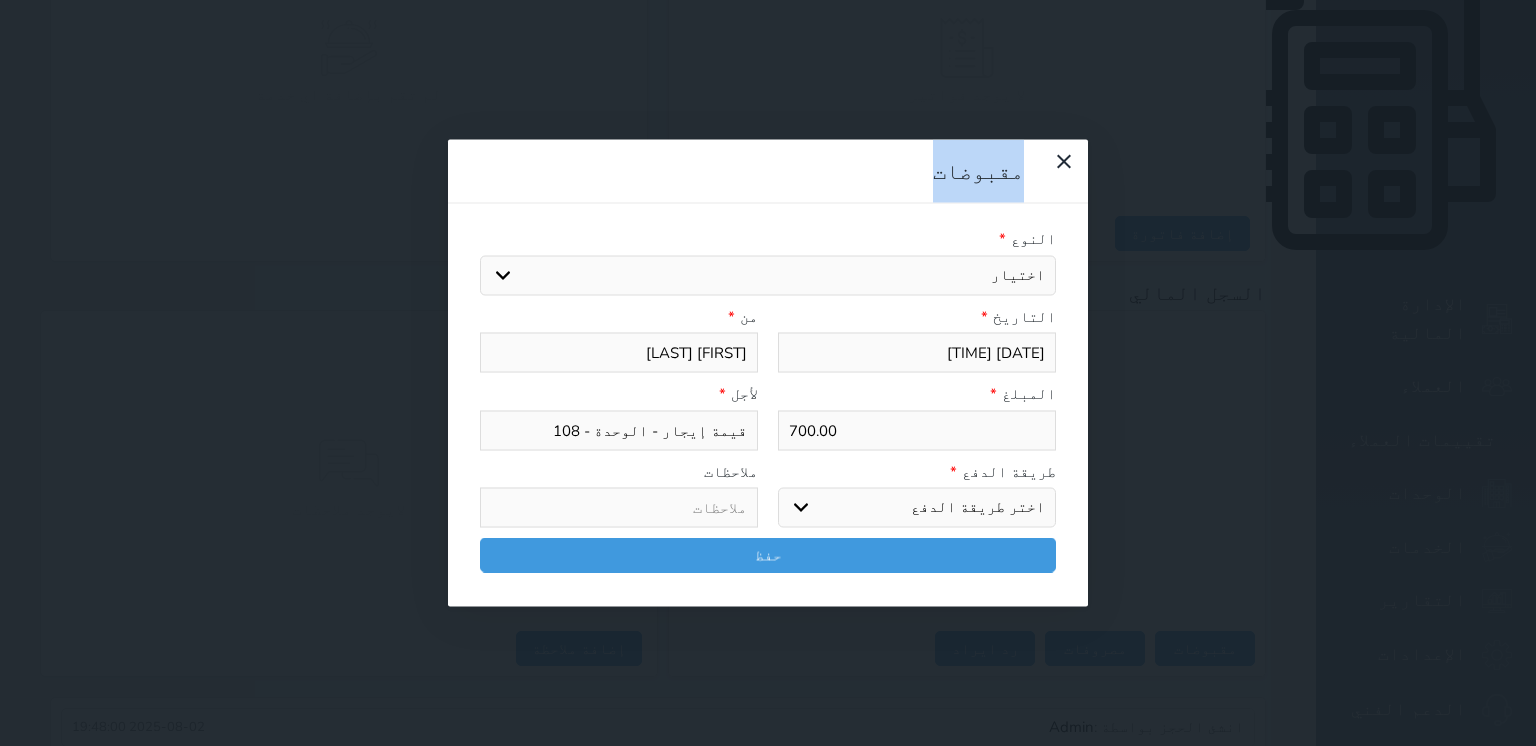 click on "اختر طريقة الدفع   دفع نقدى   تحويل بنكى   مدى   بطاقة ائتمان   آجل" at bounding box center (917, 508) 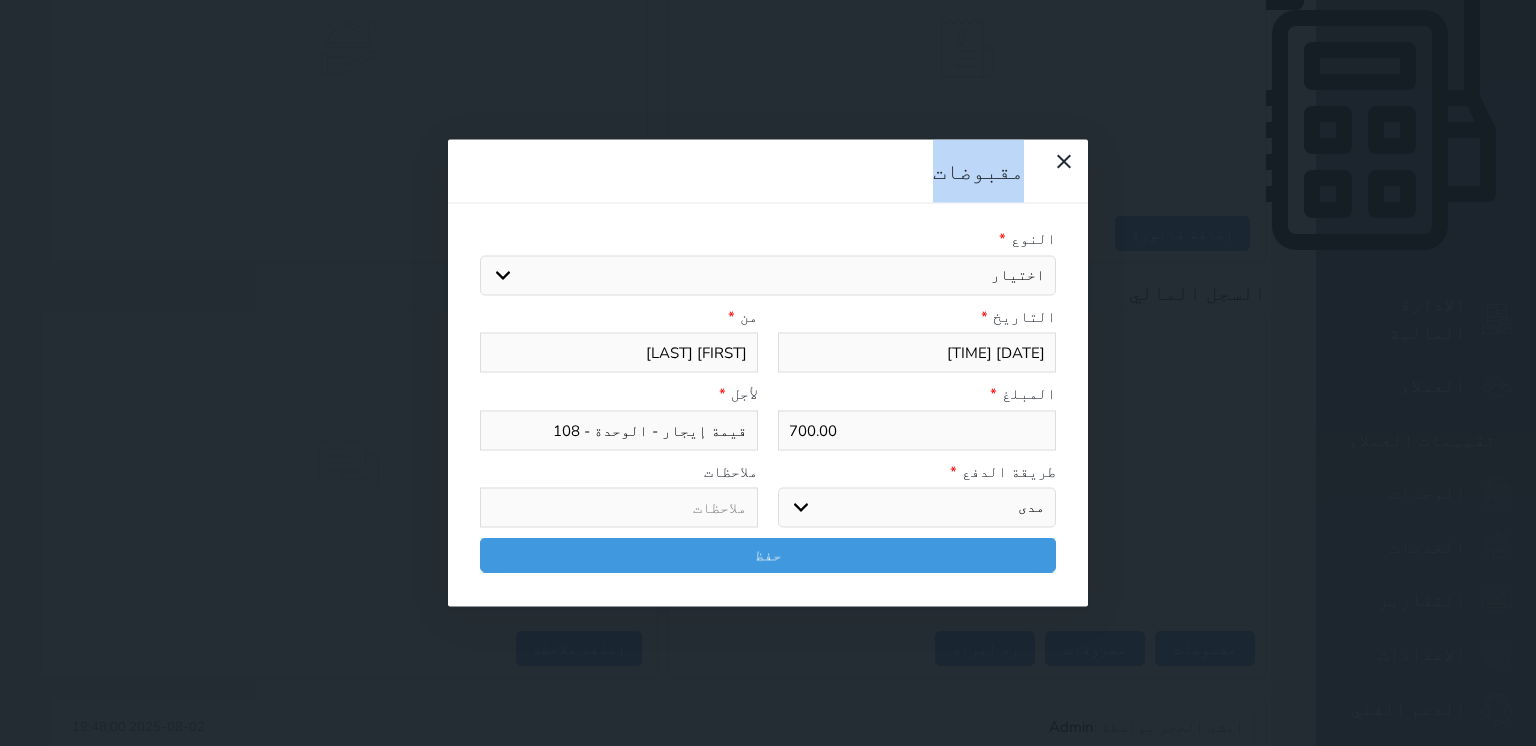 click on "اختر طريقة الدفع   دفع نقدى   تحويل بنكى   مدى   بطاقة ائتمان   آجل" at bounding box center (917, 508) 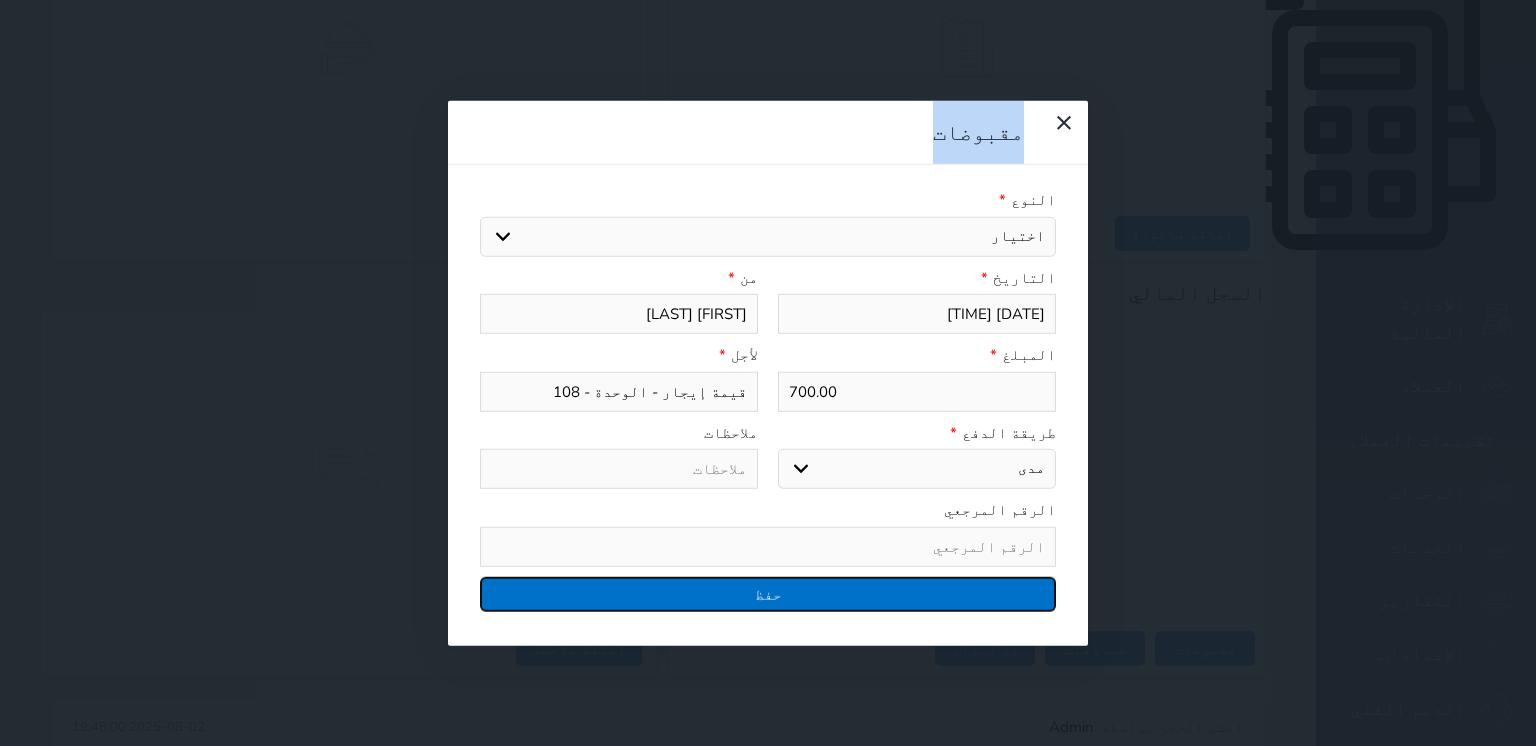 click on "حفظ" at bounding box center (768, 593) 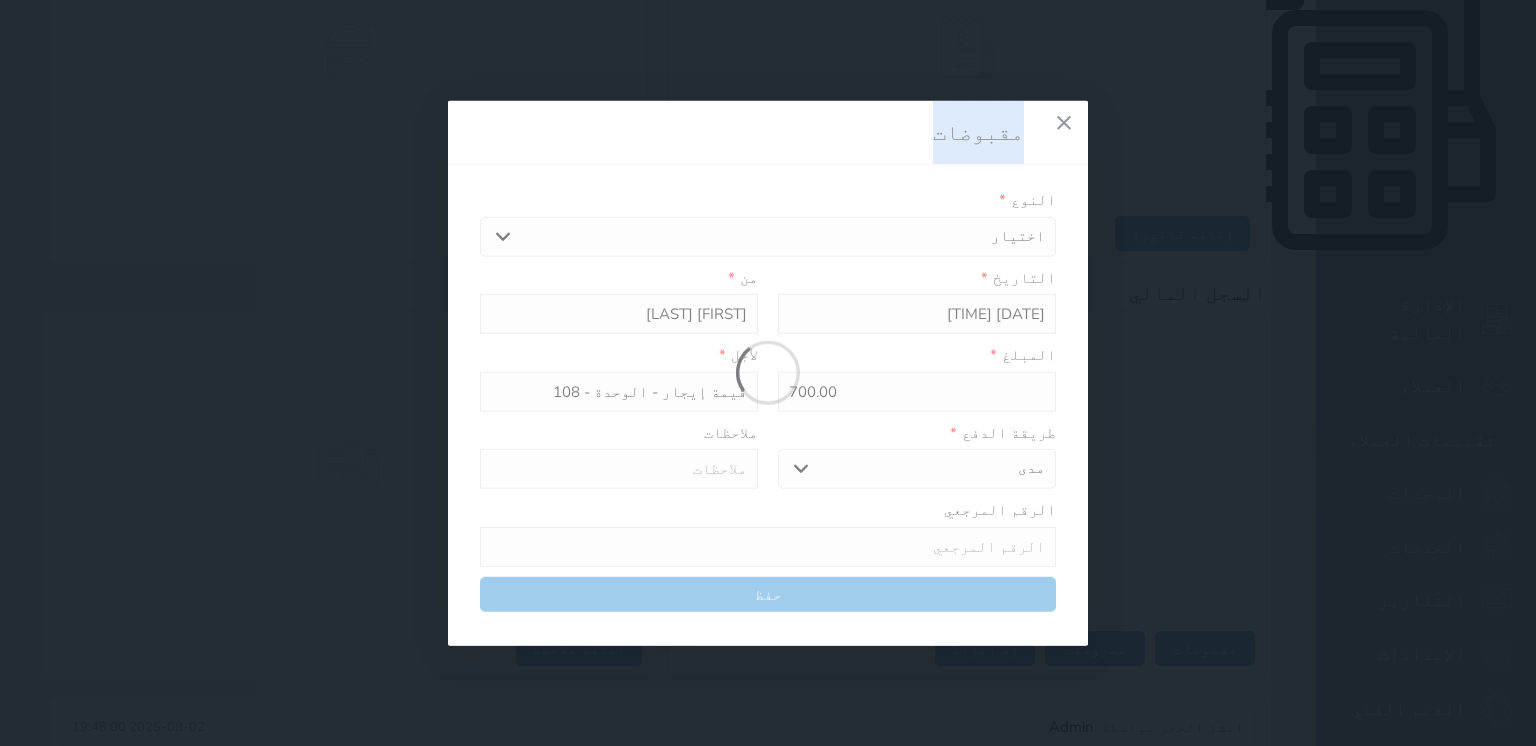 select 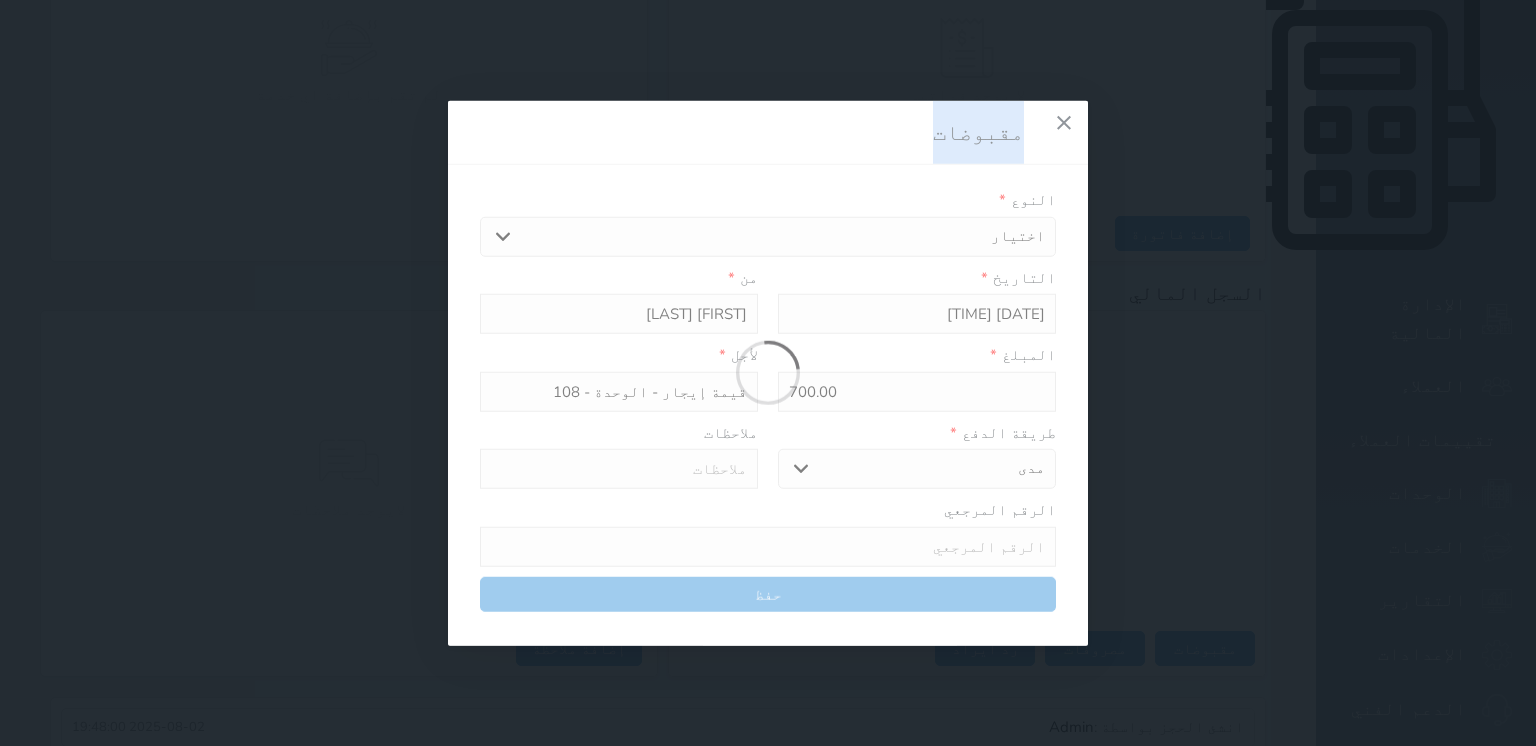 type 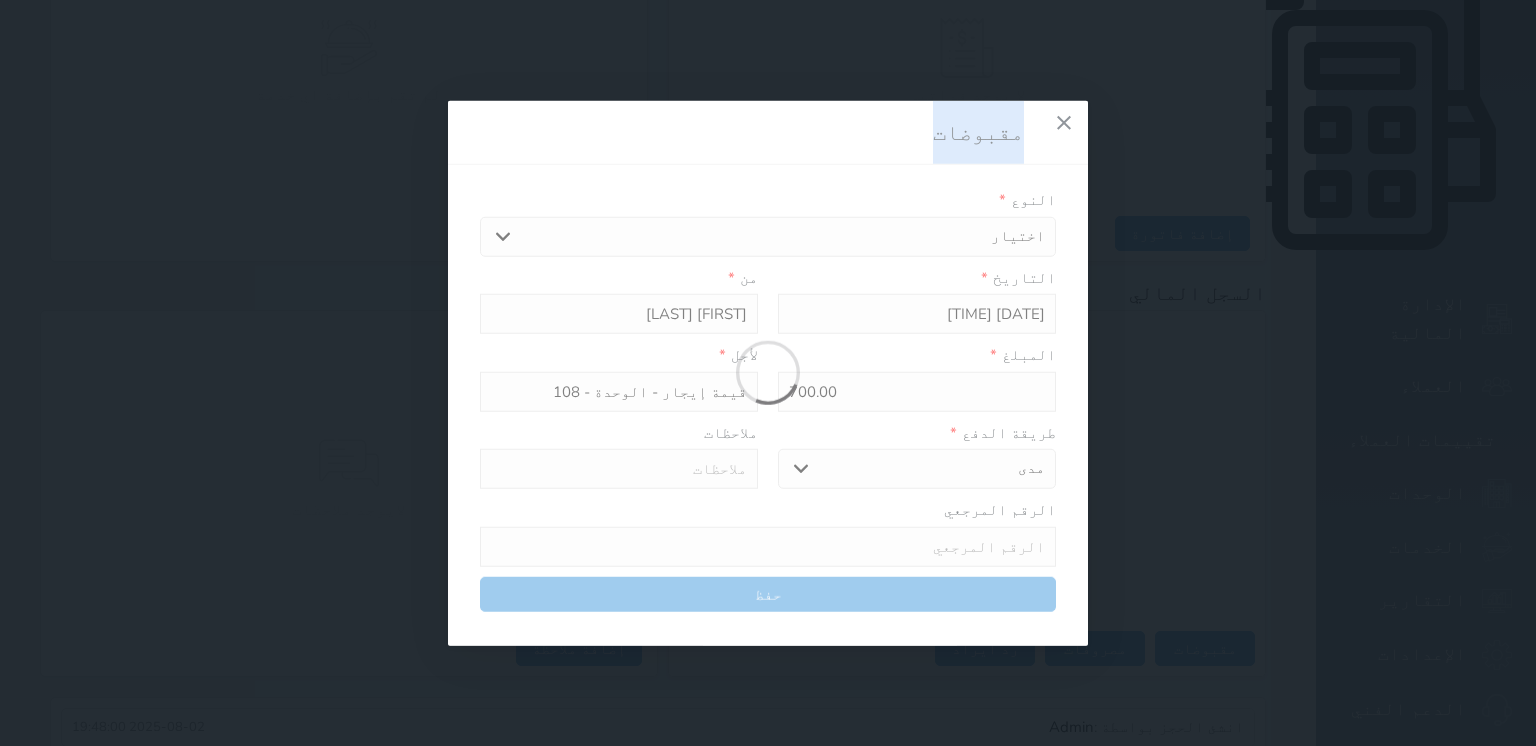 type on "0" 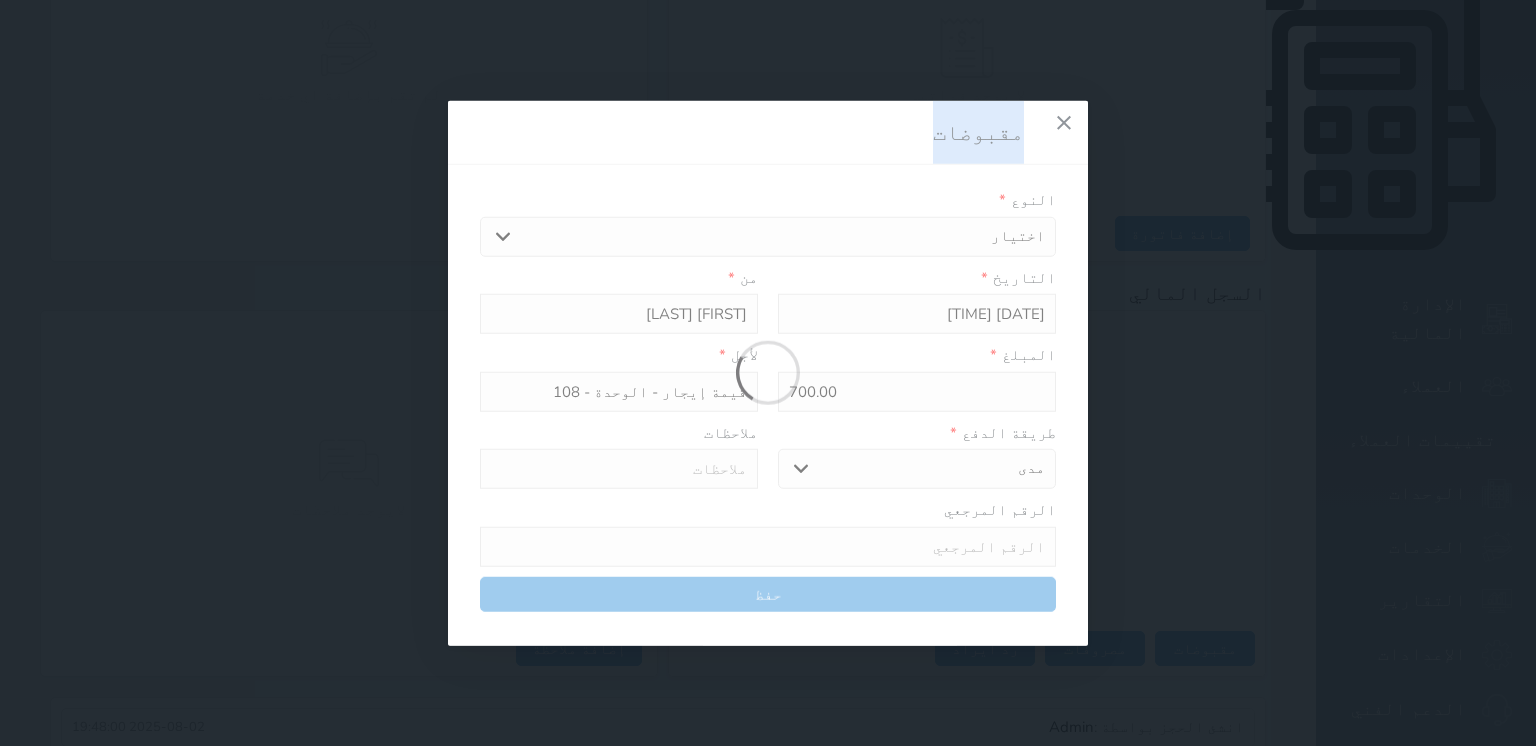 select 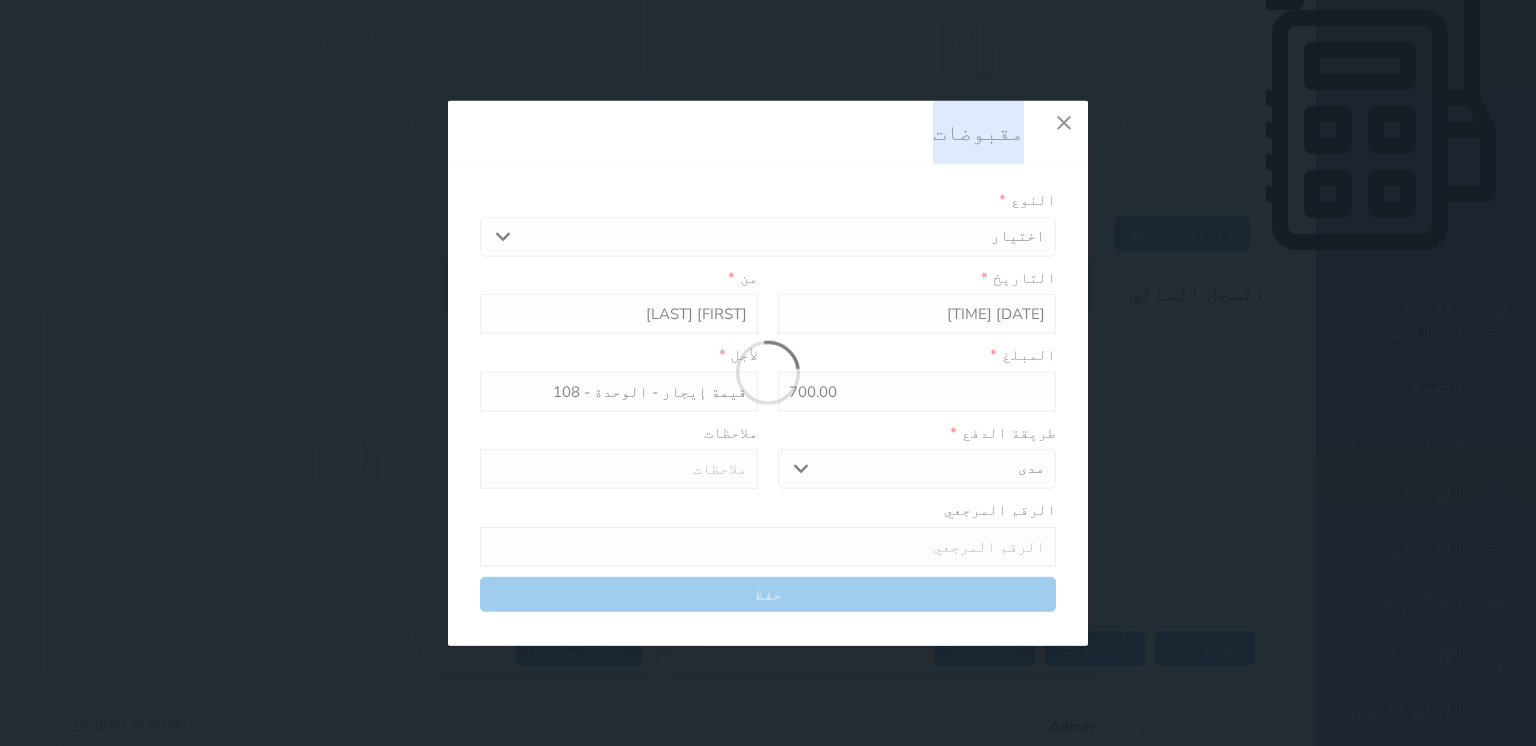 type on "0" 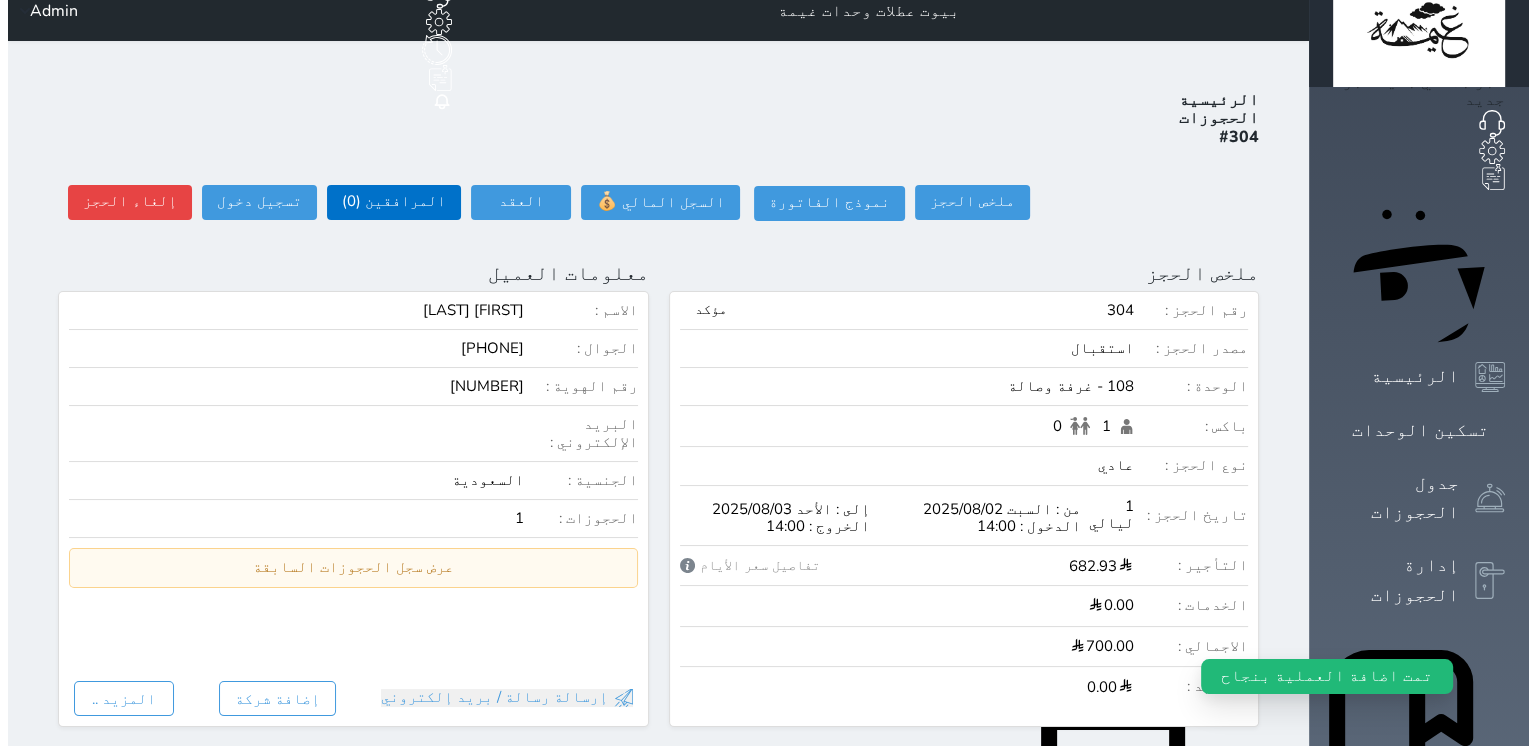scroll, scrollTop: 0, scrollLeft: 0, axis: both 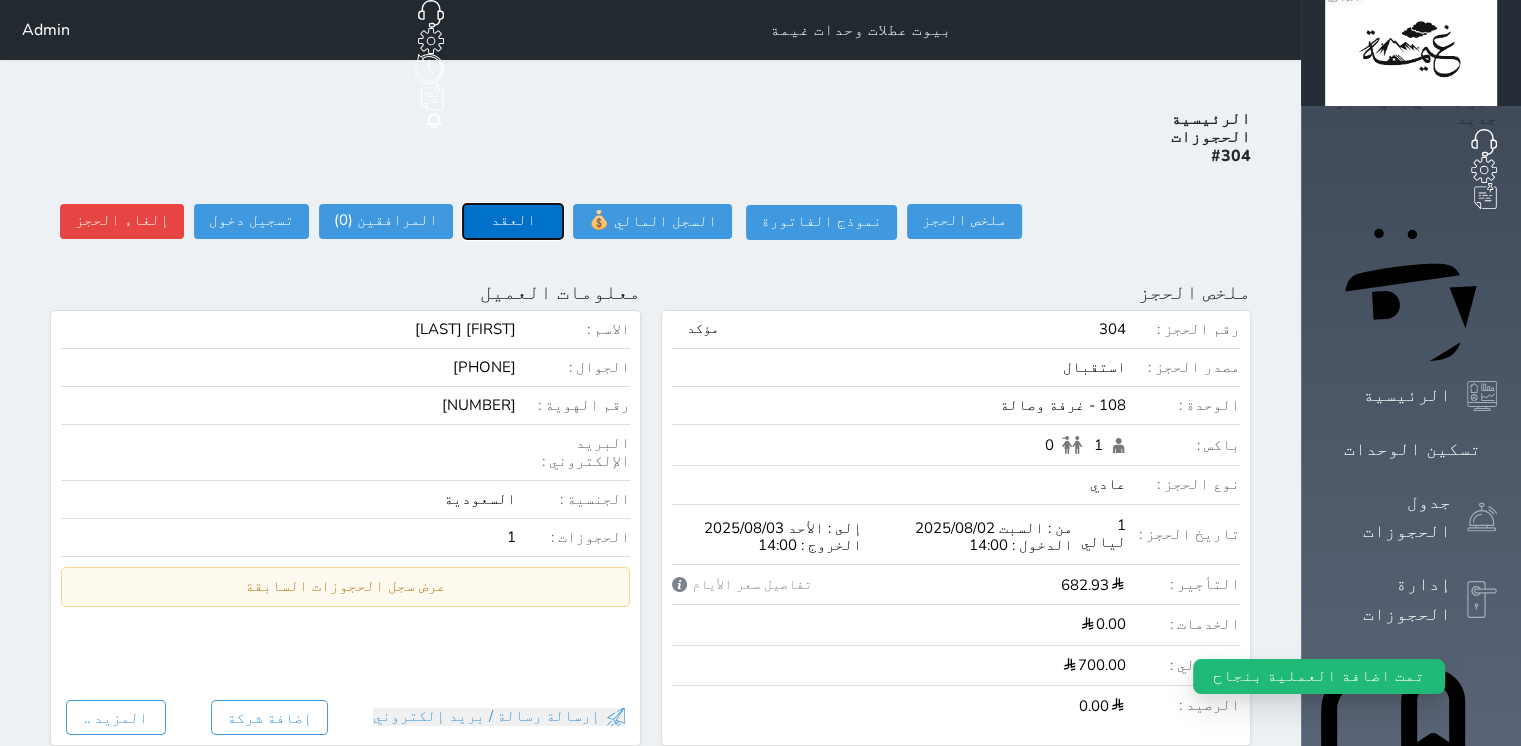 click on "العقد" at bounding box center (513, 221) 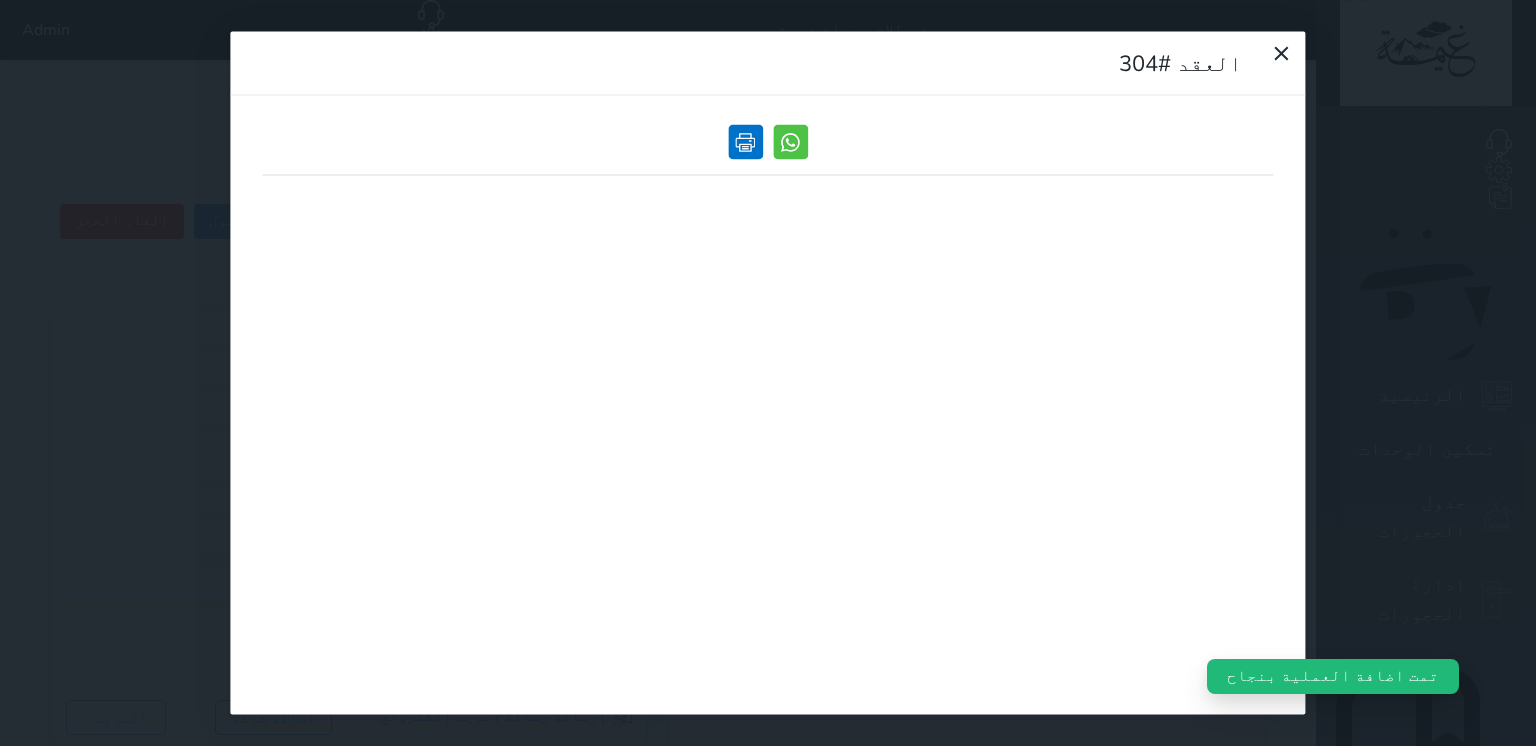 click at bounding box center (745, 142) 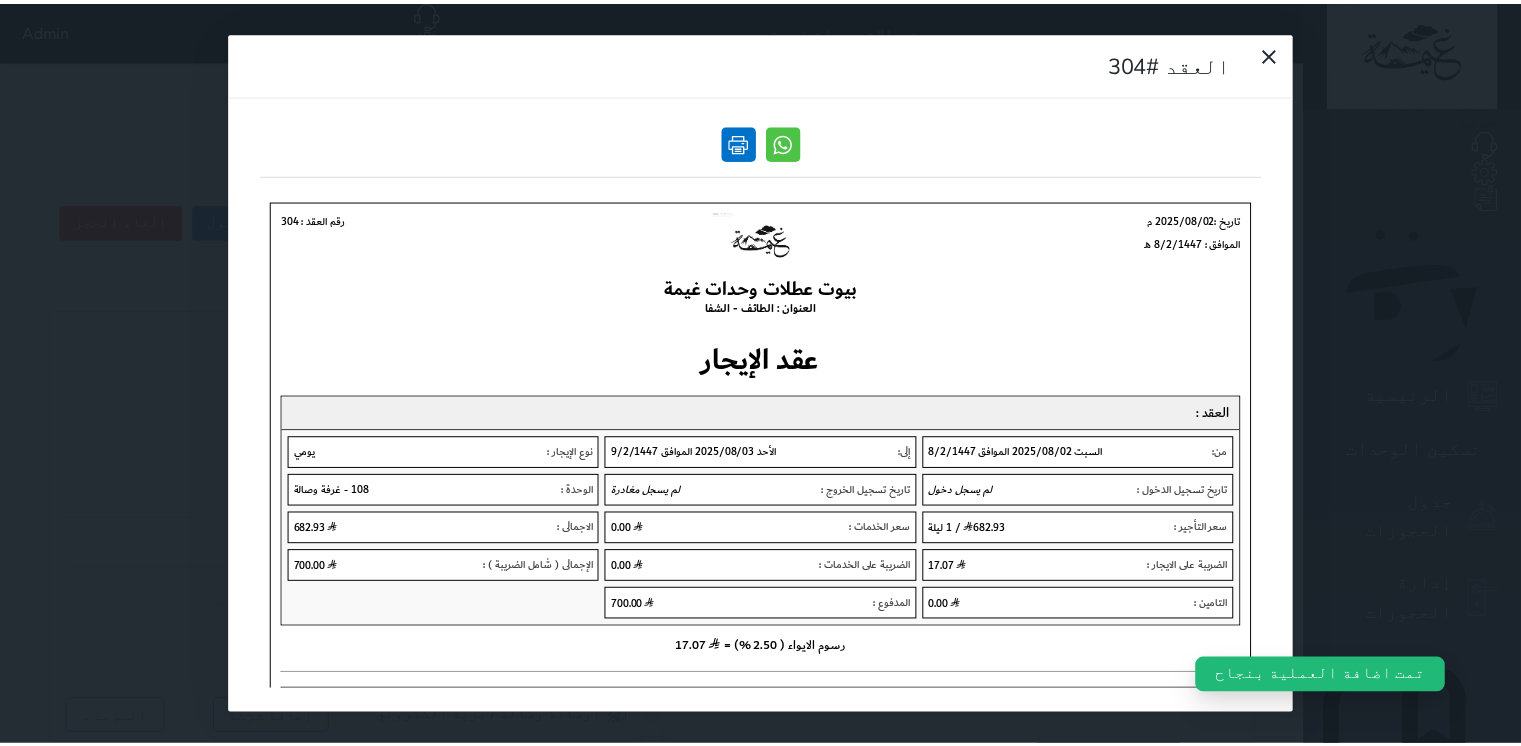 scroll, scrollTop: 0, scrollLeft: 0, axis: both 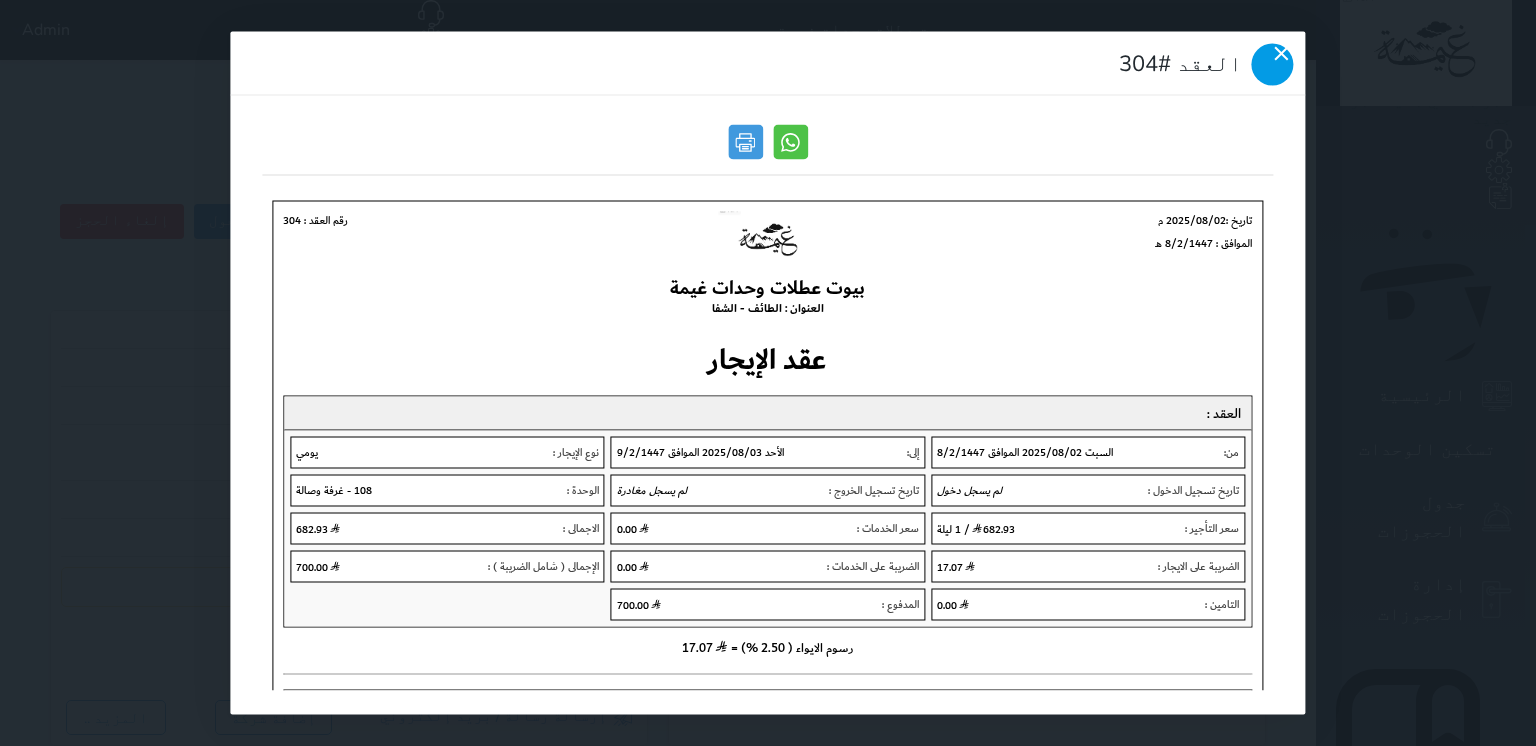 click 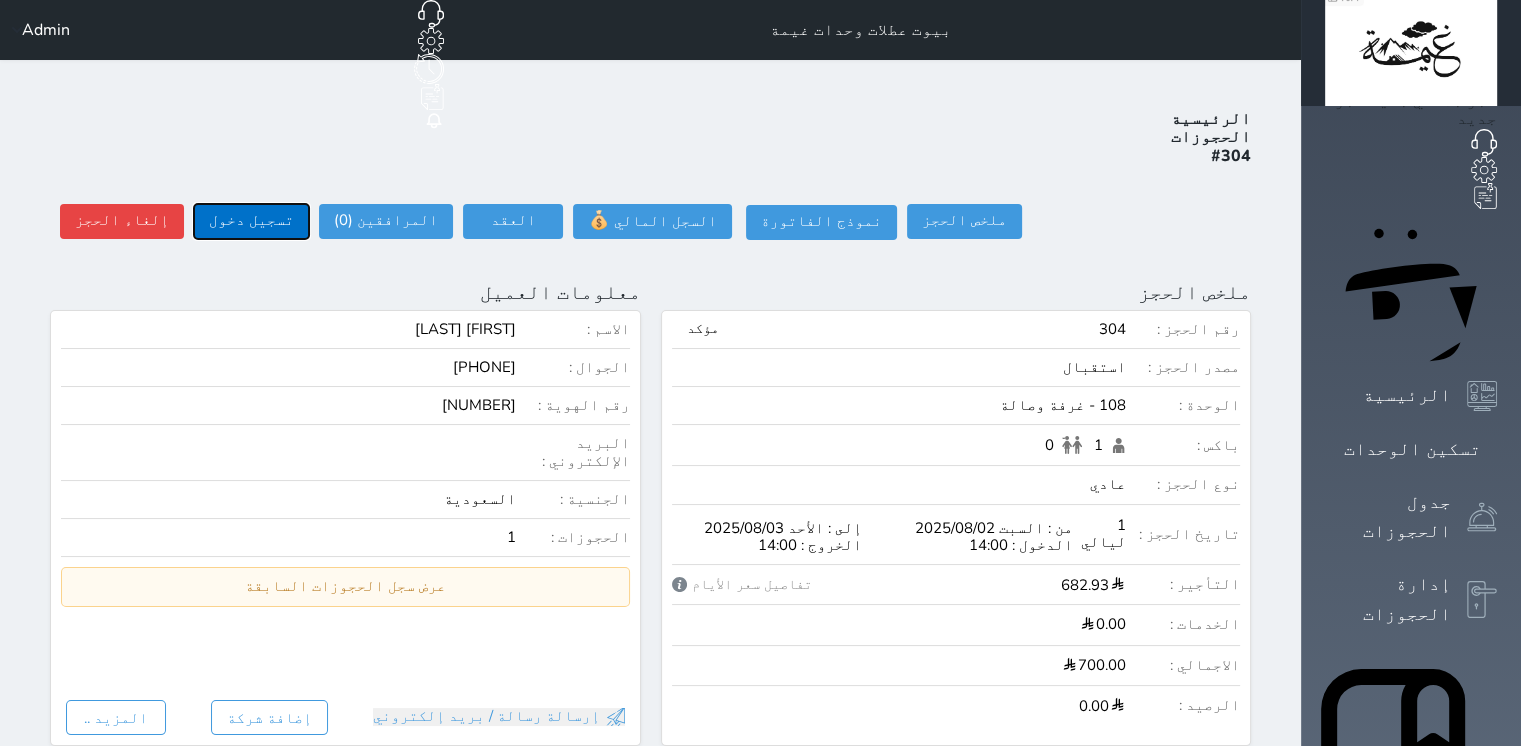 click on "تسجيل دخول" at bounding box center [251, 221] 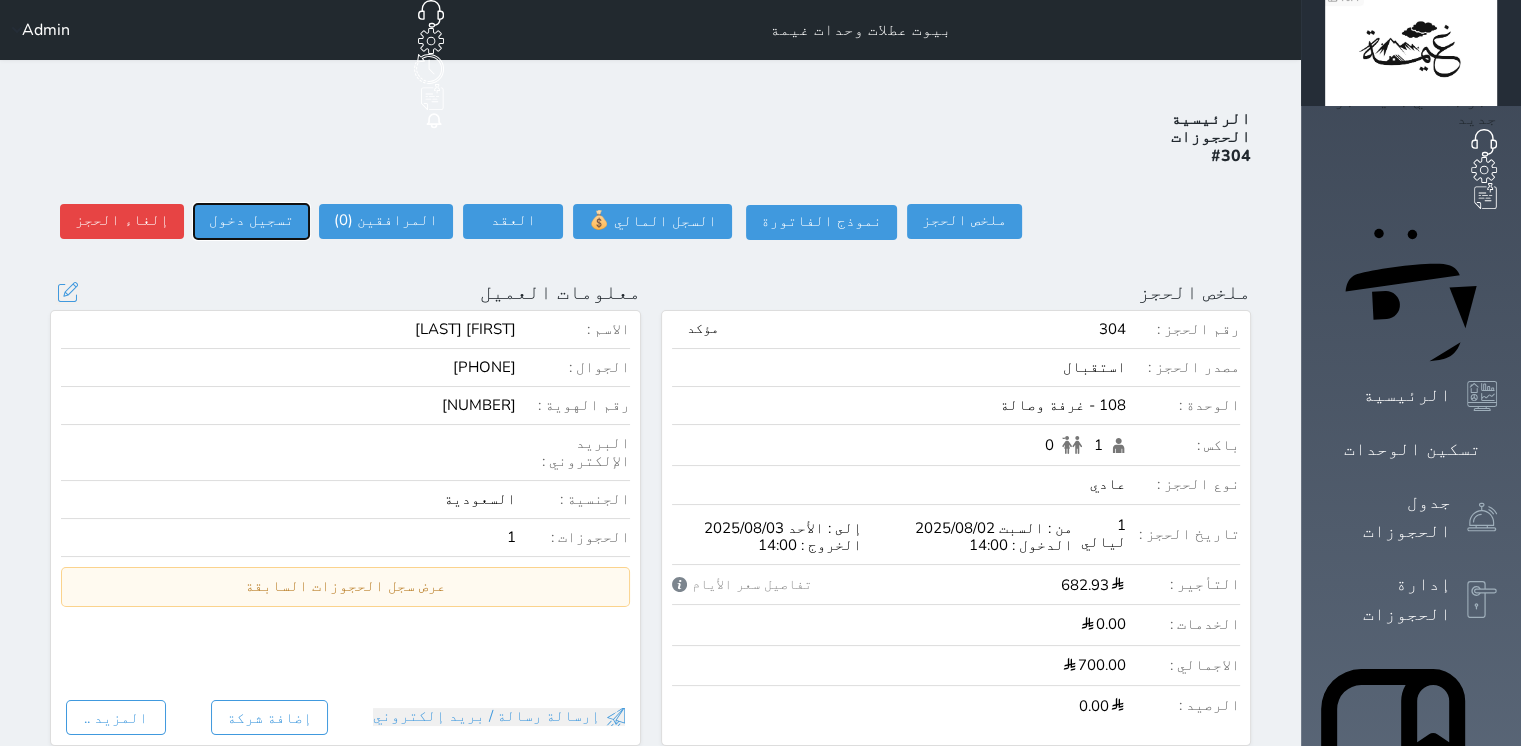 type on "19:49" 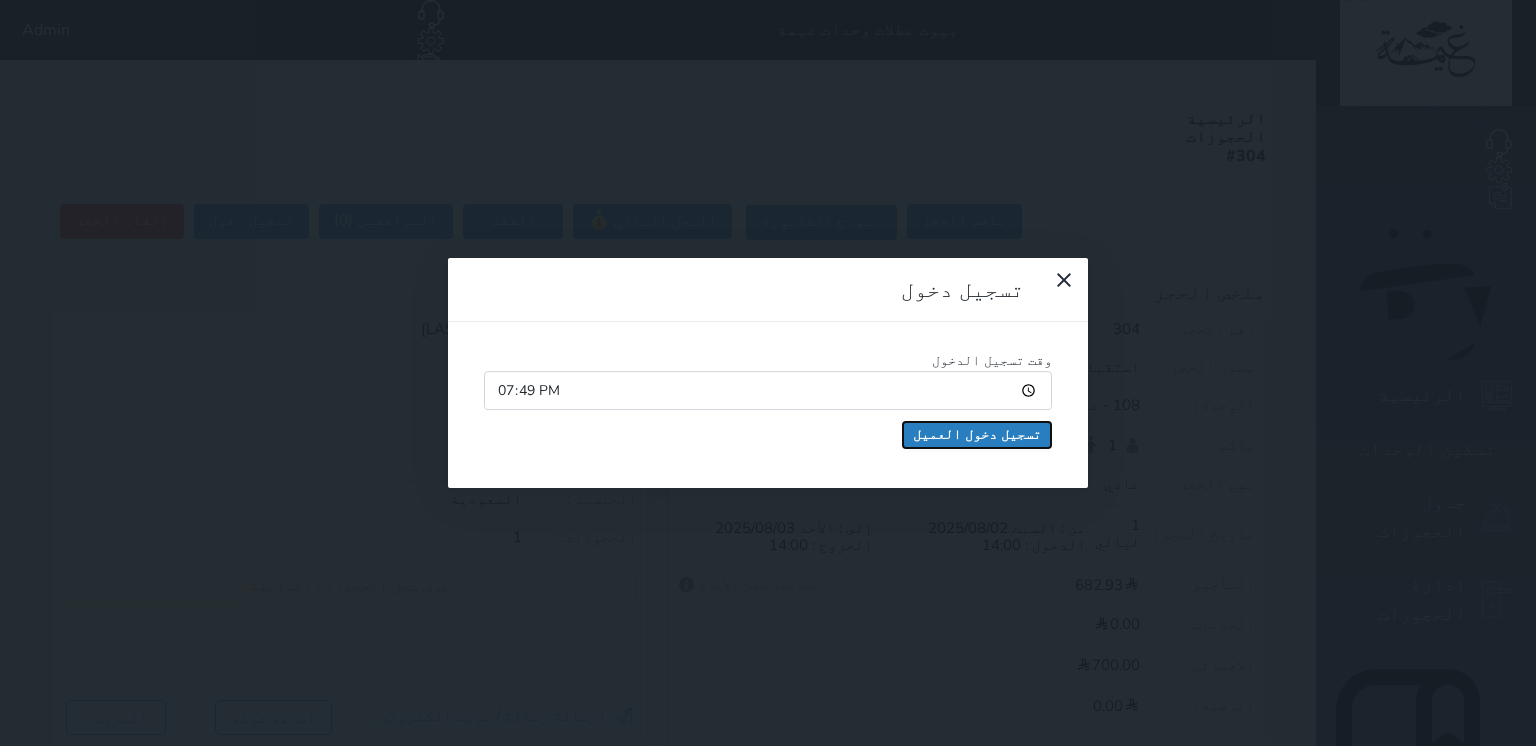click on "تسجيل دخول العميل" at bounding box center [977, 435] 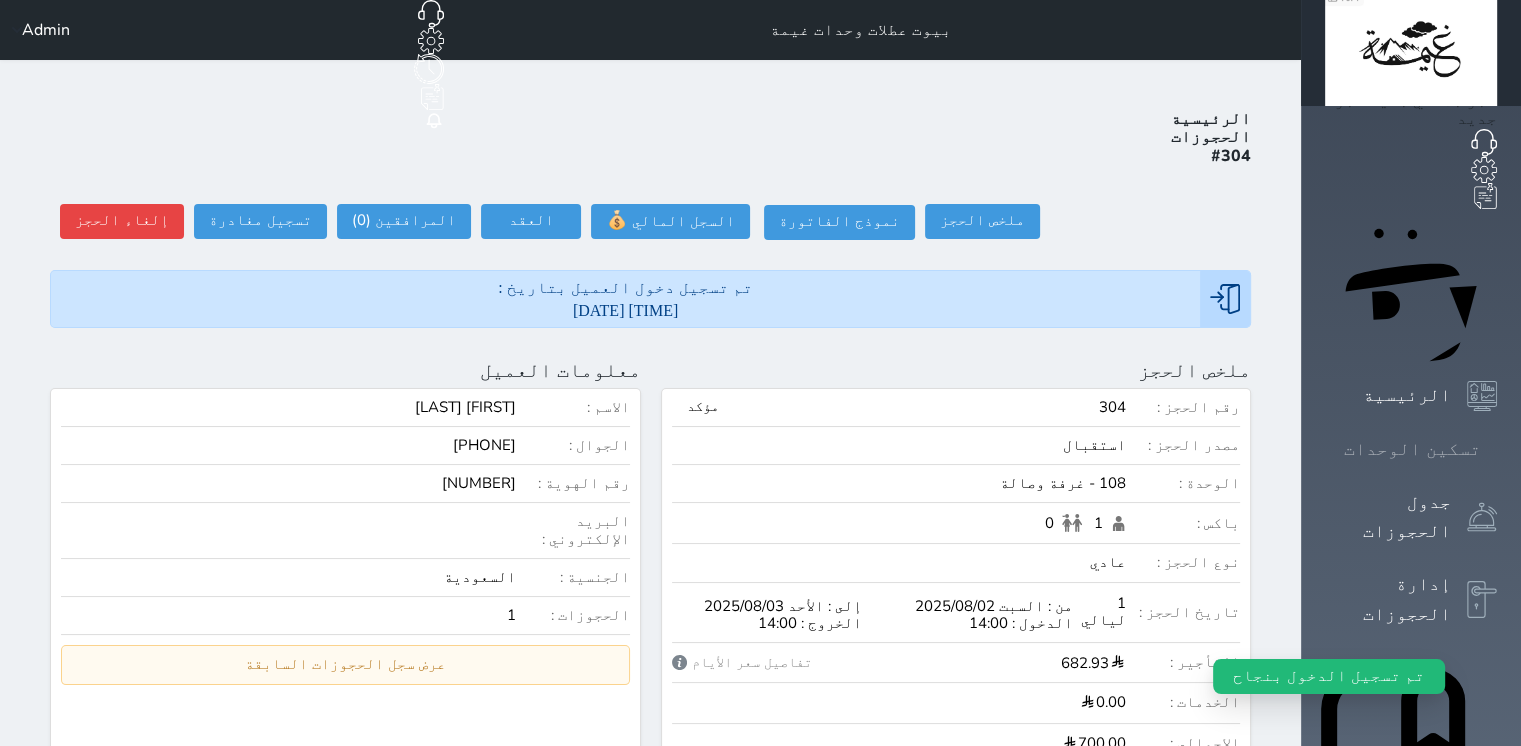 click at bounding box center [1497, 449] 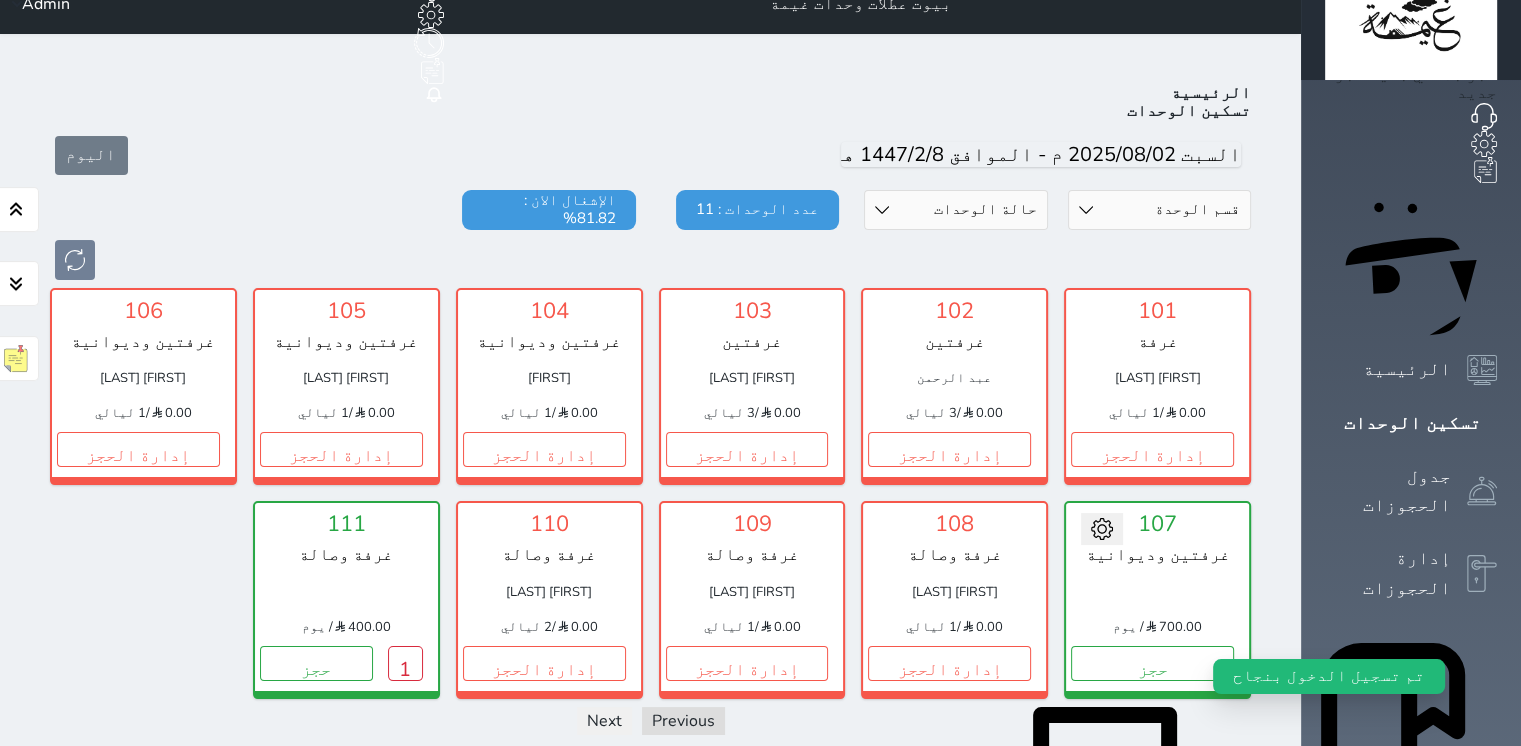 scroll, scrollTop: 78, scrollLeft: 0, axis: vertical 